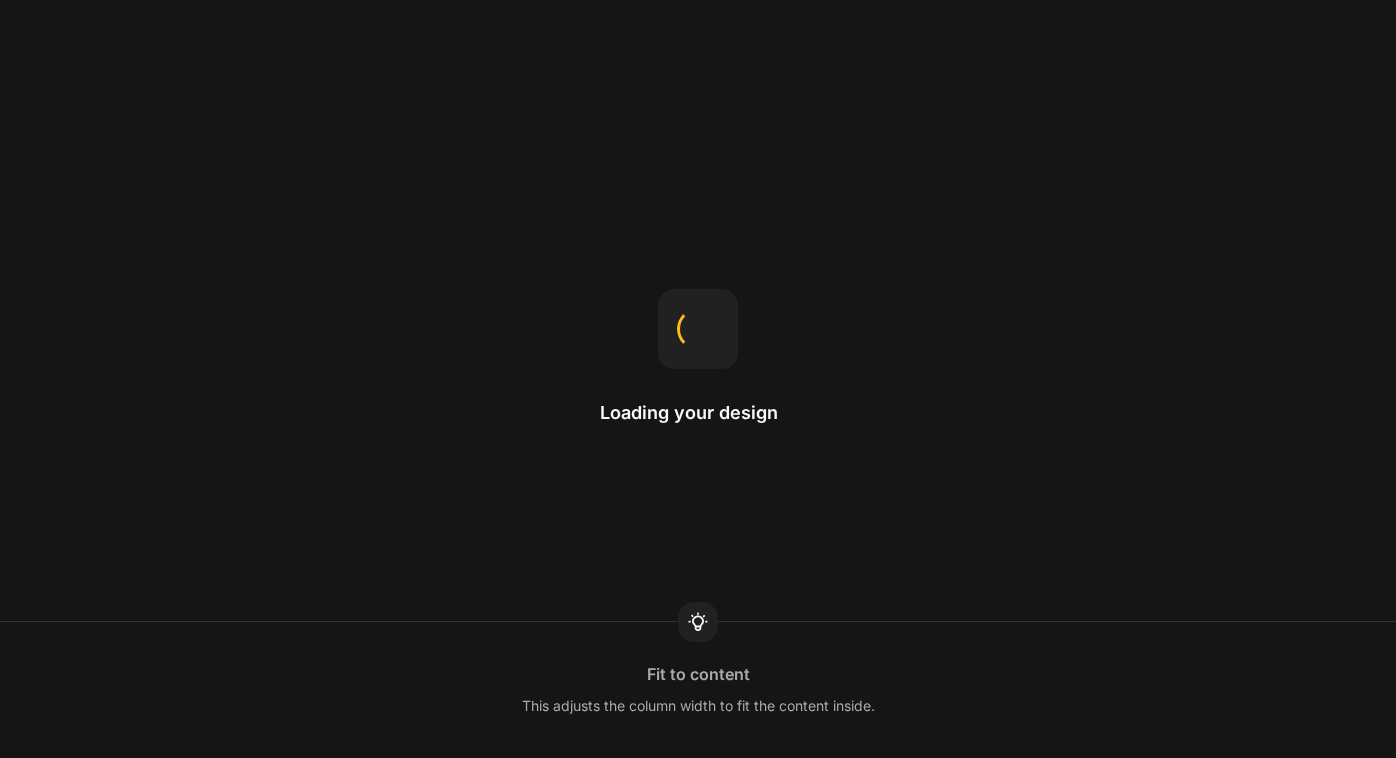 scroll, scrollTop: 0, scrollLeft: 0, axis: both 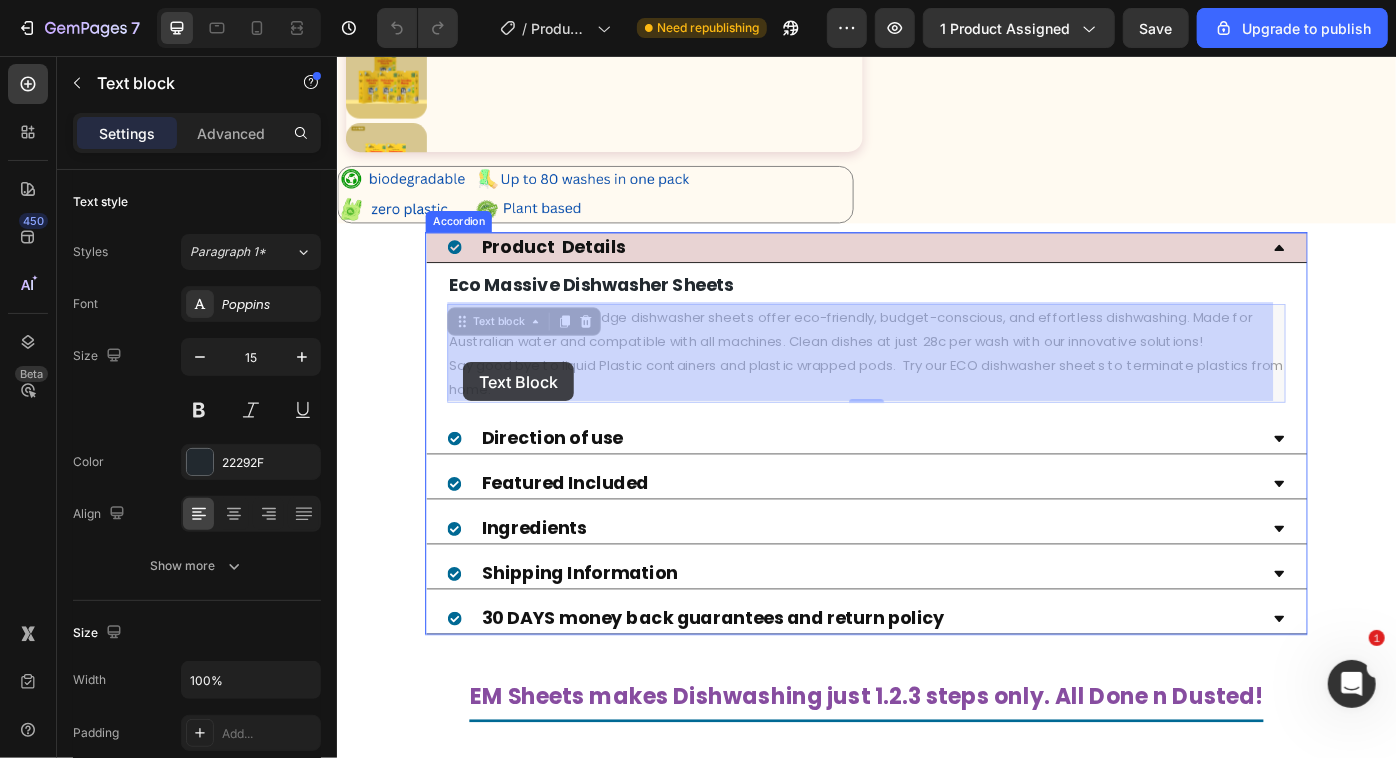 drag, startPoint x: 548, startPoint y: 431, endPoint x: 479, endPoint y: 403, distance: 74.46476 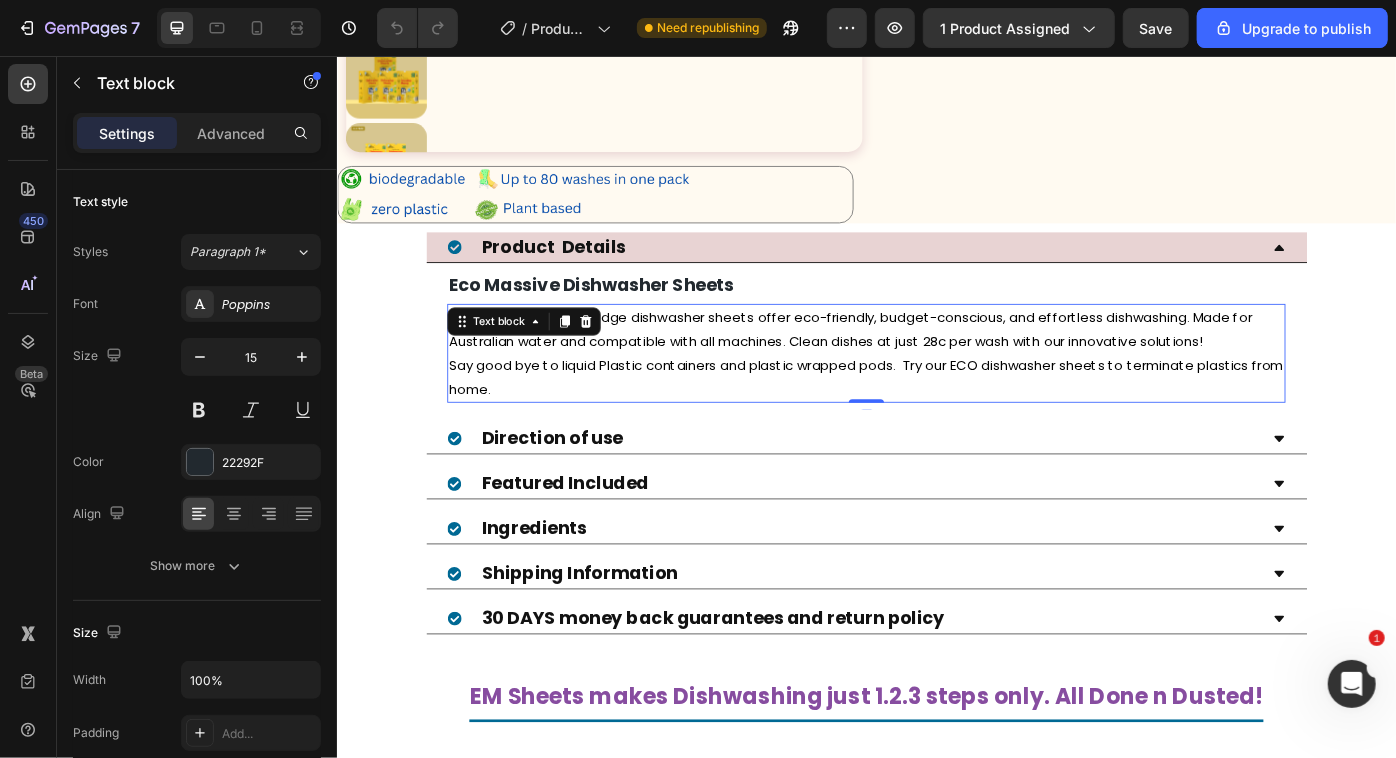 click on "EcoMassive's cutting-edge dishwasher sheets offer eco-friendly, budget-conscious, and effortless dishwashing. Made for Australian water and compatible with all machines. Clean dishes at just 28c per wash with our innovative solutions!" at bounding box center [918, 366] 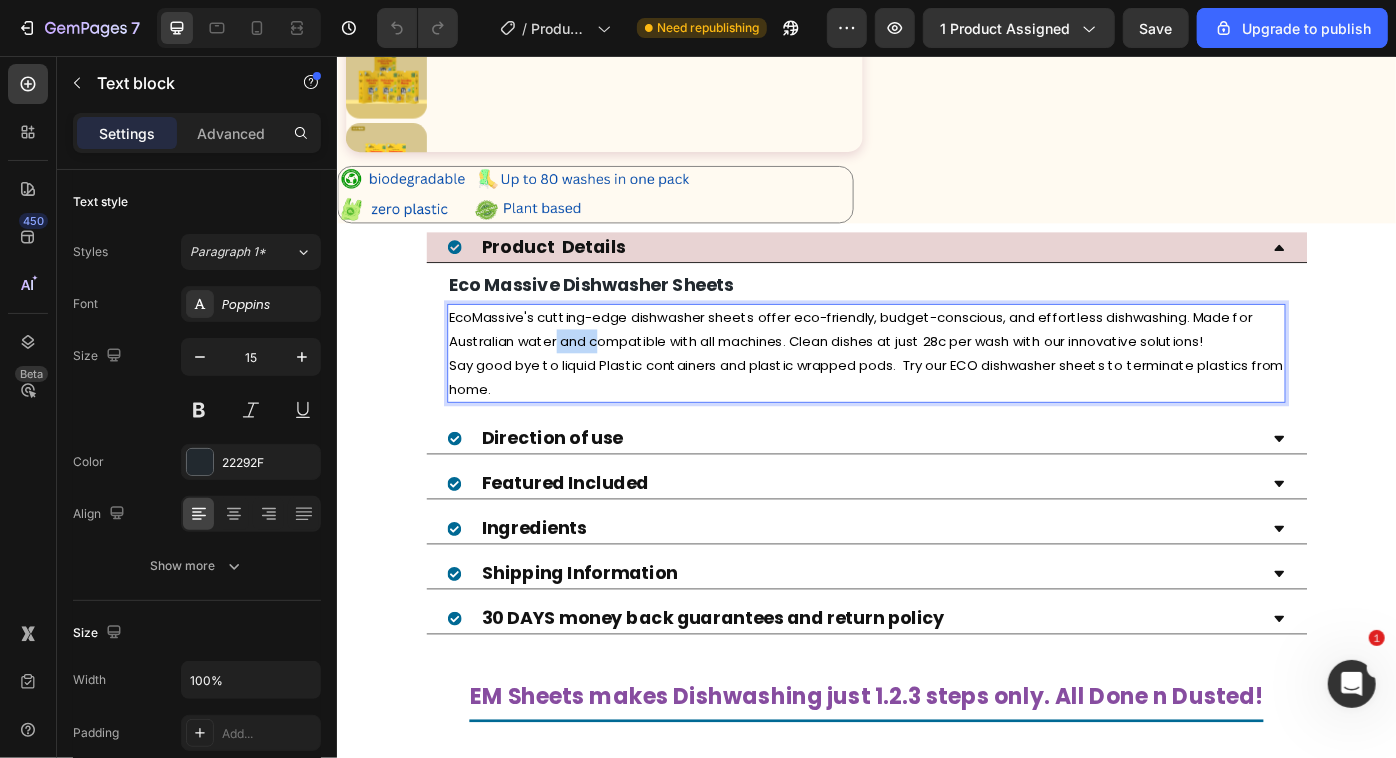 click on "EcoMassive's cutting-edge dishwasher sheets offer eco-friendly, budget-conscious, and effortless dishwashing. Made for Australian water and compatible with all machines. Clean dishes at just 28c per wash with our innovative solutions!" at bounding box center (918, 366) 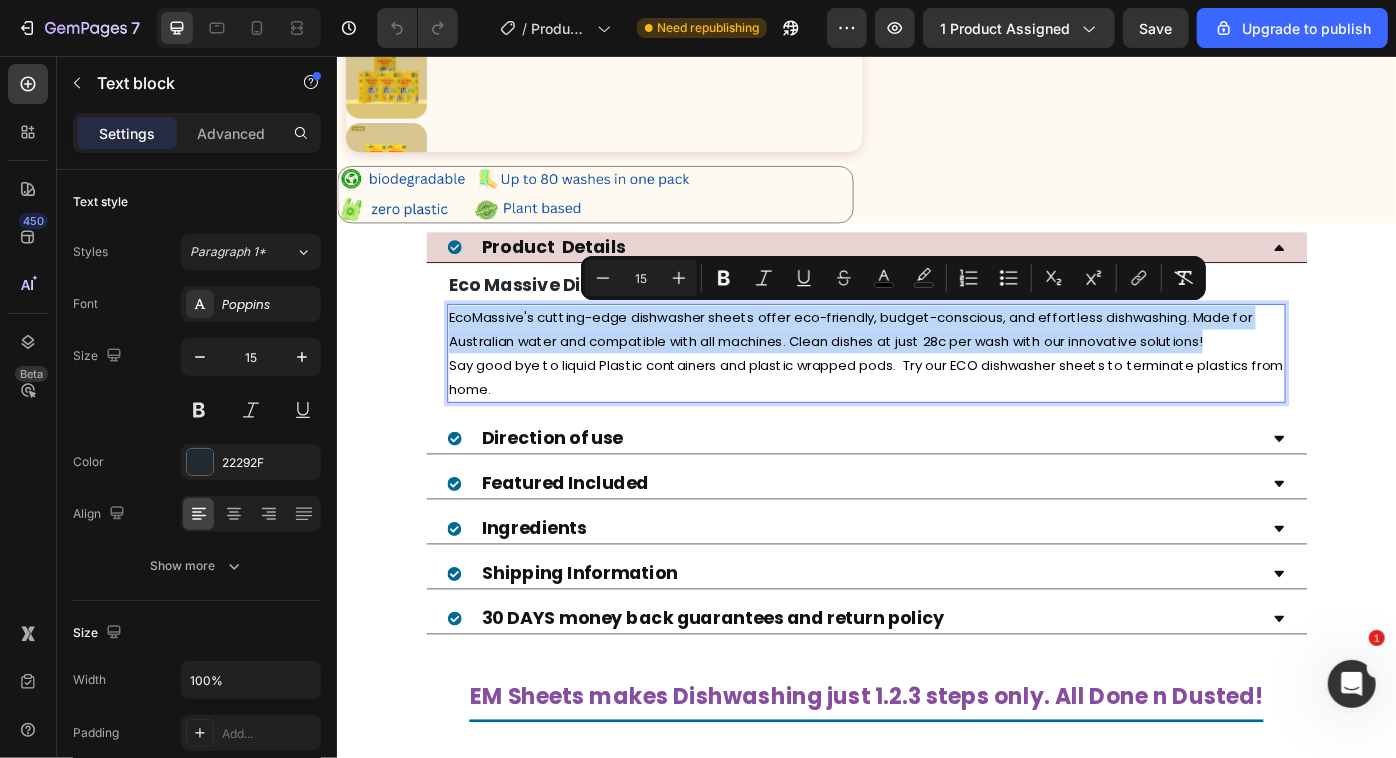 copy on "EcoMassive's cutting-edge dishwasher sheets offer eco-friendly, budget-conscious, and effortless dishwashing. Made for Australian water and compatible with all machines. Clean dishes at just 28c per wash with our innovative solutions!" 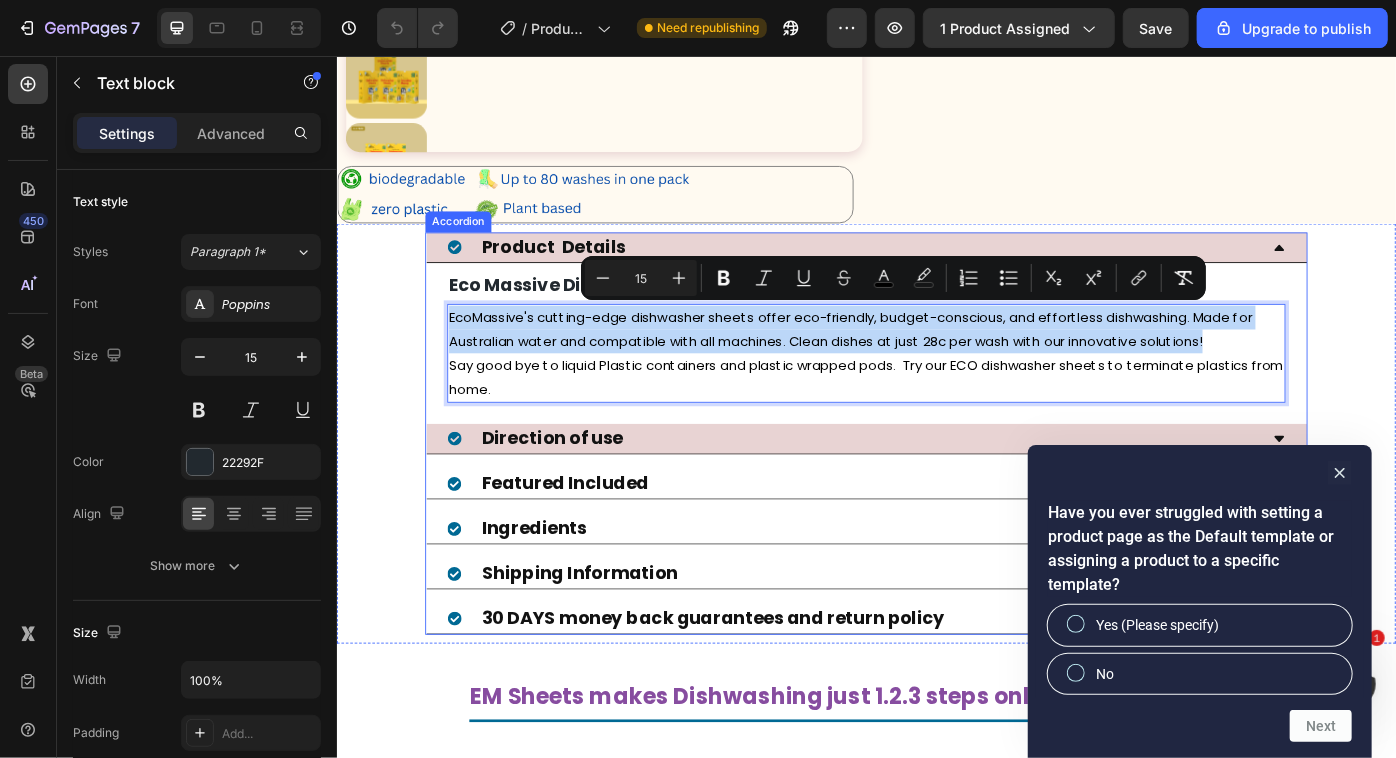 click on "Direction of use" at bounding box center [920, 490] 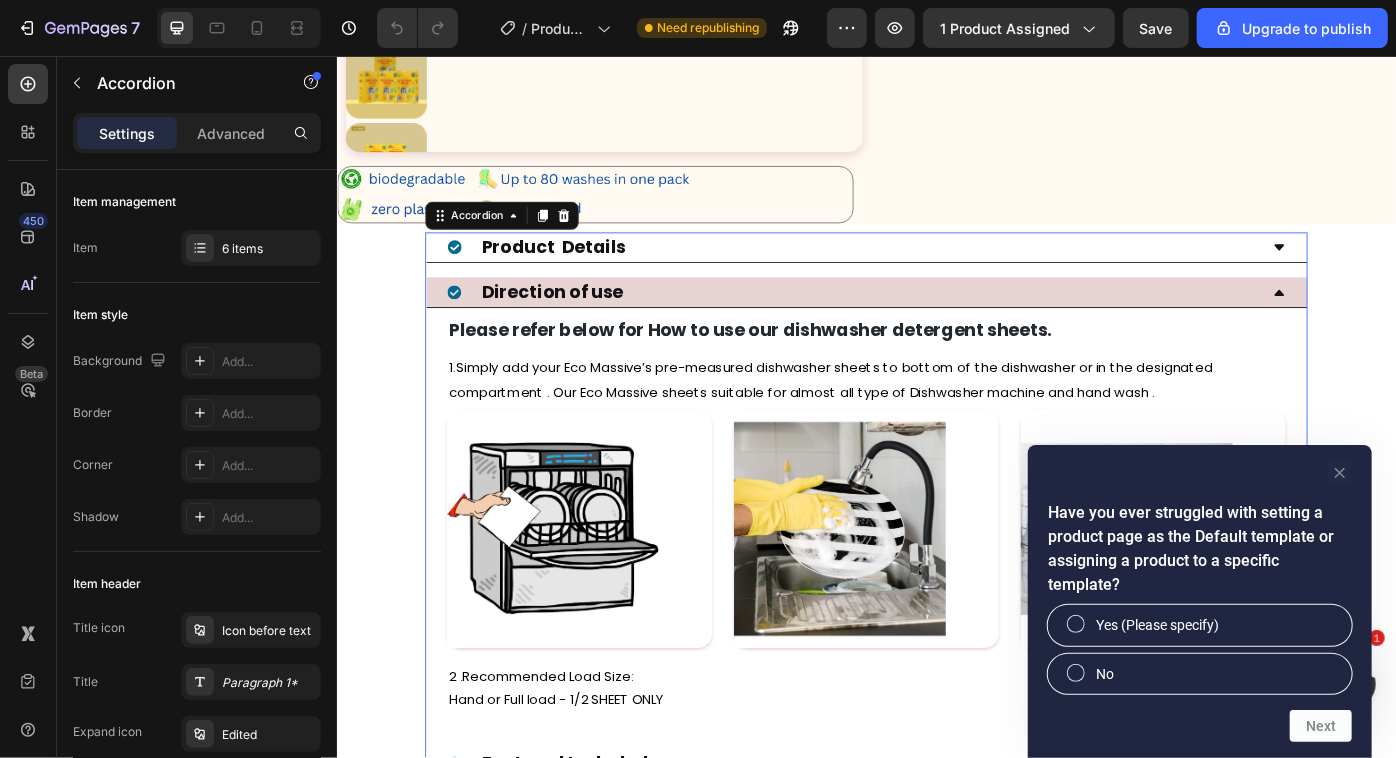 click 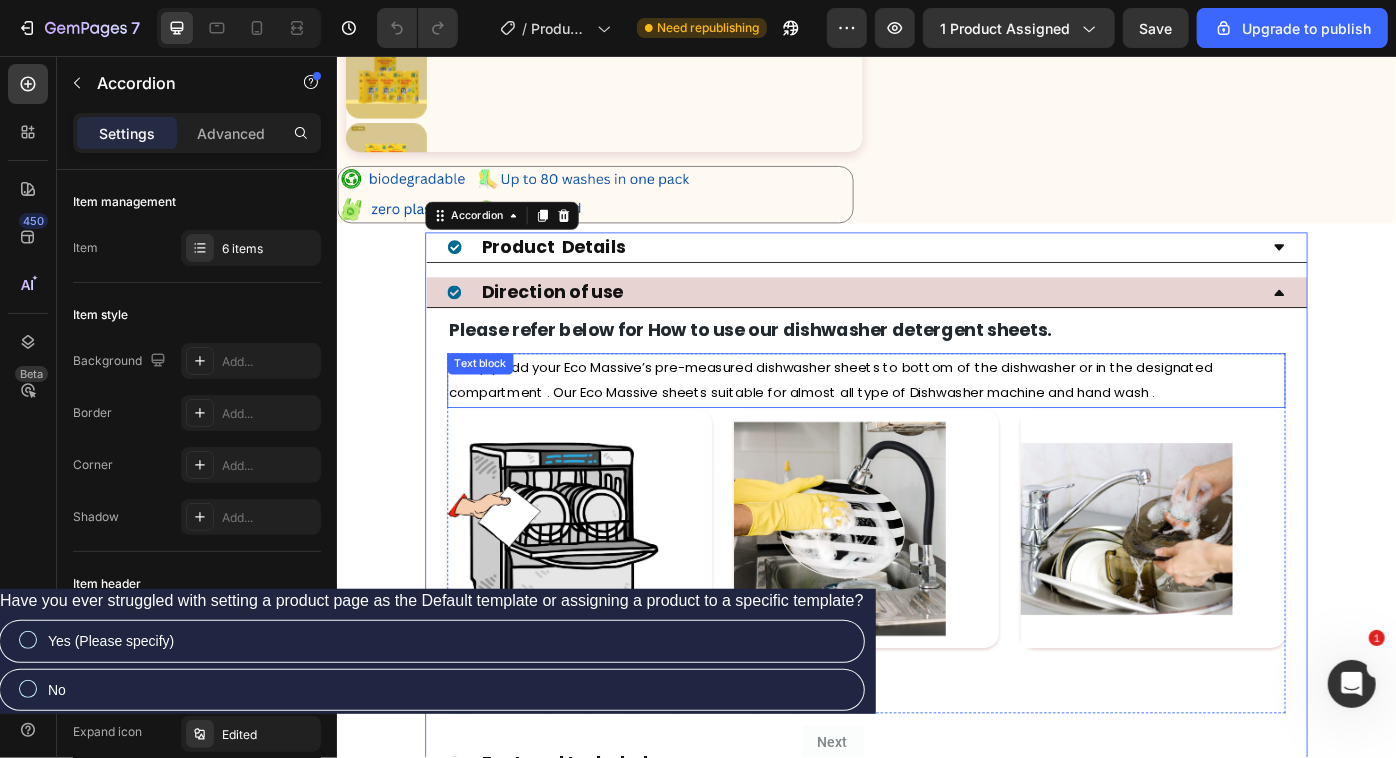 click on "Simply add your Eco Massive’s pre-measured dishwasher sheets to bottom of the dishwasher or in the designated compartment . Our Eco Massive sheets suitable for almost all type of Dishwasher machine and hand wash ." at bounding box center (896, 423) 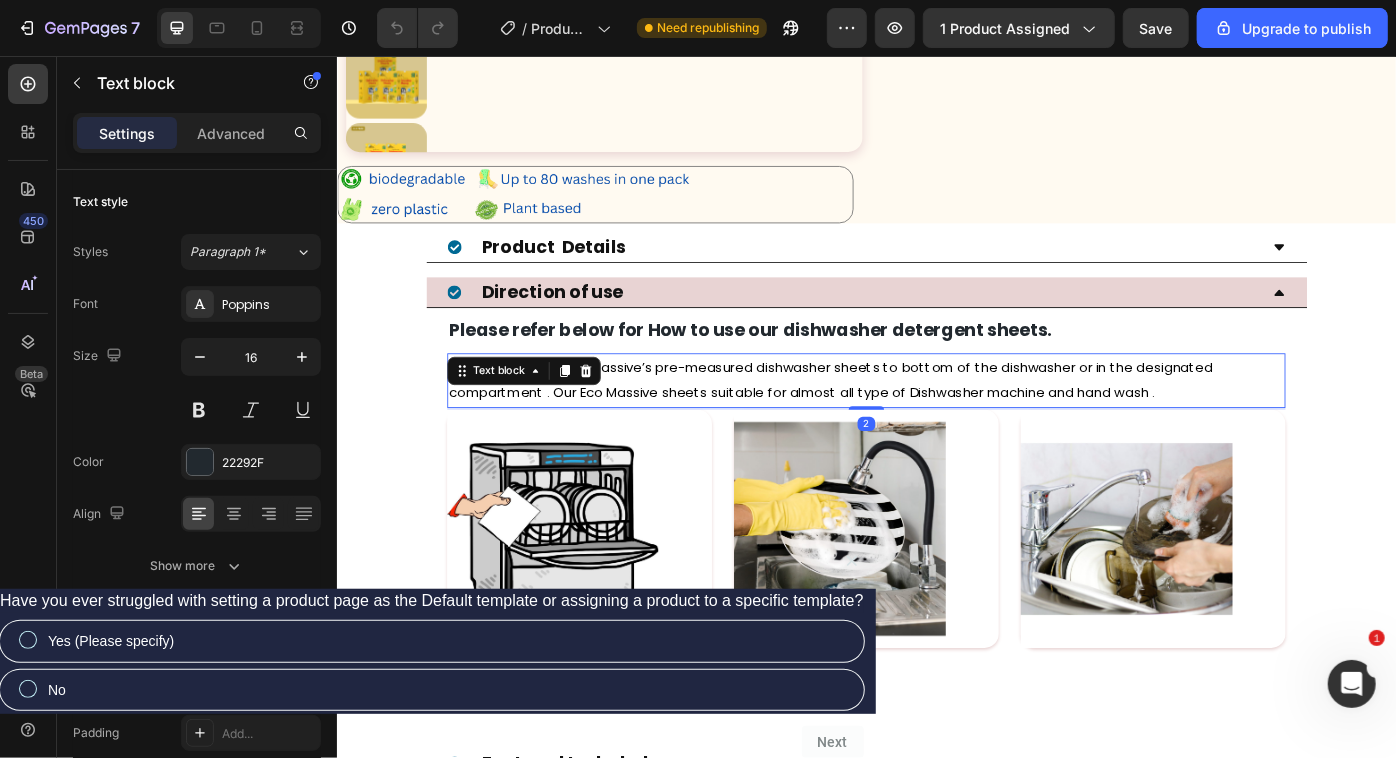 click on "Simply add your Eco Massive’s pre-measured dishwasher sheets to bottom of the dishwasher or in the designated compartment . Our Eco Massive sheets suitable for almost all type of Dishwasher machine and hand wash ." at bounding box center (896, 423) 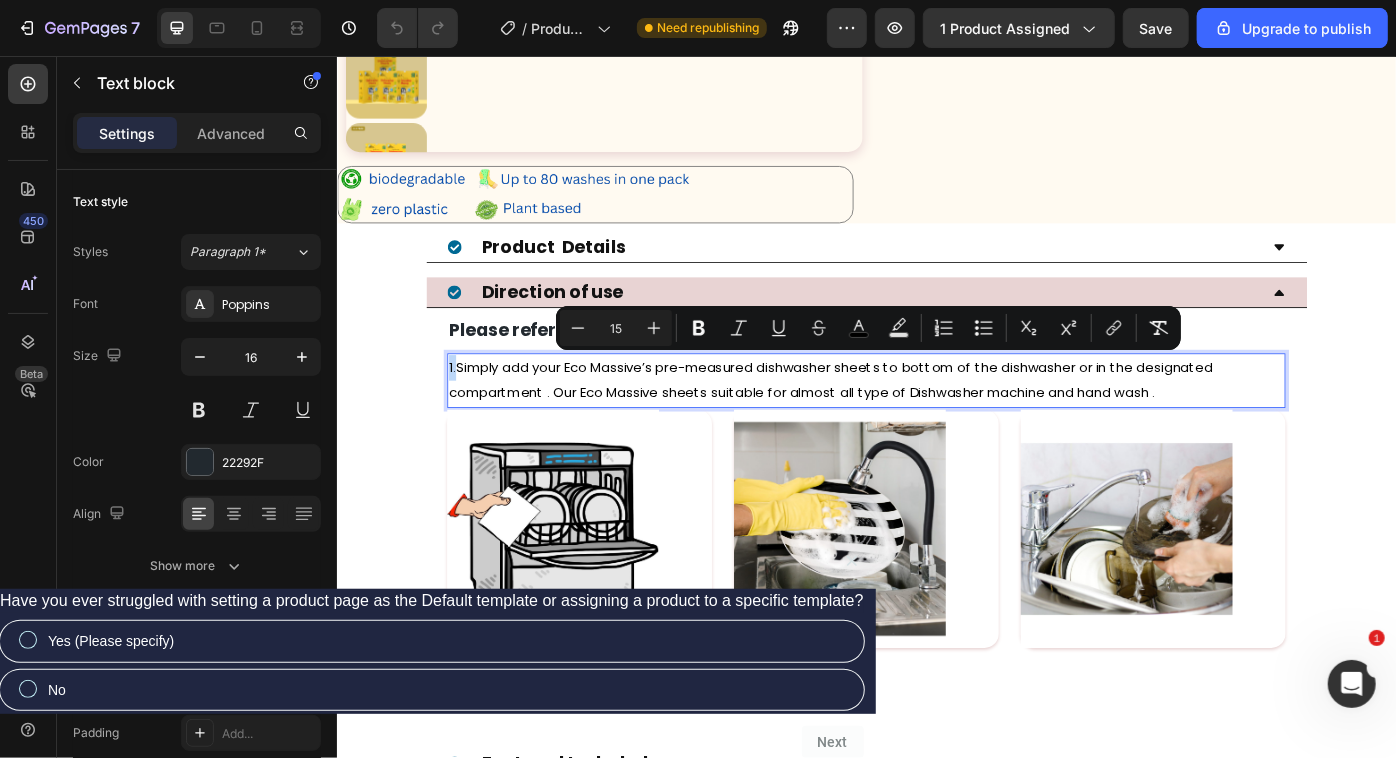 copy on "1." 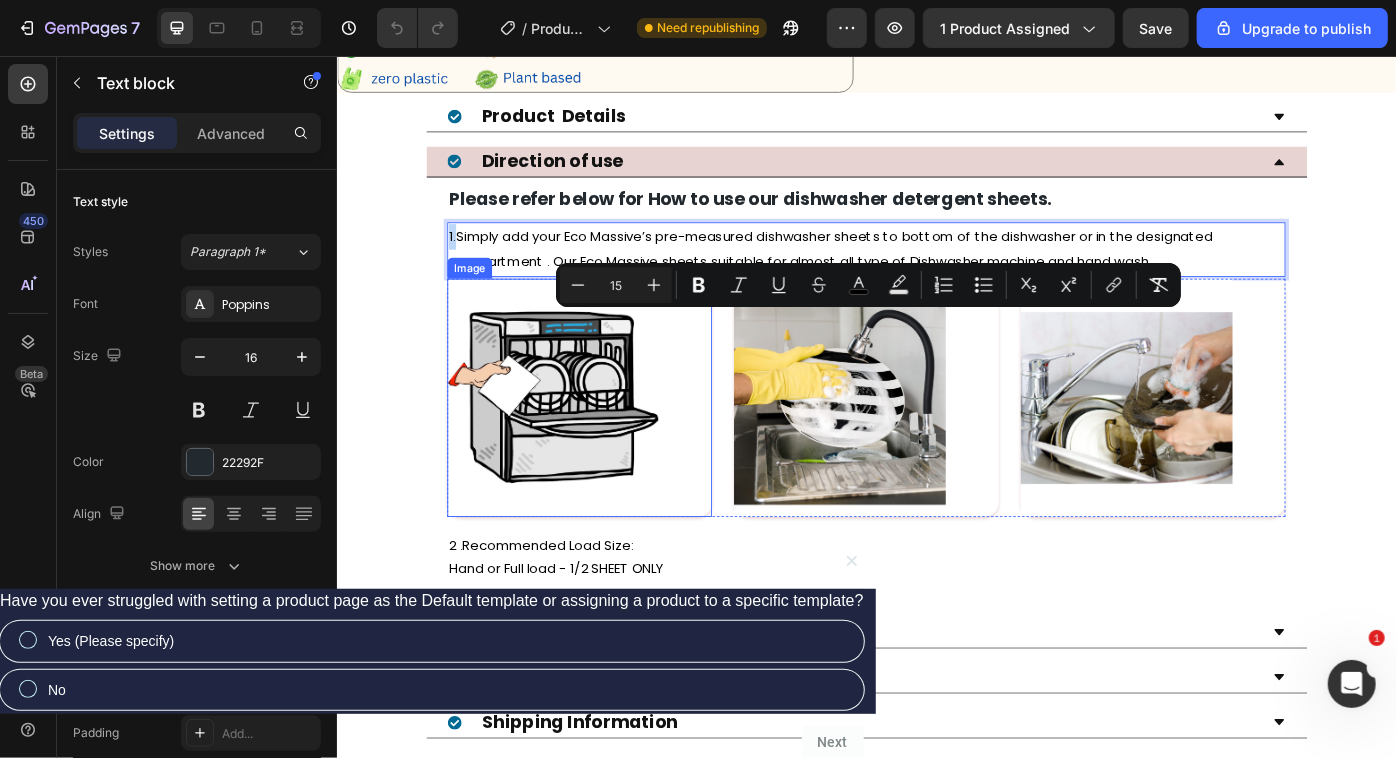 scroll, scrollTop: 1060, scrollLeft: 0, axis: vertical 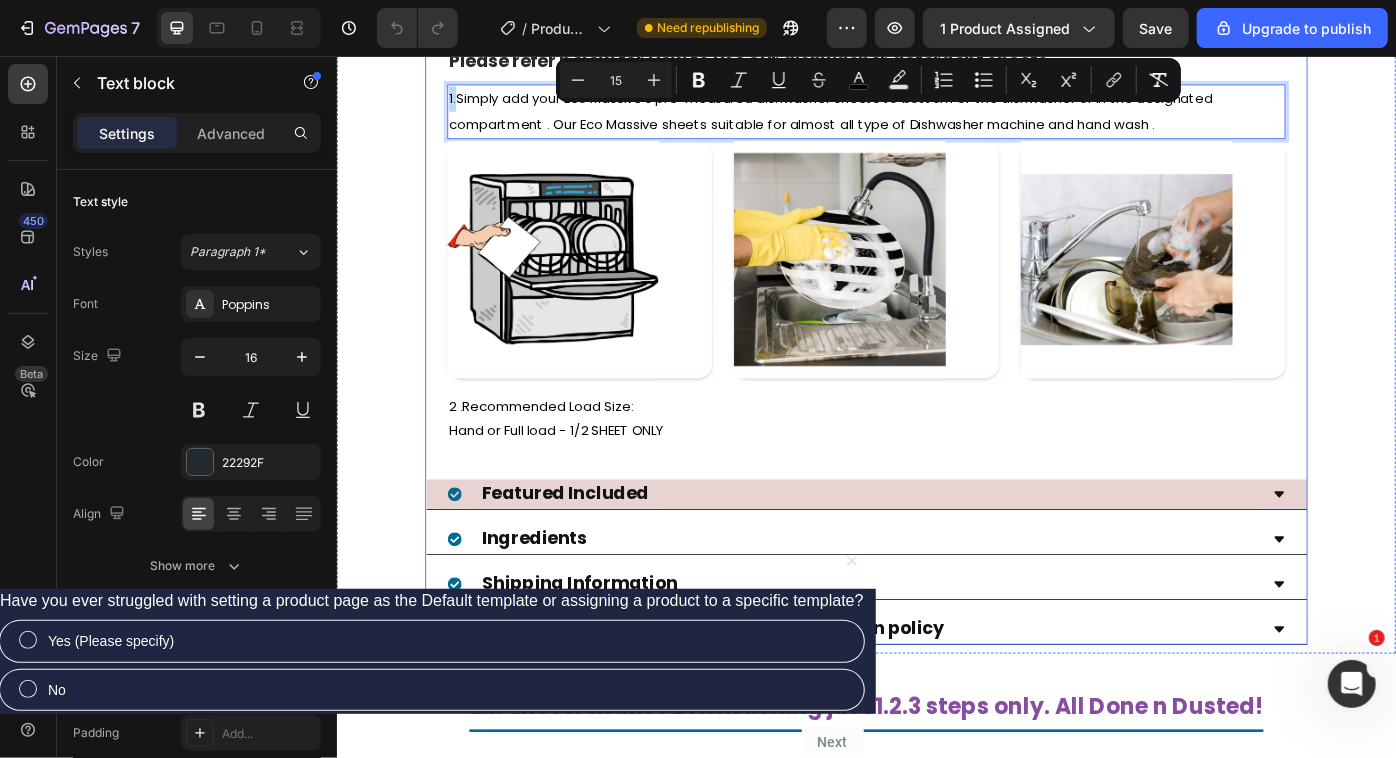 click on "Featured Included" at bounding box center [594, 552] 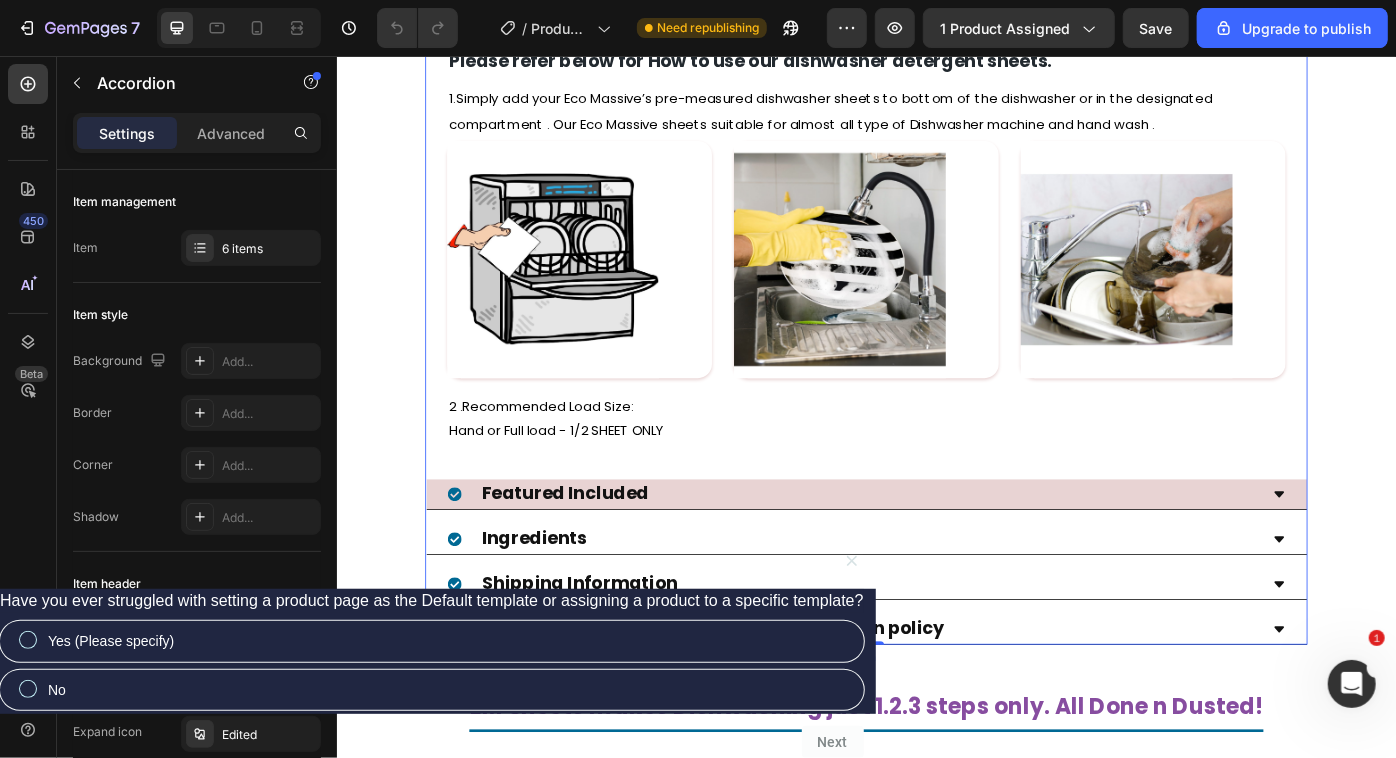 click 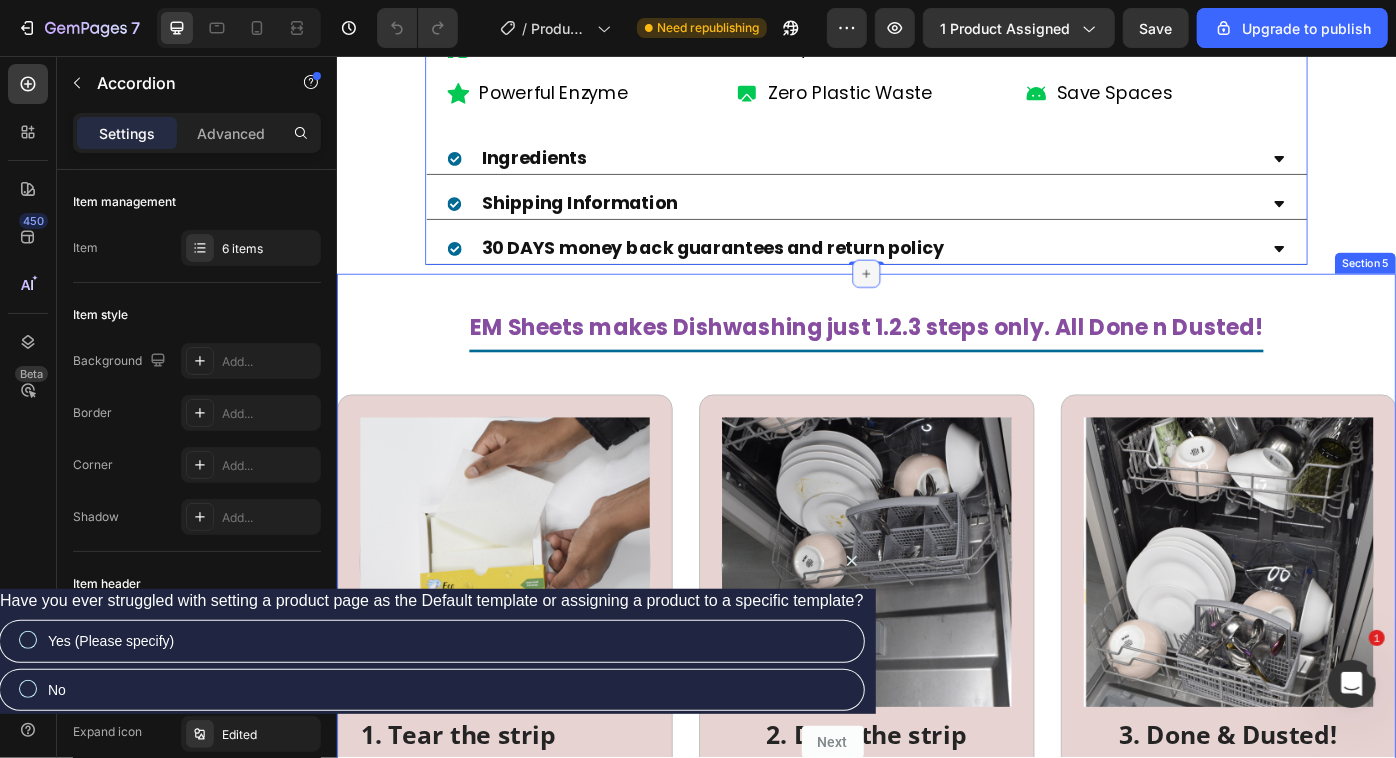 scroll, scrollTop: 1050, scrollLeft: 0, axis: vertical 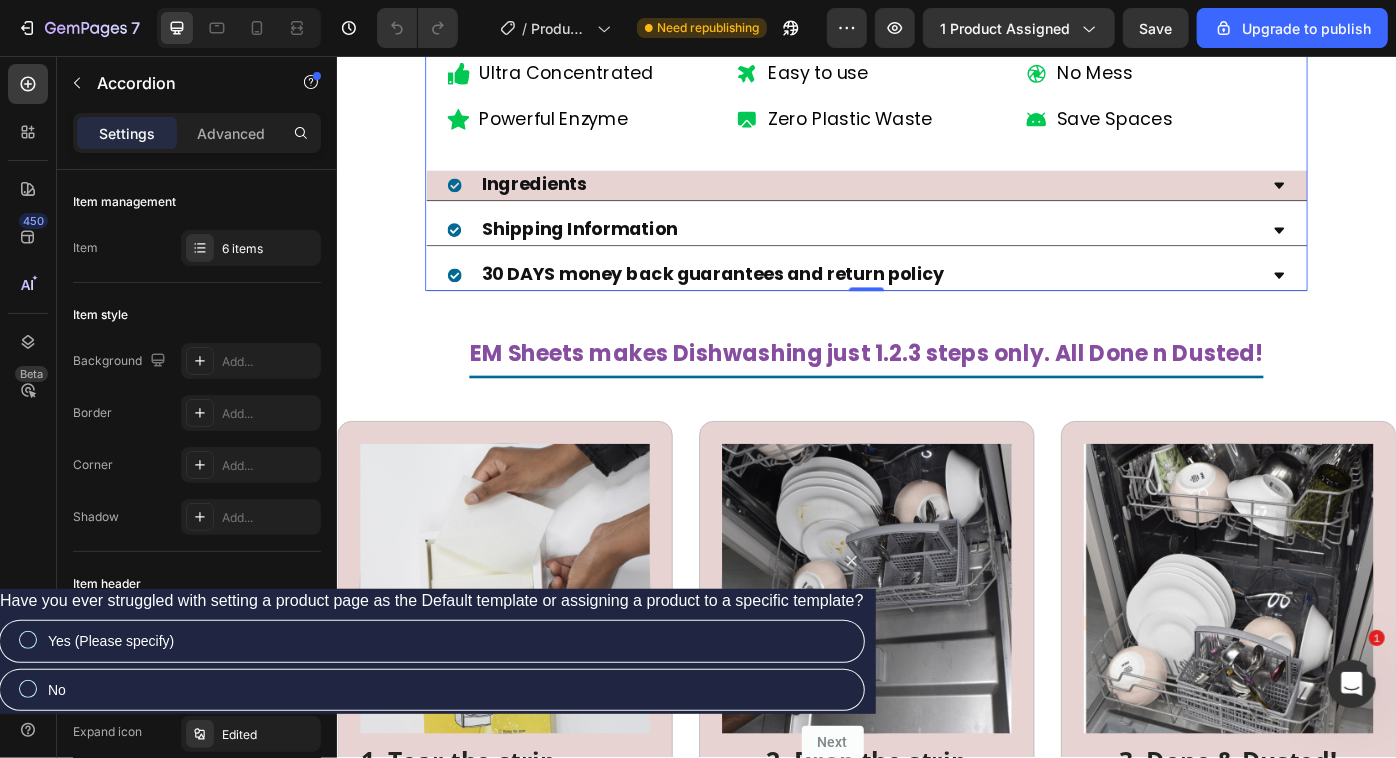 click 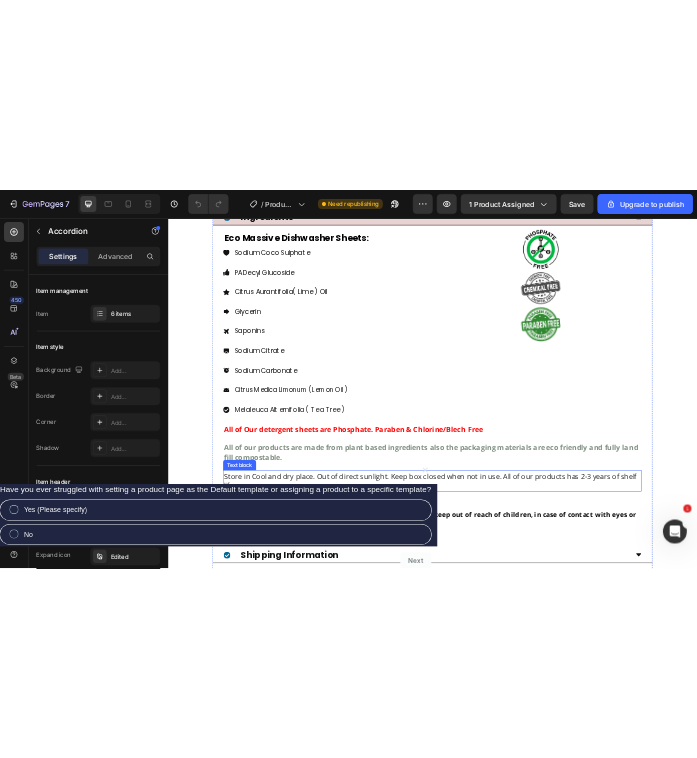 scroll, scrollTop: 998, scrollLeft: 0, axis: vertical 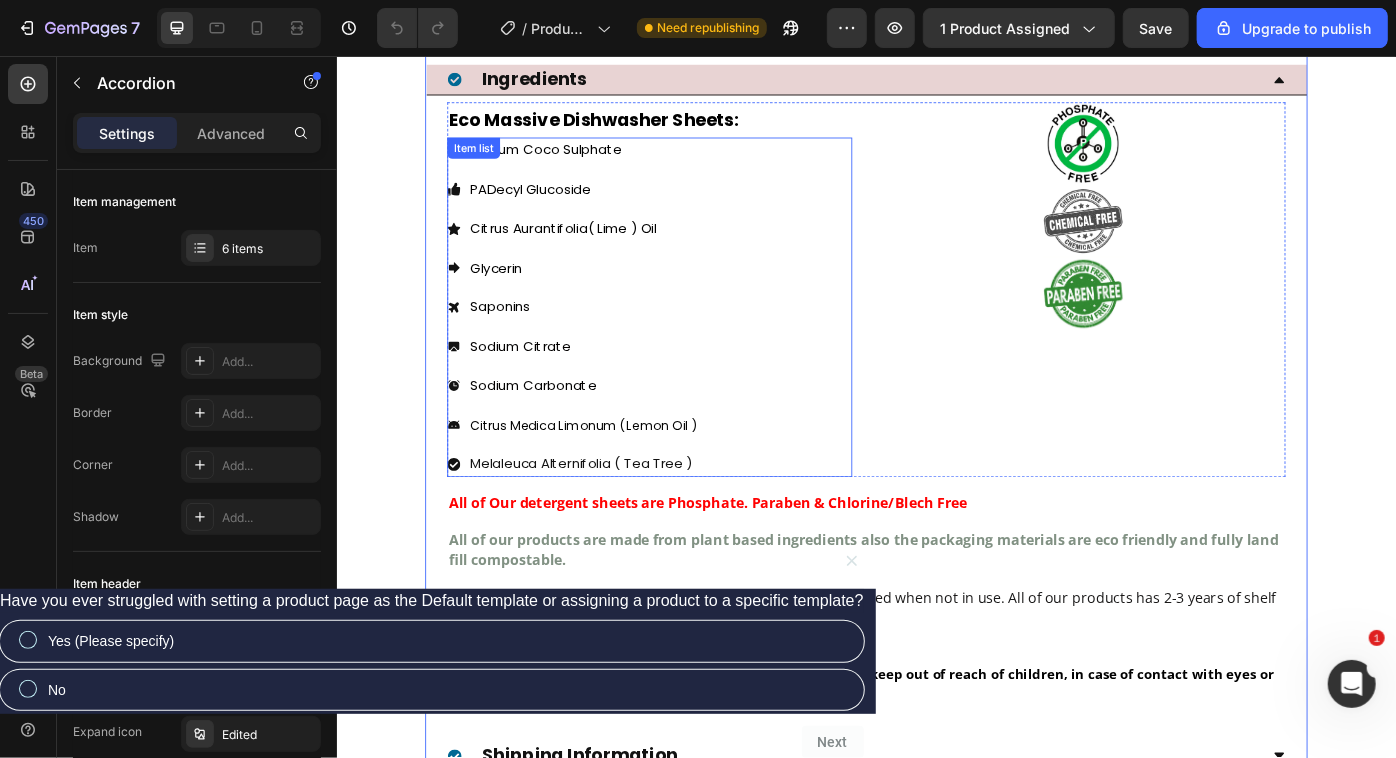 click on "Sodium Coco Sulphate" at bounding box center [573, 162] 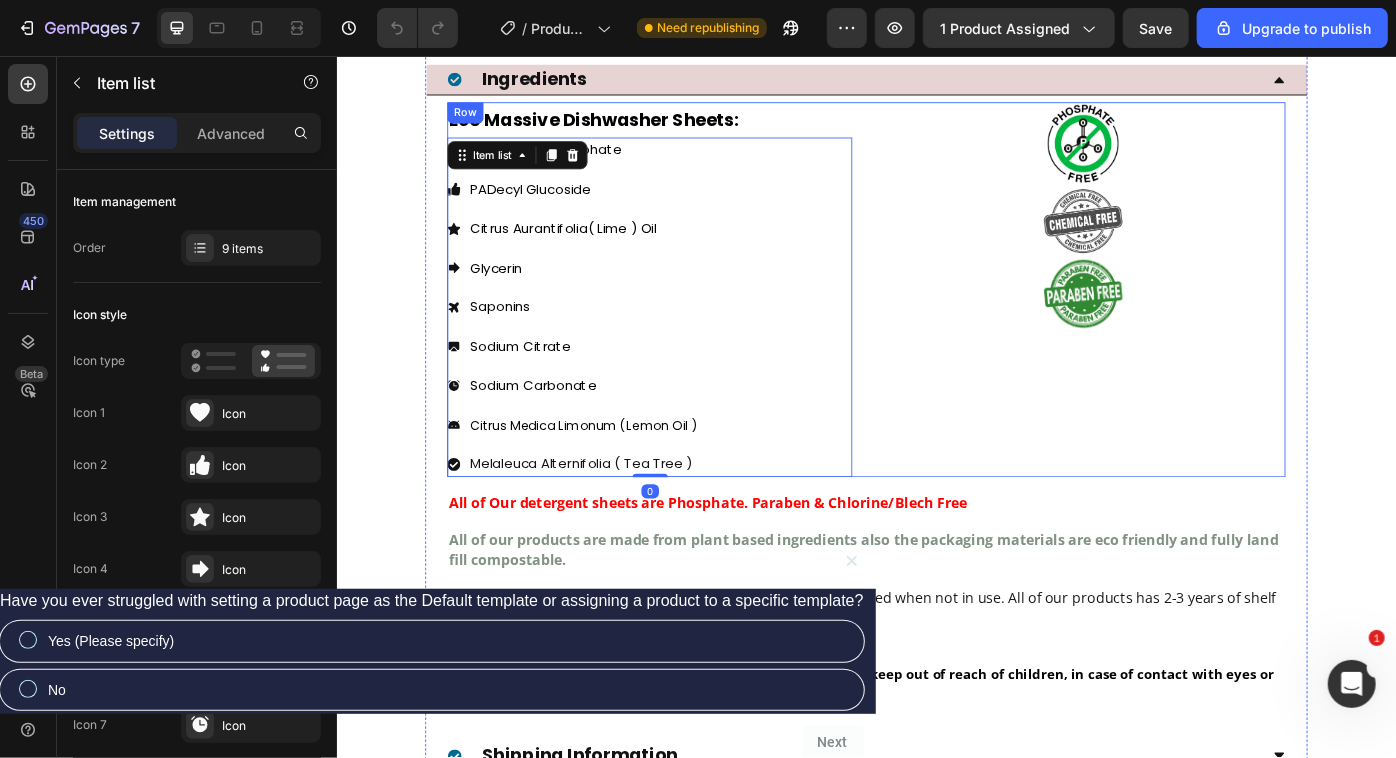 click on "Image Image Image" at bounding box center (1181, 321) 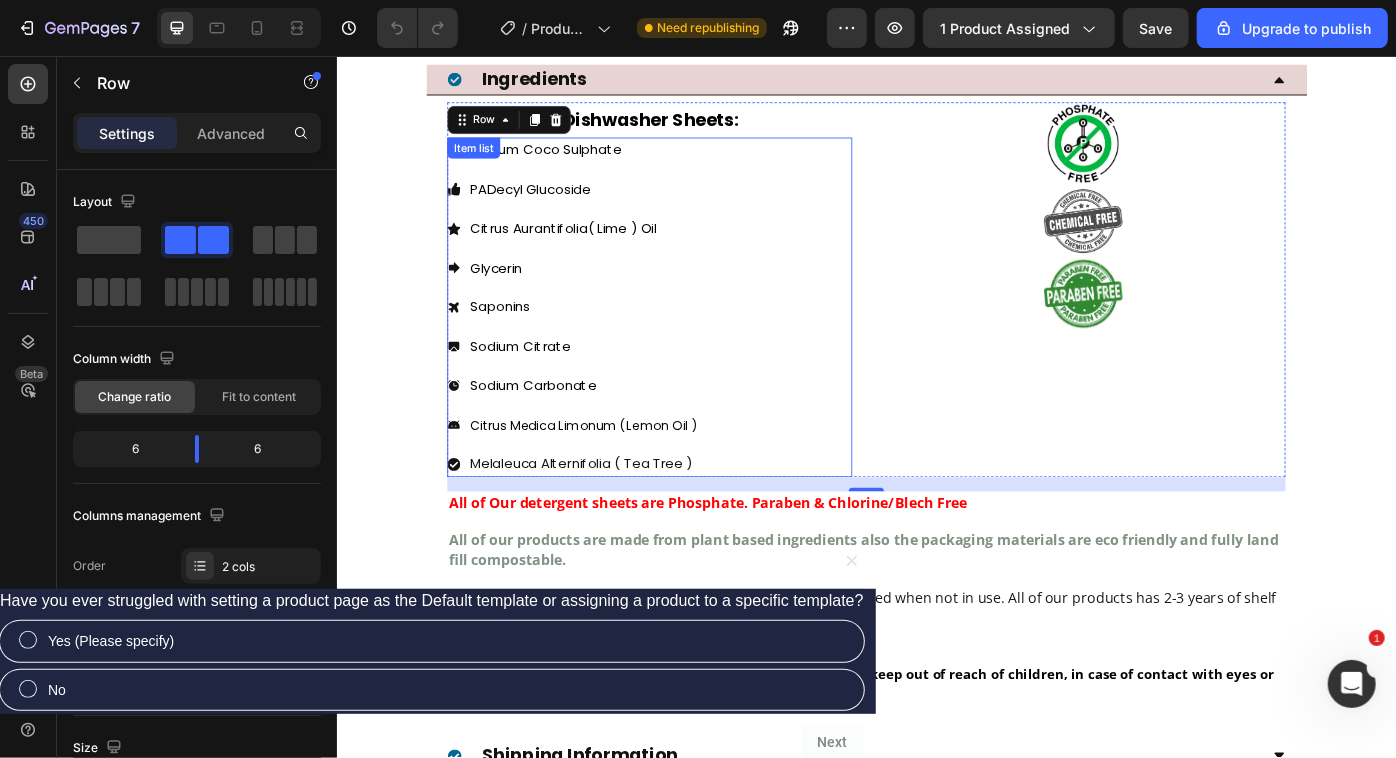 click on "Sodium Coco Sulphate" at bounding box center [573, 162] 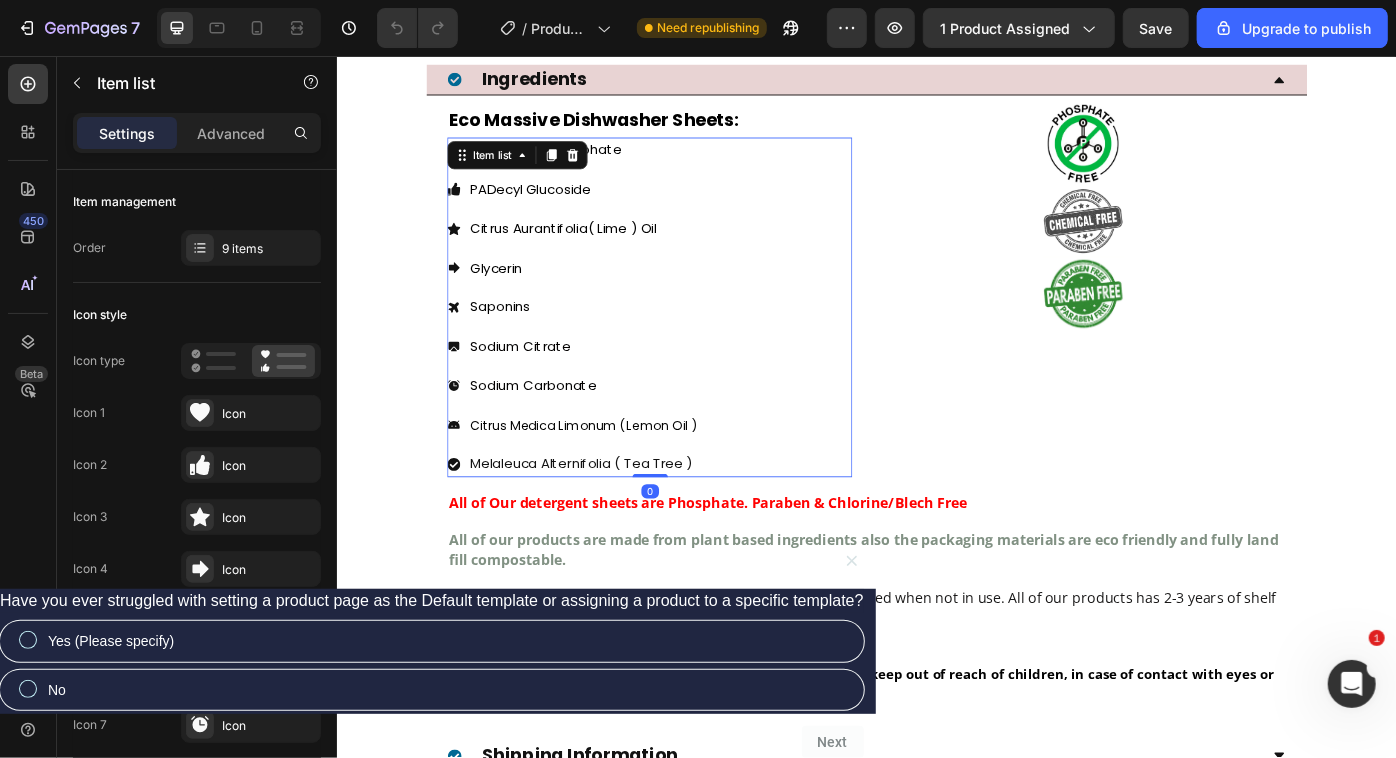 click on "Item list" at bounding box center (540, 169) 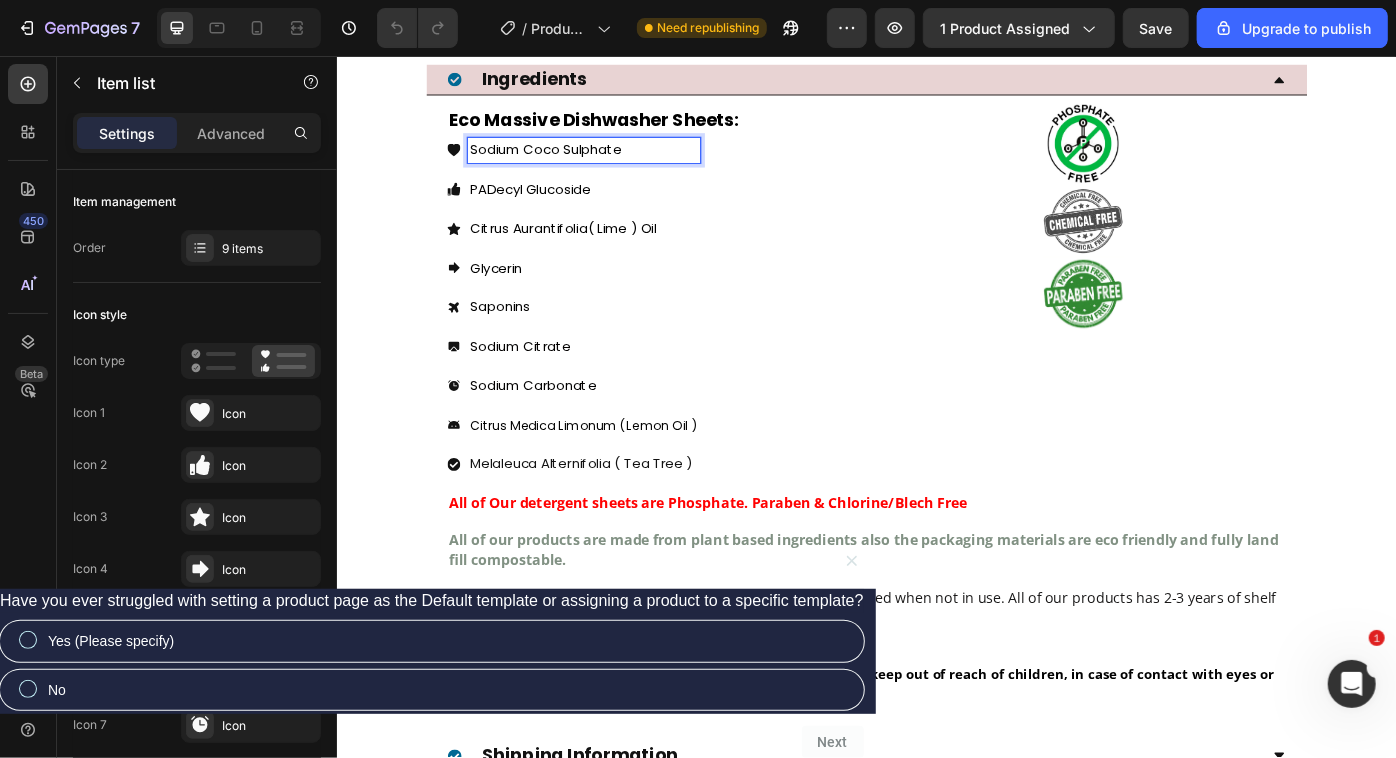 click on "Sodium Coco Sulphate" at bounding box center [573, 162] 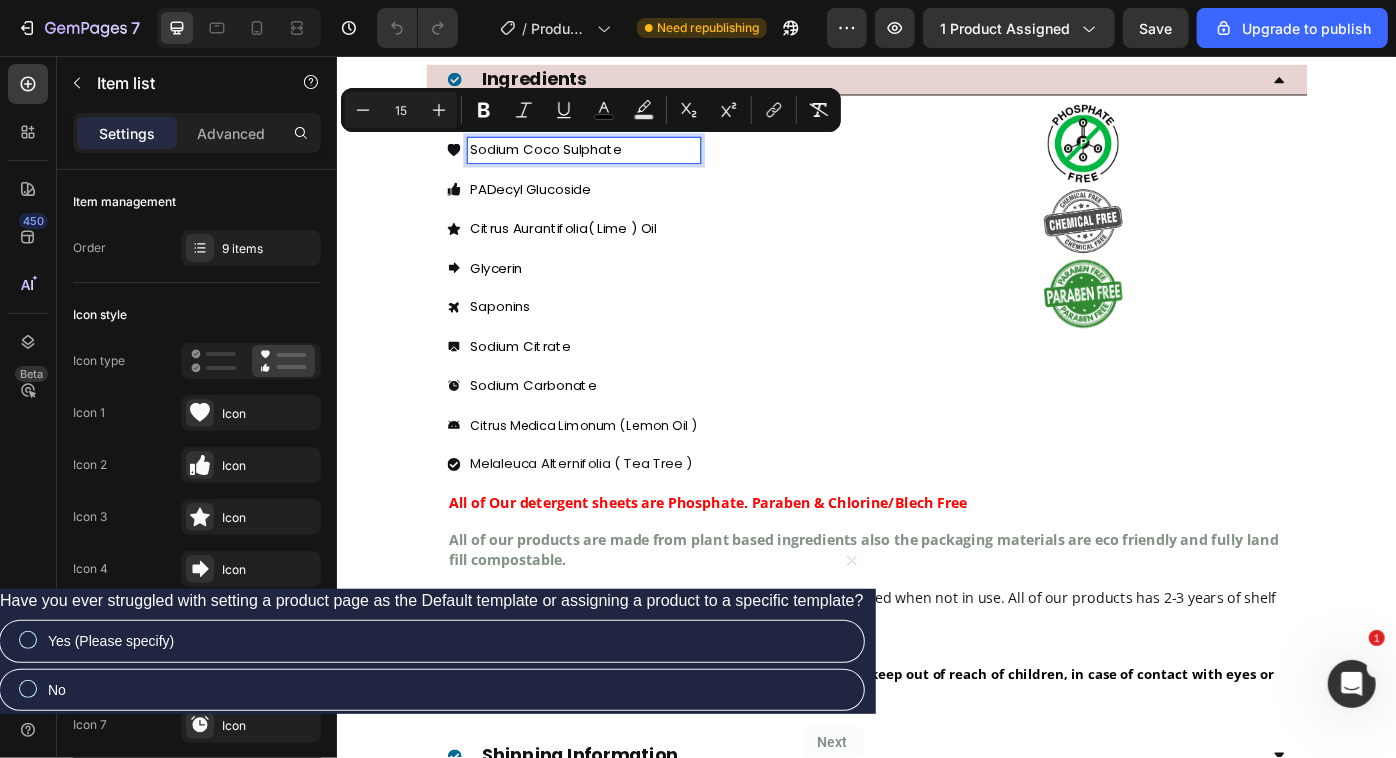 copy on "Sodium Coco Sulphate" 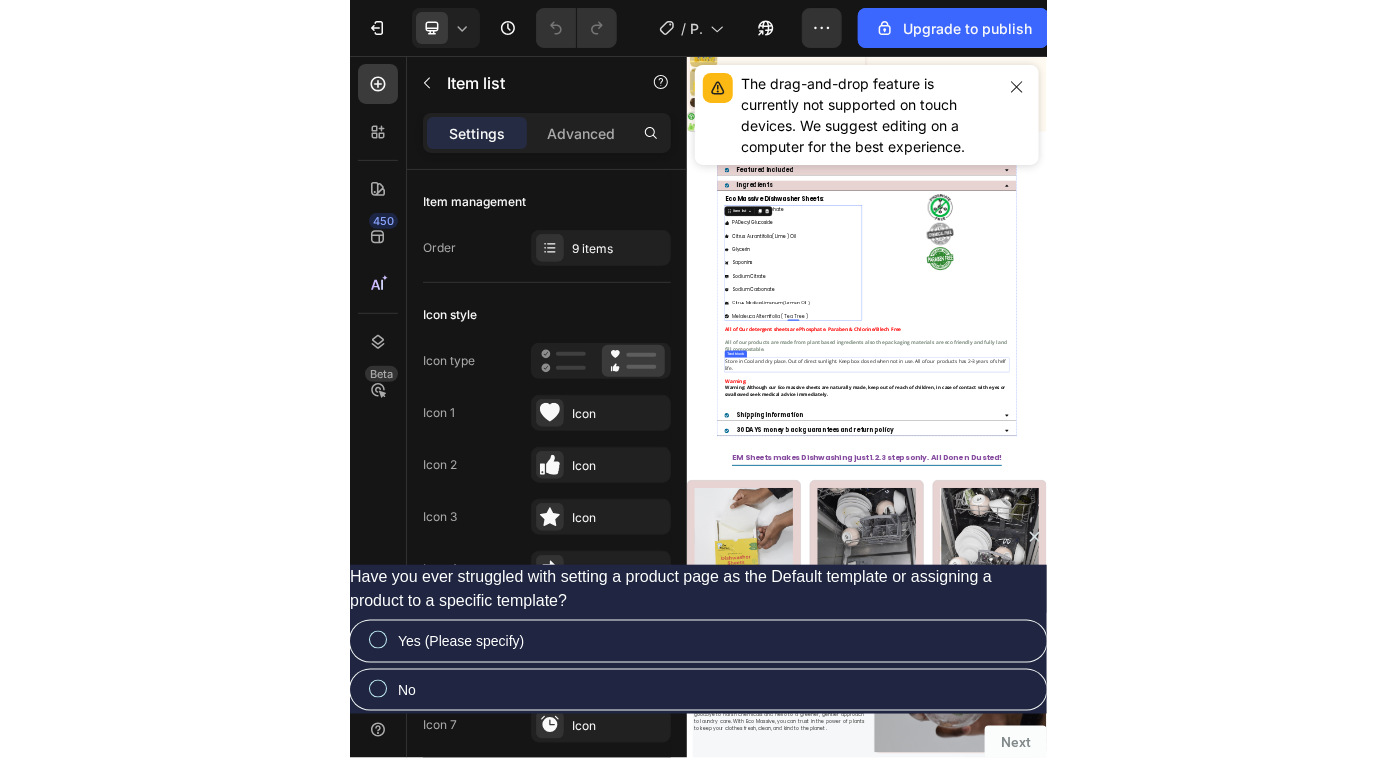 scroll, scrollTop: 949, scrollLeft: 0, axis: vertical 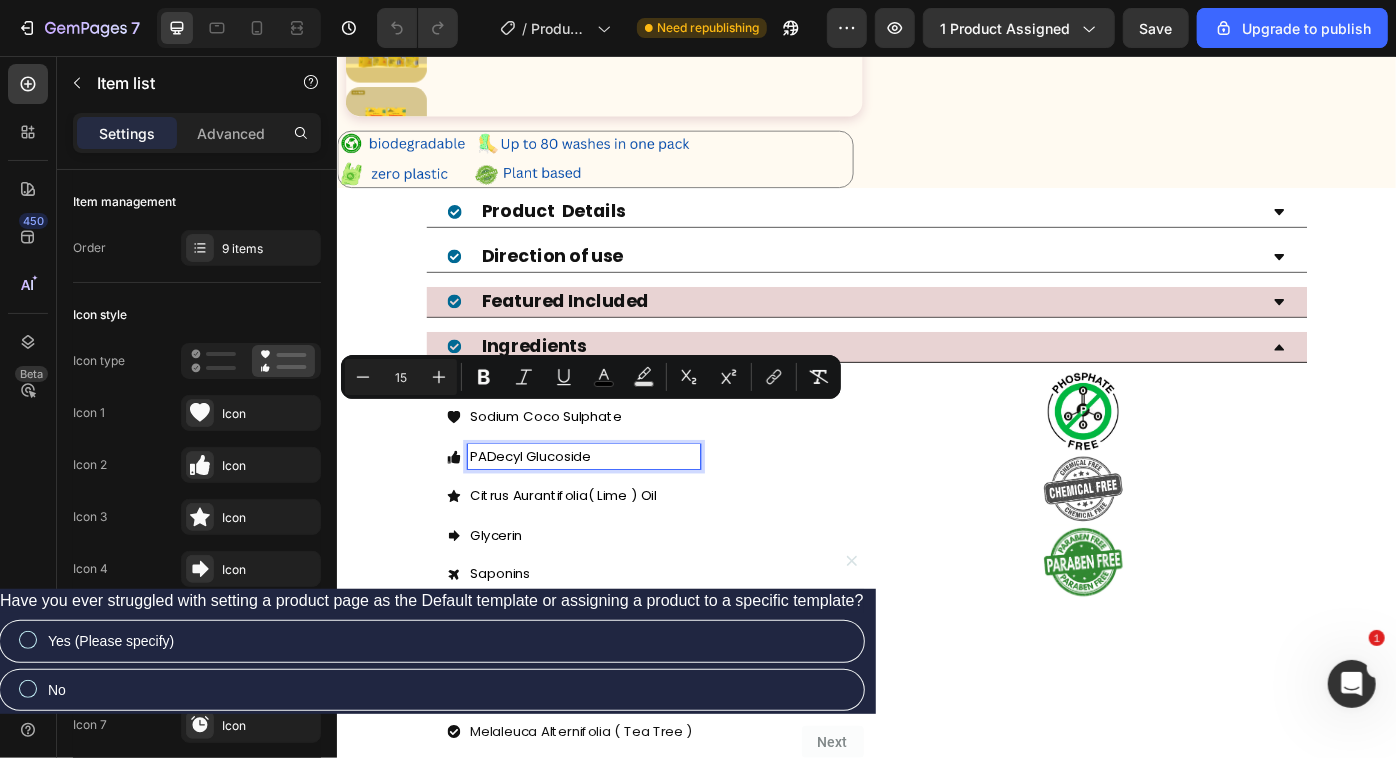 click on "Decyl Glucoside" at bounding box center (565, 510) 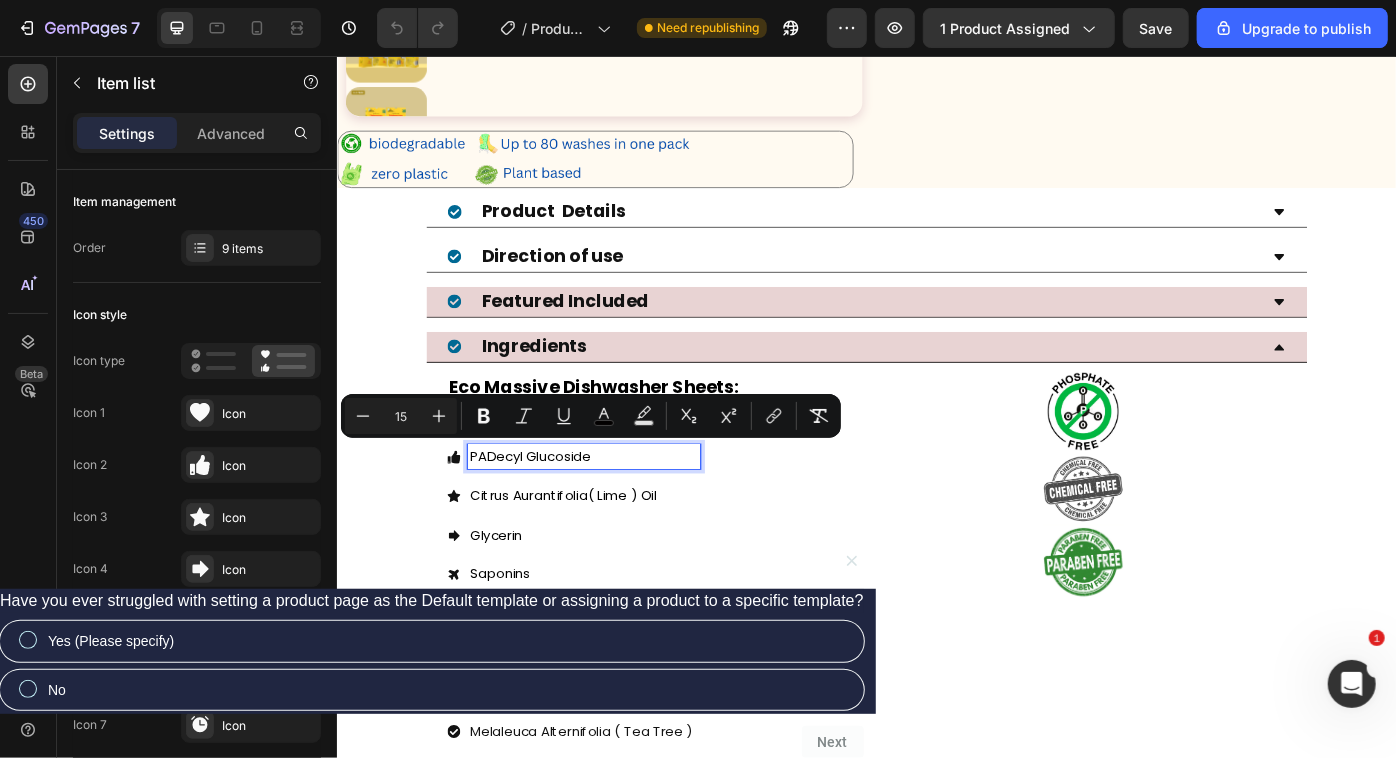 drag, startPoint x: 634, startPoint y: 511, endPoint x: 489, endPoint y: 512, distance: 145.00345 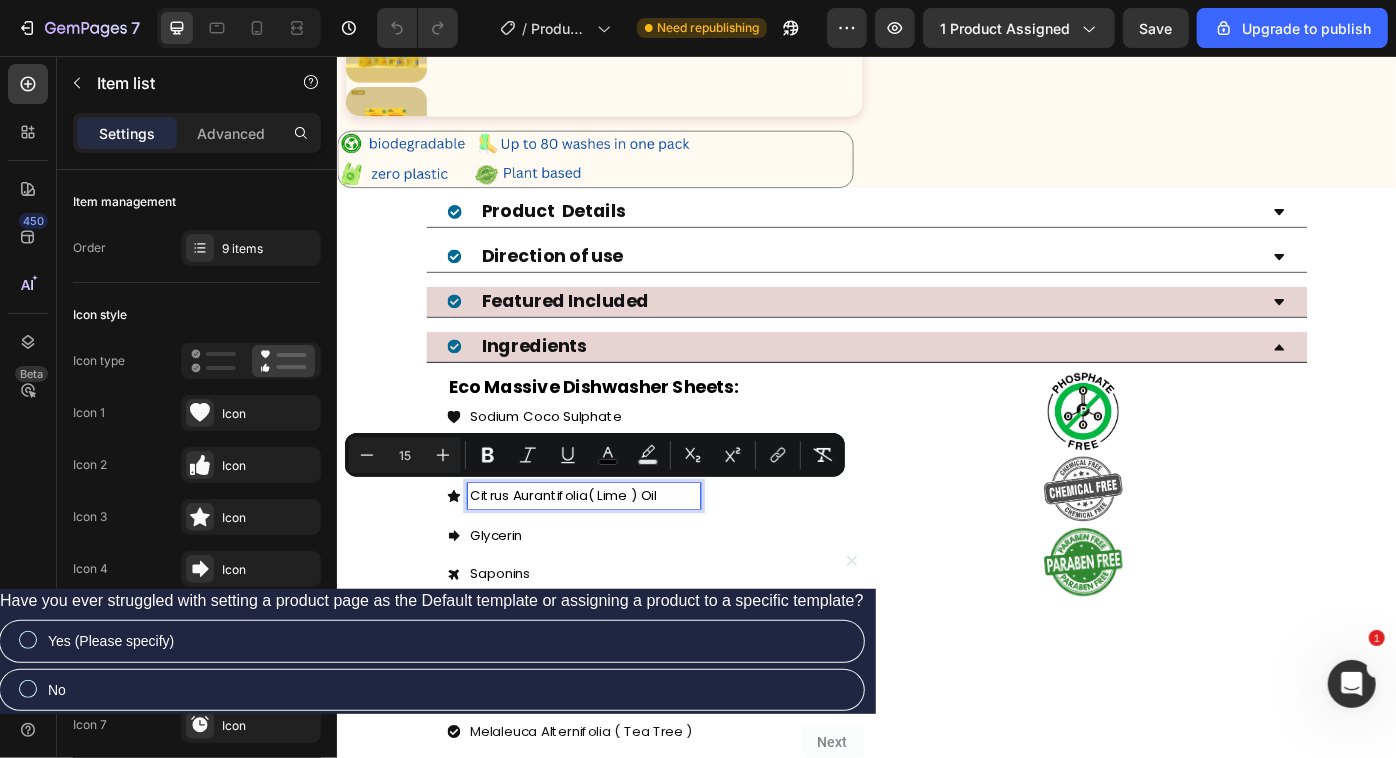 click on "Glycerin" at bounding box center (516, 599) 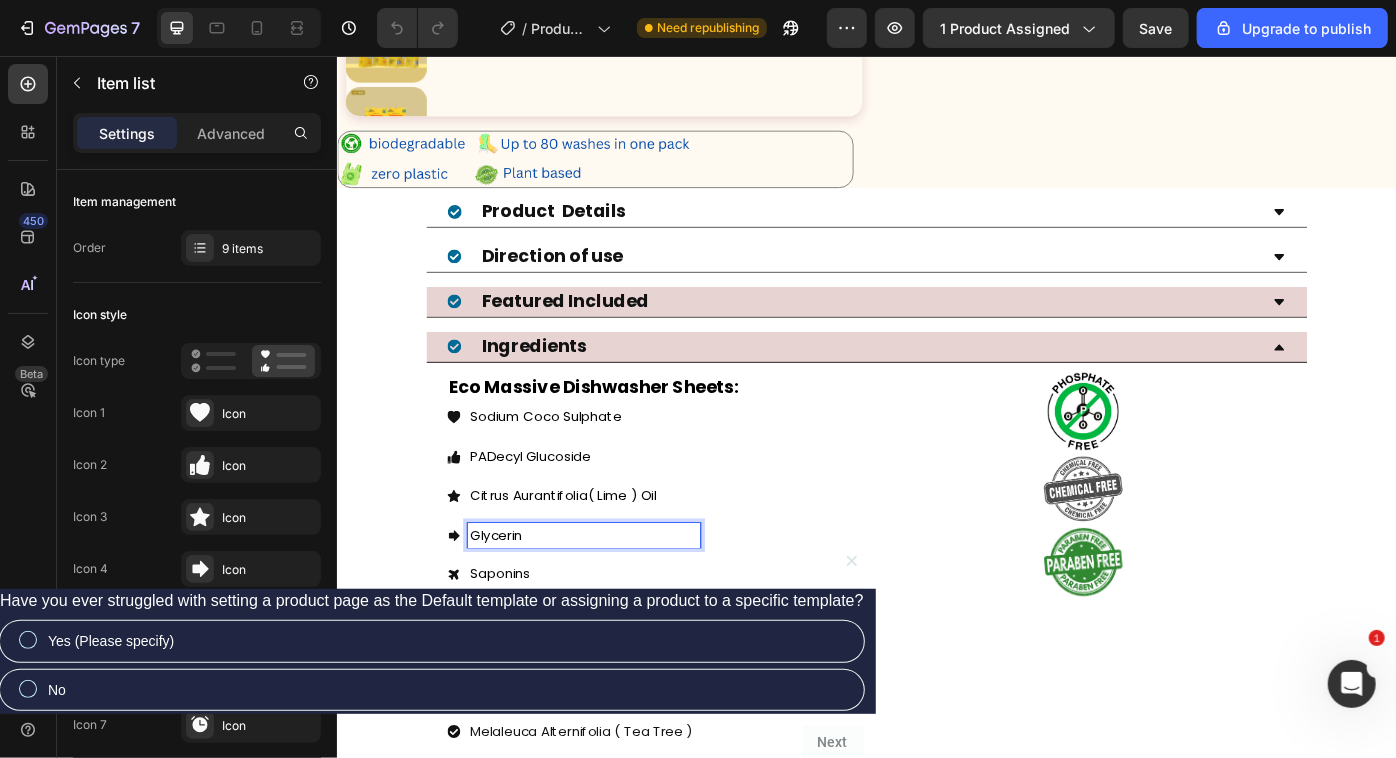 click on "Glycerin" at bounding box center (516, 599) 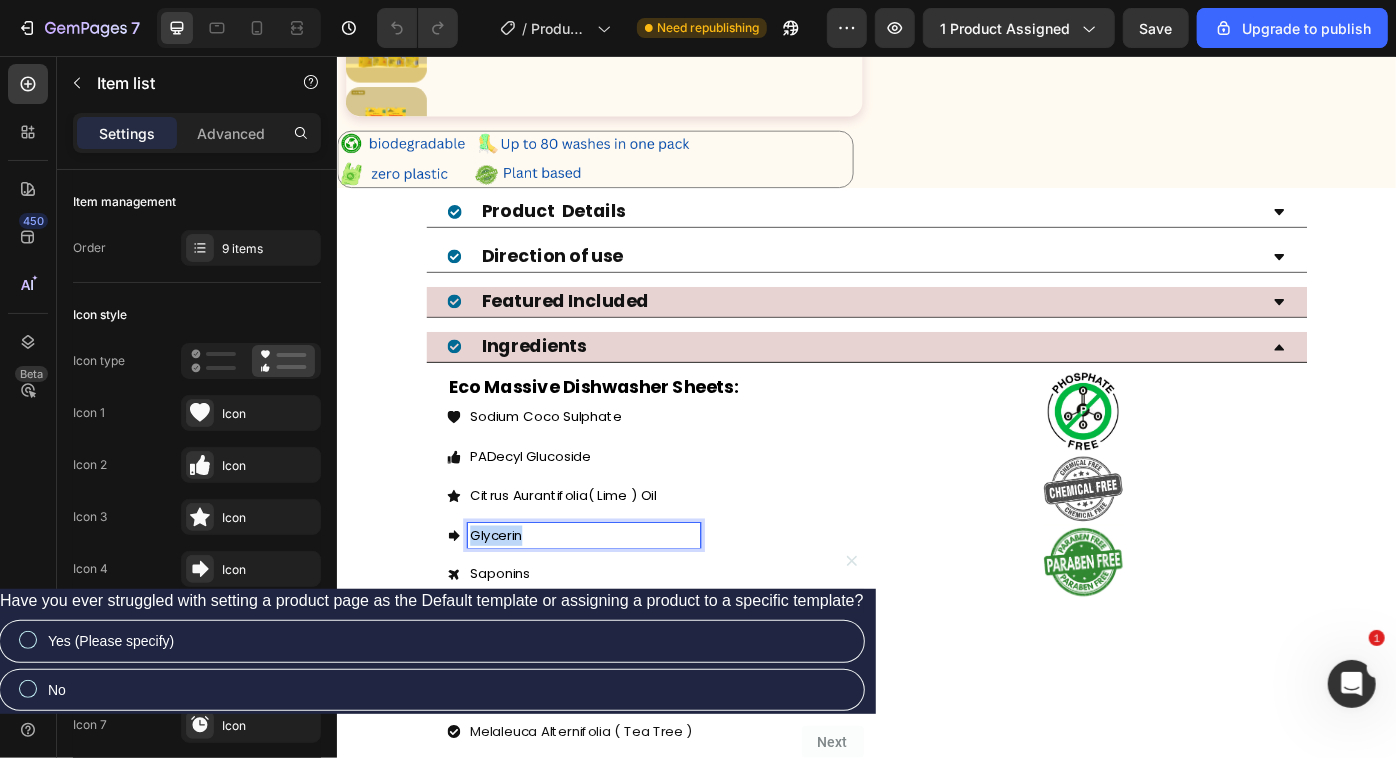 click on "Glycerin" at bounding box center (516, 599) 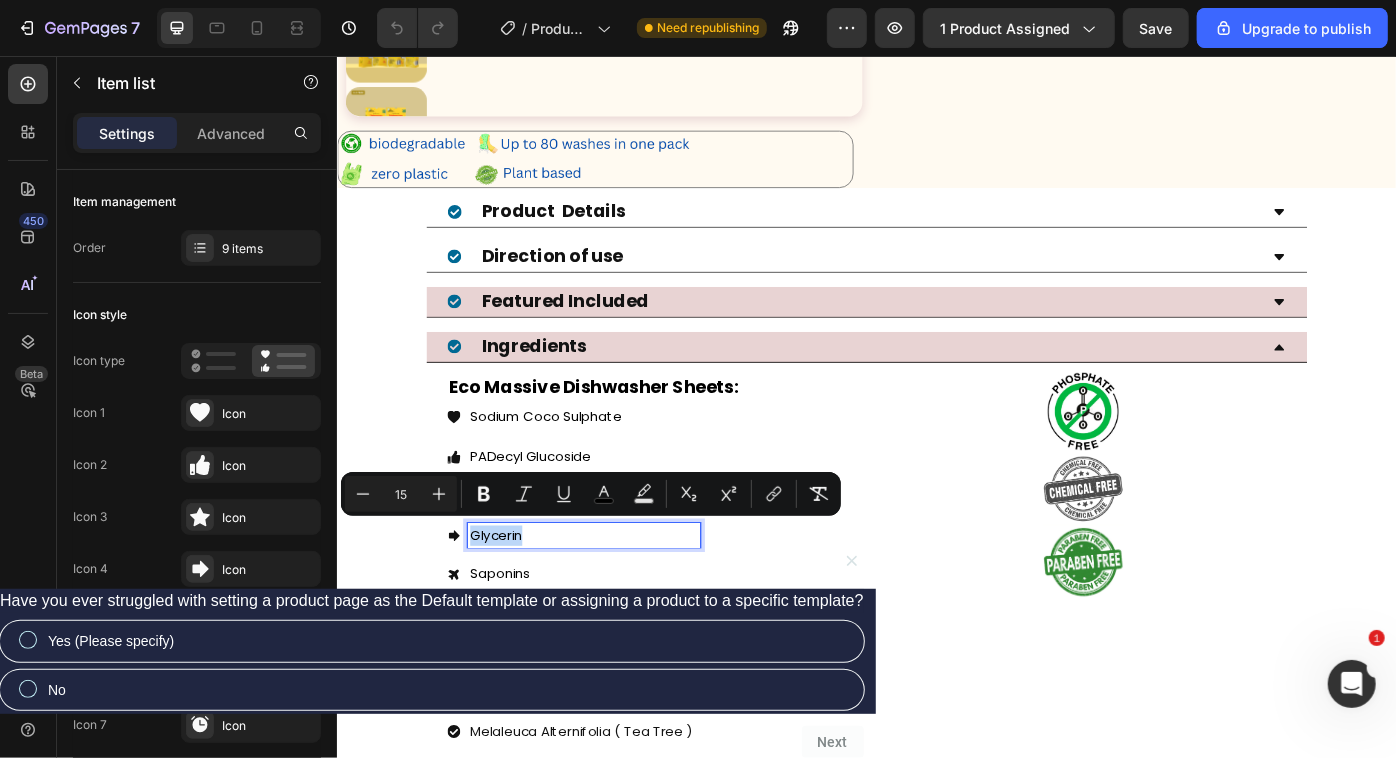 copy on "Glycerin" 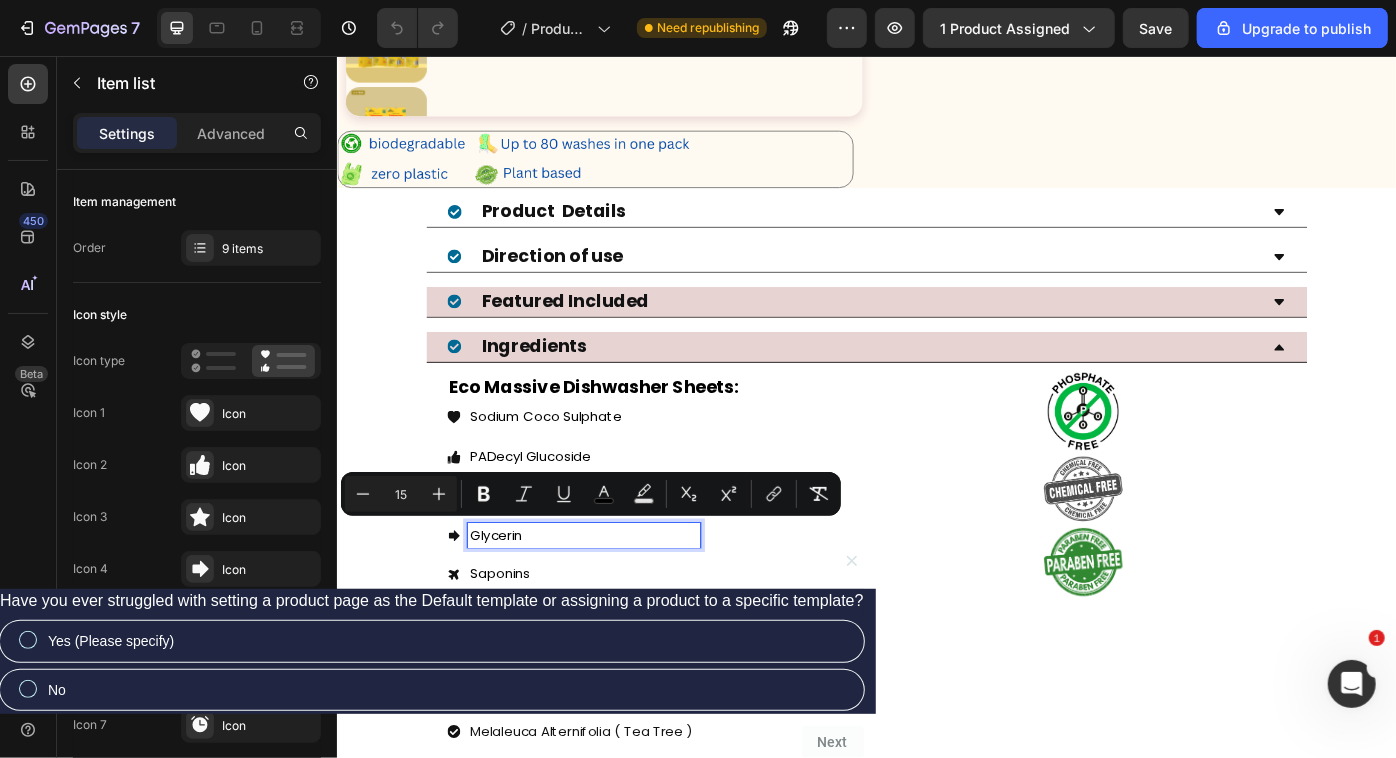 click on "Saponins" at bounding box center (521, 643) 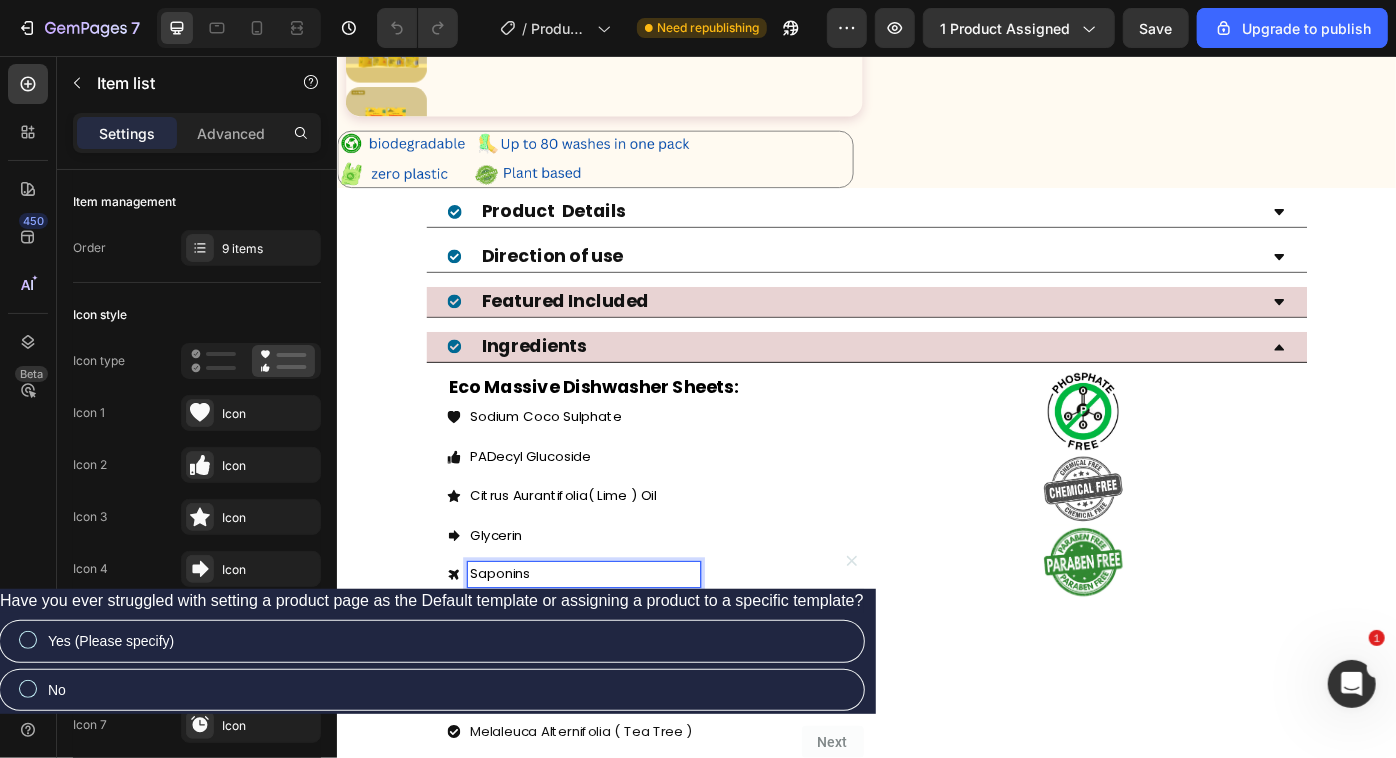 click on "Saponins" at bounding box center [521, 643] 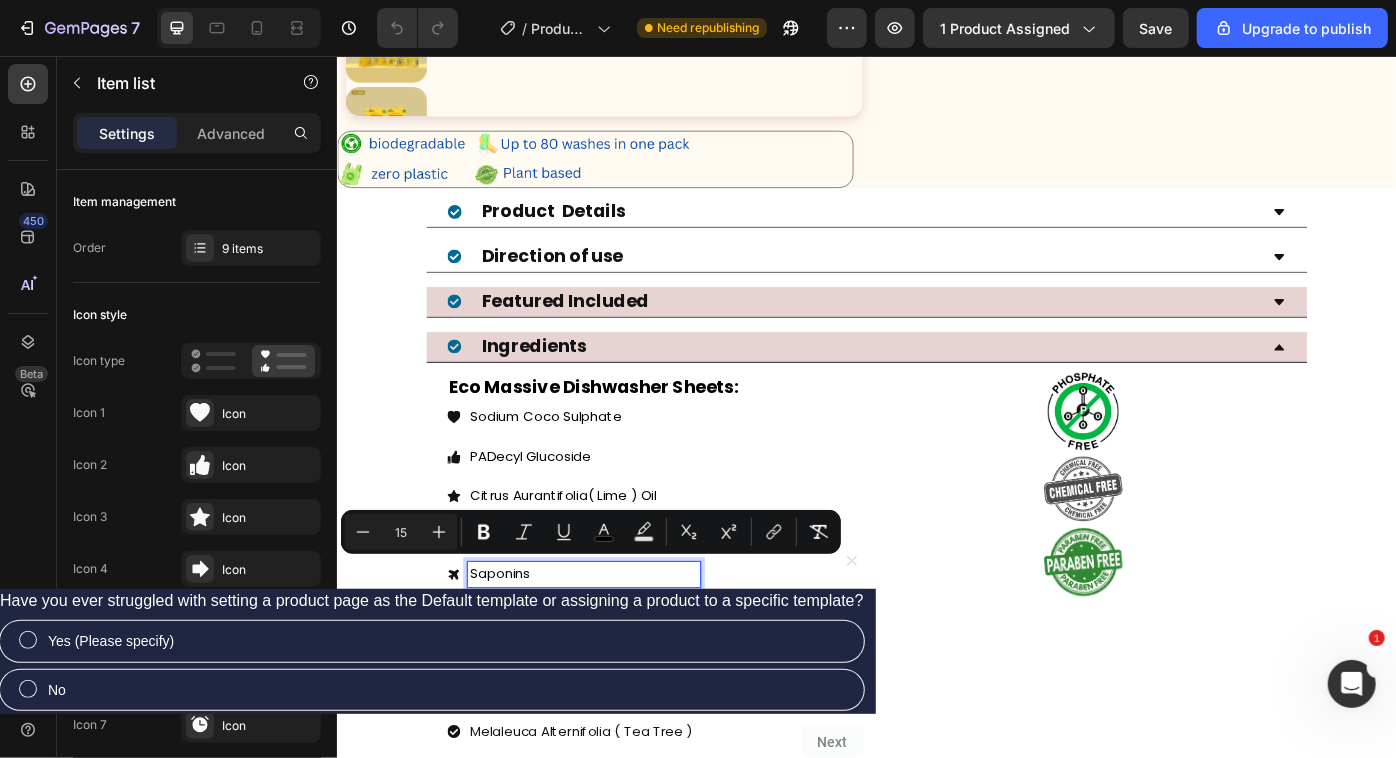 copy on "Saponins" 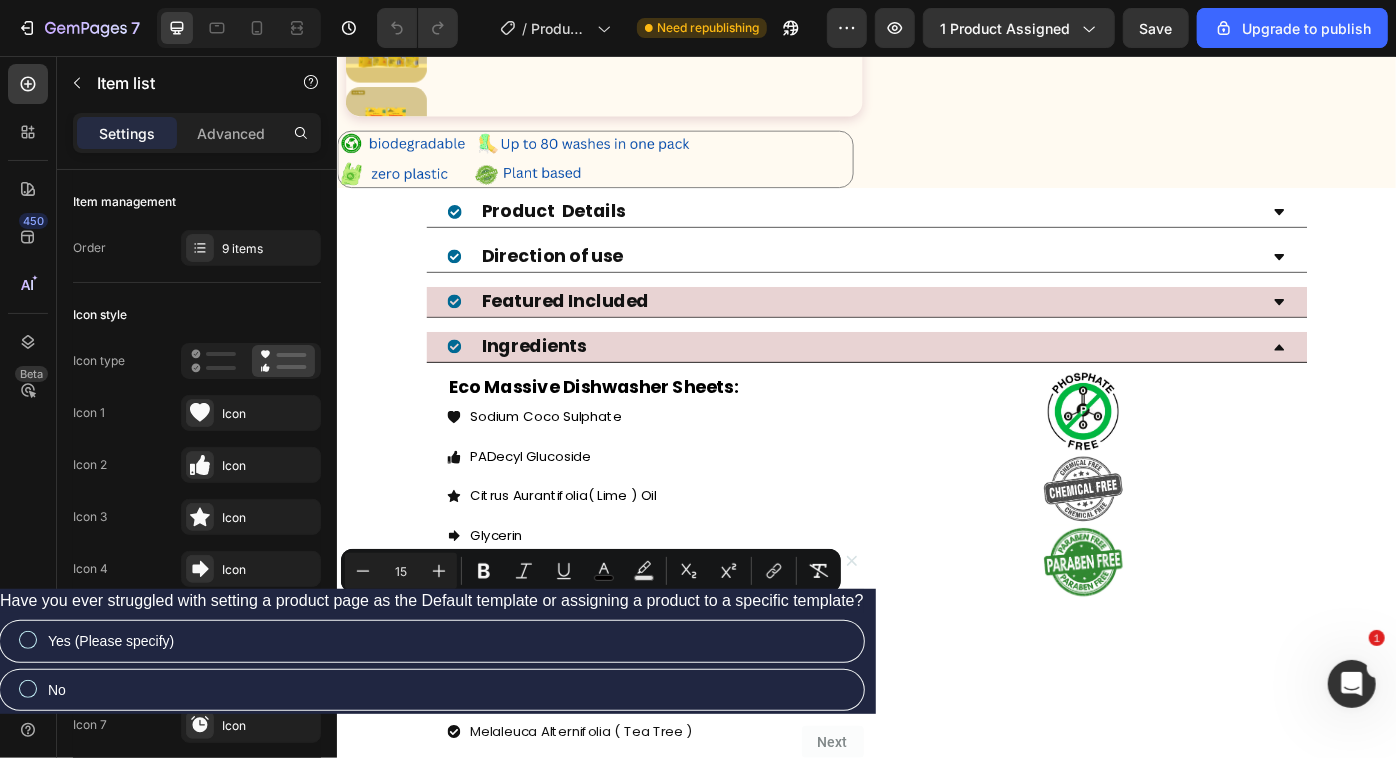 click on "Sodium Carbonate" at bounding box center (558, 732) 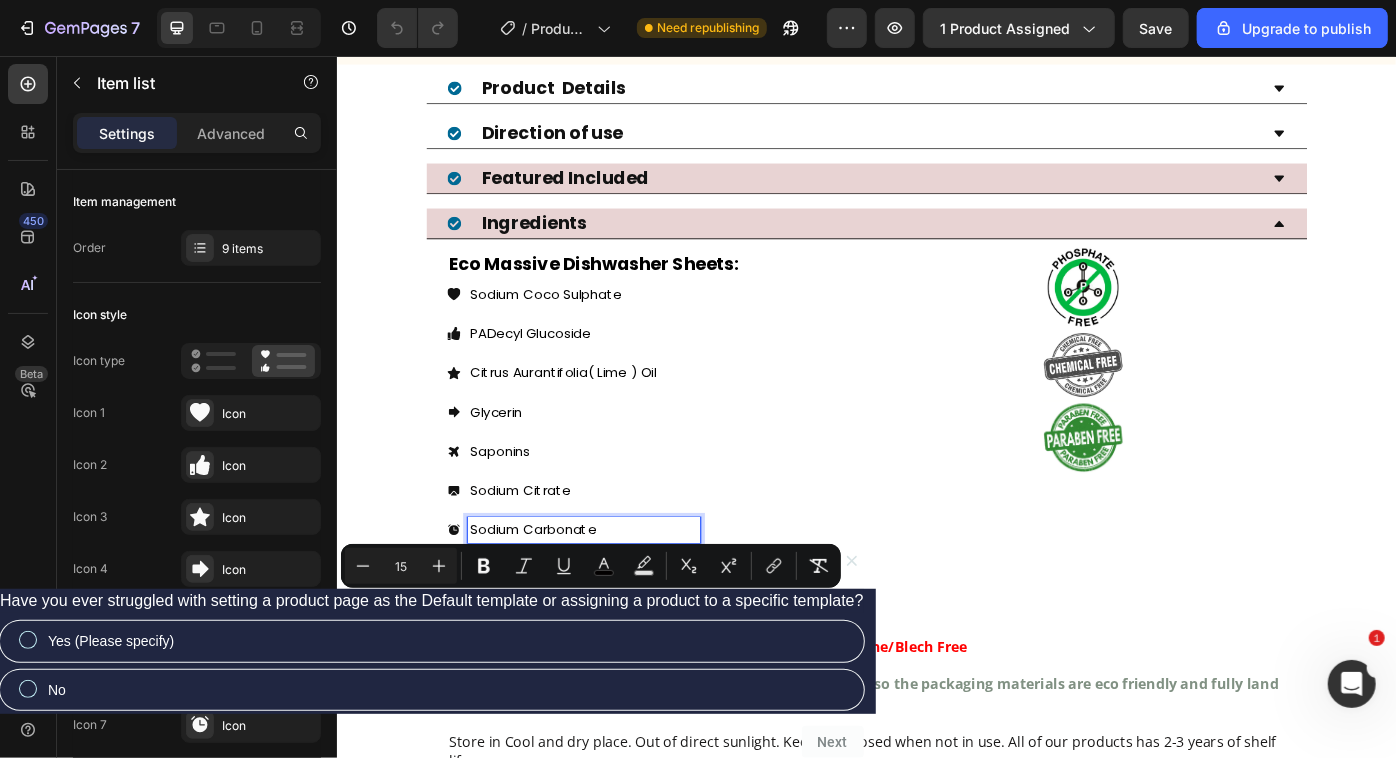 scroll, scrollTop: 1100, scrollLeft: 0, axis: vertical 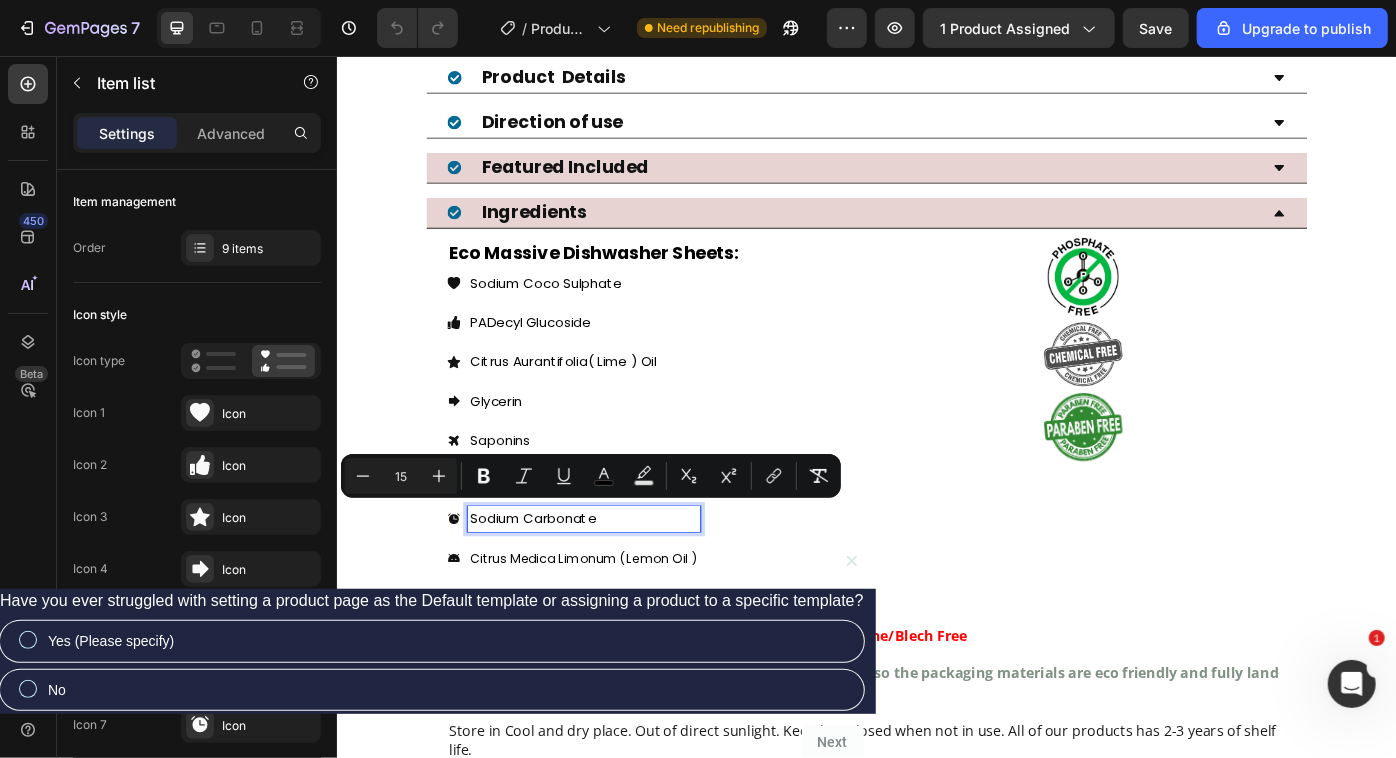 click on "Citrus Medica Limonum (Lemon Oil )" at bounding box center (616, 626) 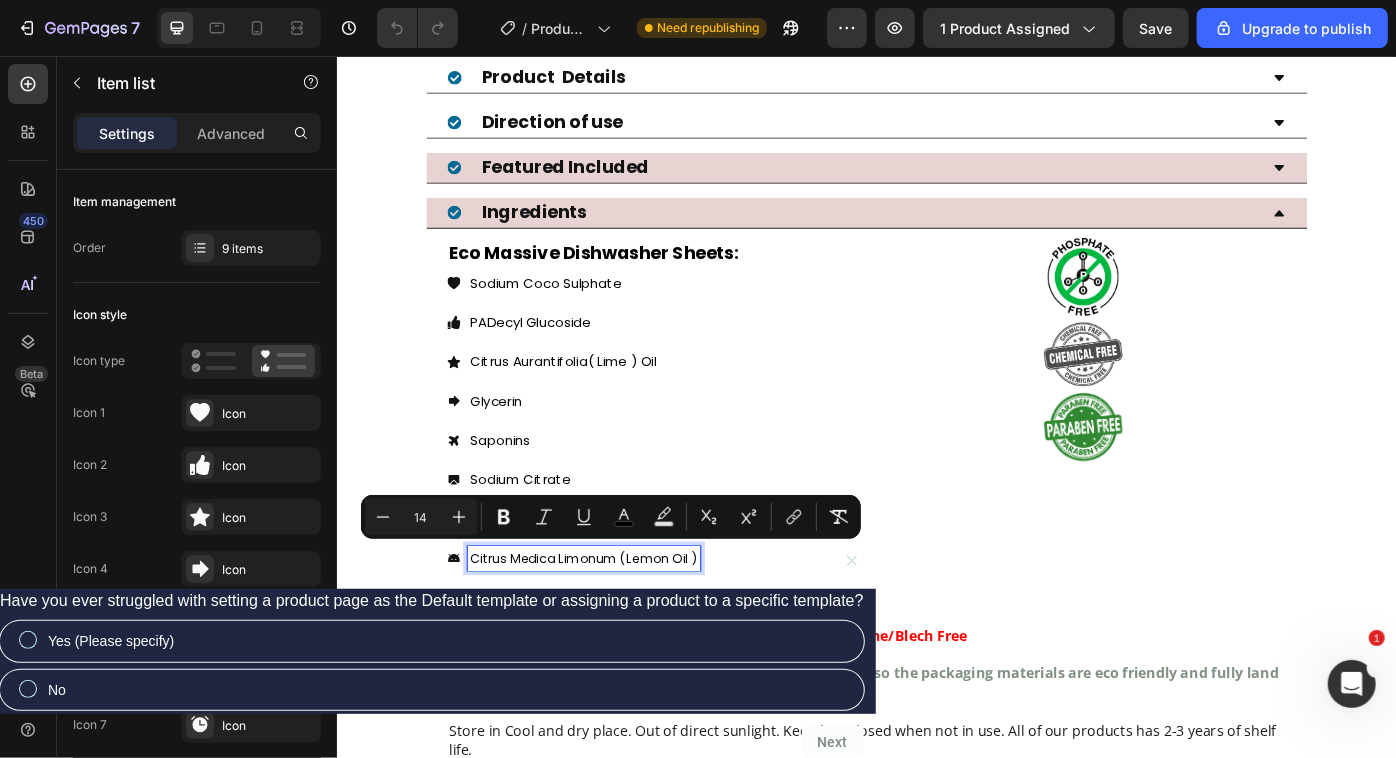 click on "Melaleuca Alternifolia ( Tea Tree )" at bounding box center (613, 669) 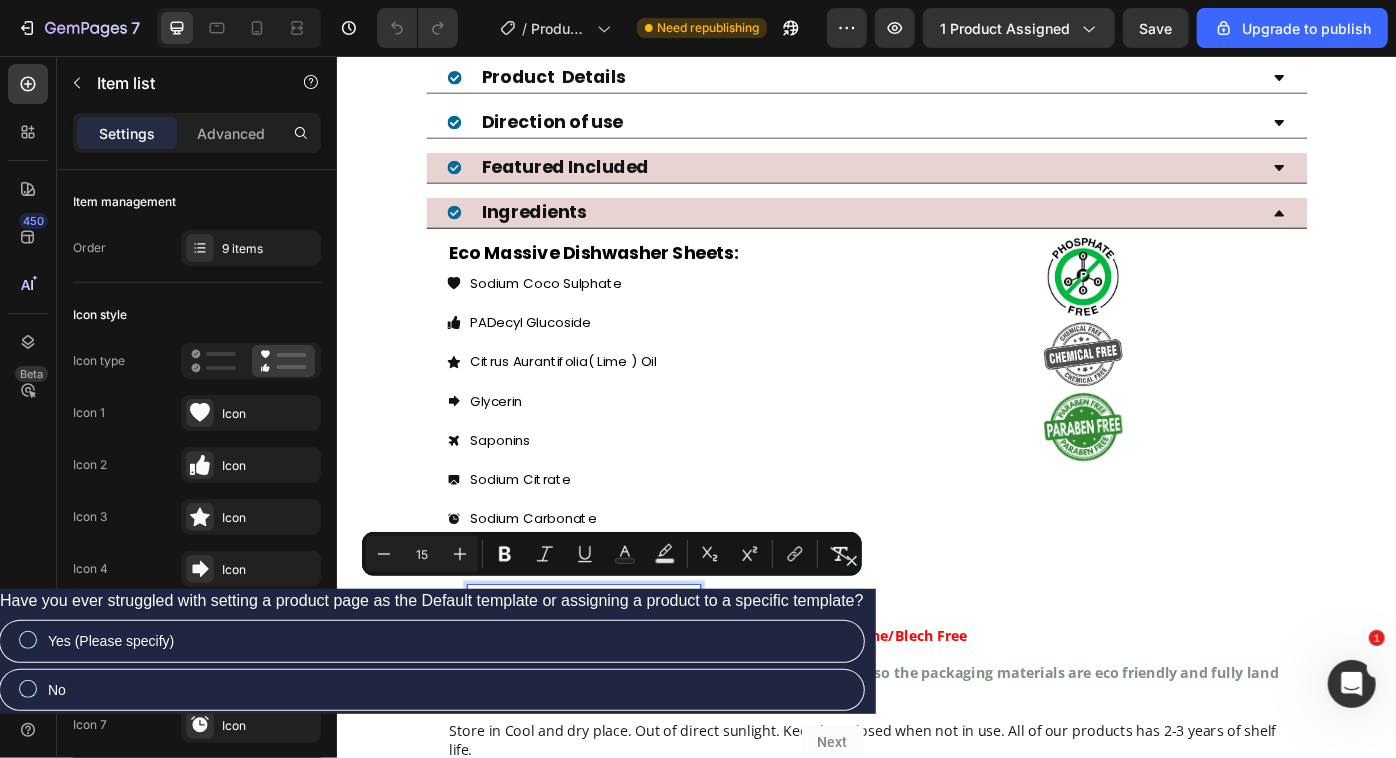 scroll, scrollTop: 1251, scrollLeft: 0, axis: vertical 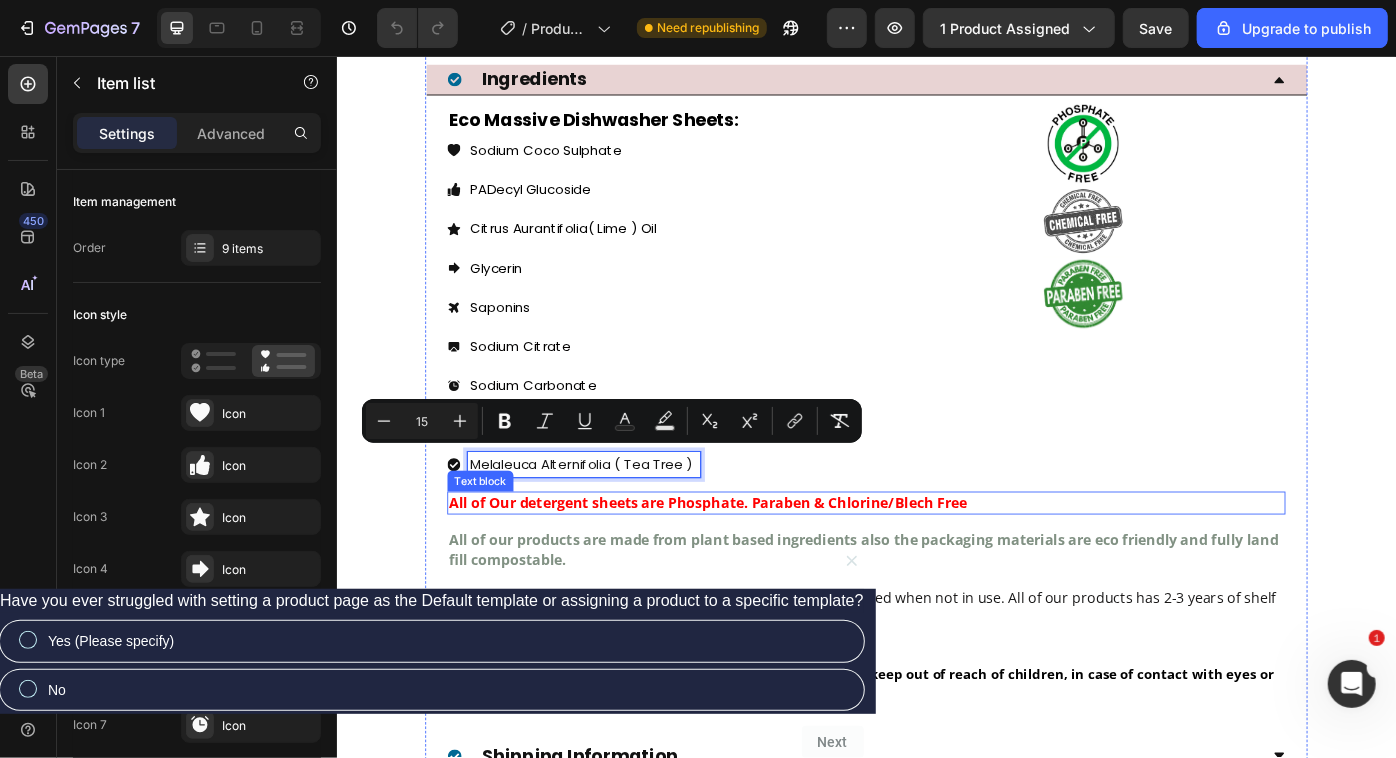 click on "All of Our detergent sheets are Phosphate. Paraben & Chlorine/Blech Free" at bounding box center (756, 563) 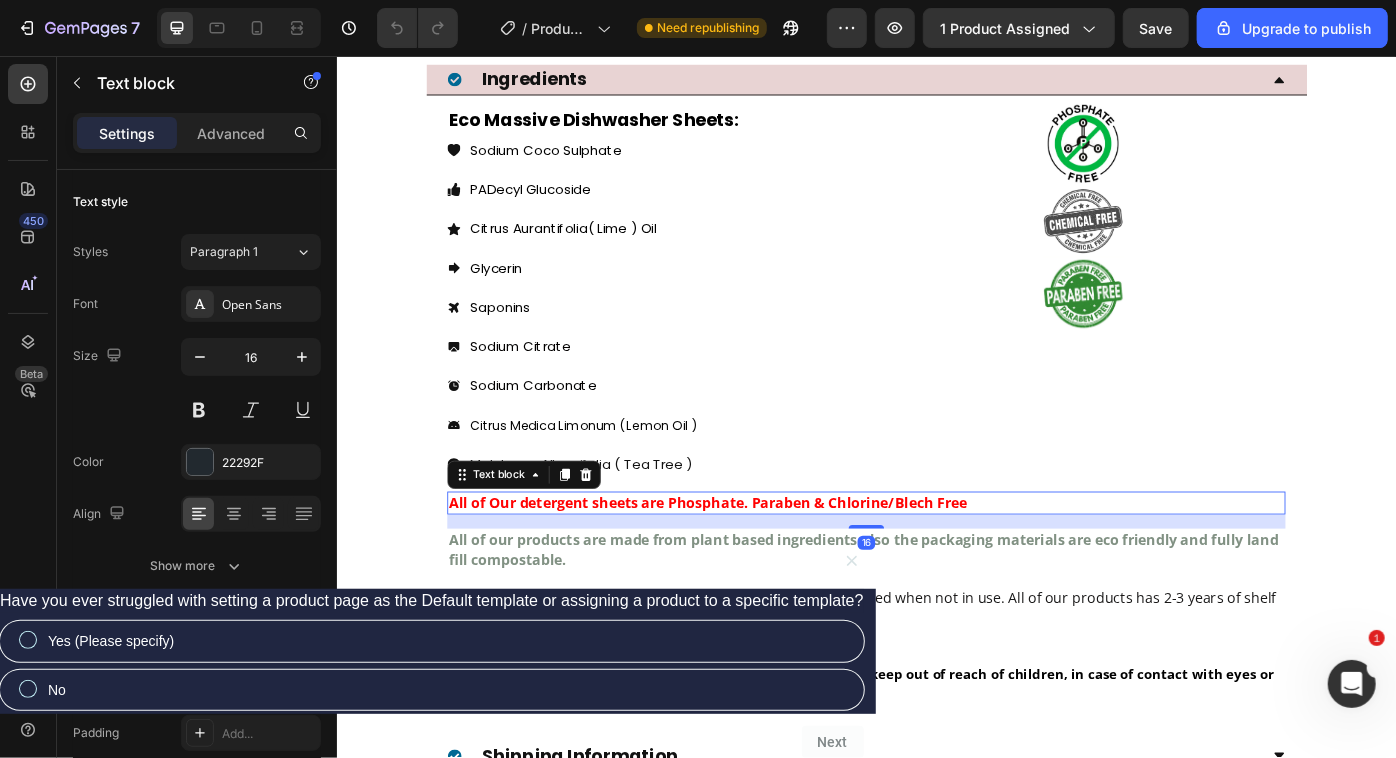 click on "All of Our detergent sheets are Phosphate. Paraben & Chlorine/Blech Free" at bounding box center (756, 563) 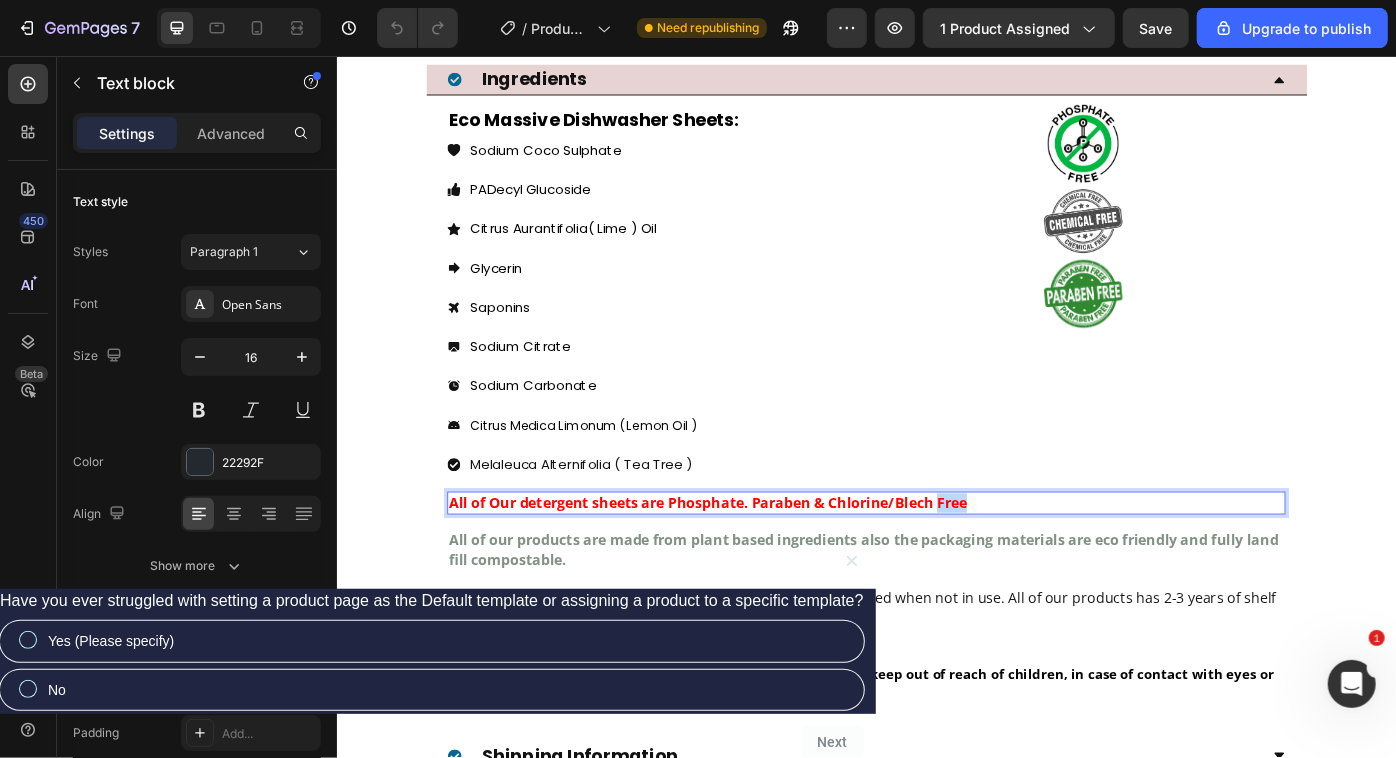 click on "All of Our detergent sheets are Phosphate. Paraben & Chlorine/Blech Free" at bounding box center (756, 563) 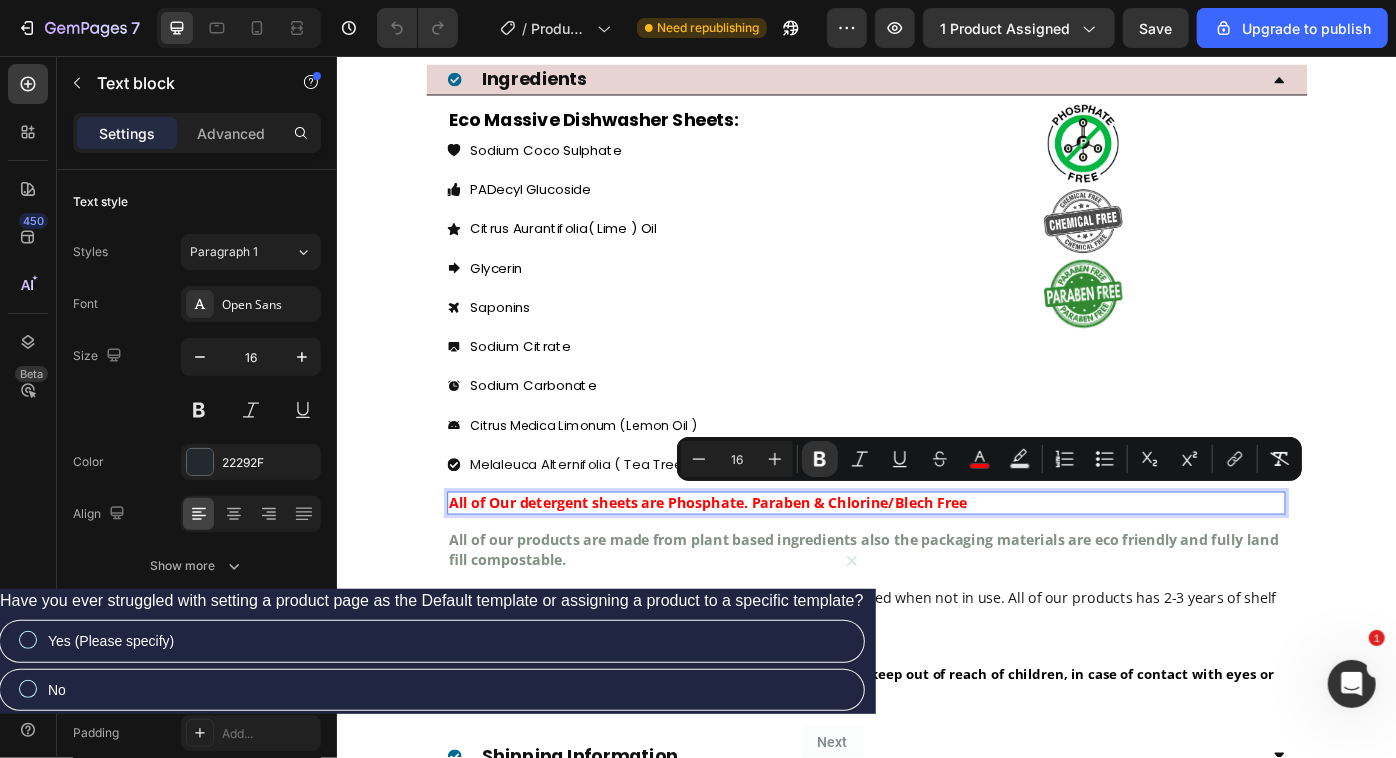 click on "All of Our detergent sheets are Phosphate. Paraben & Chlorine/Blech Free" at bounding box center (756, 563) 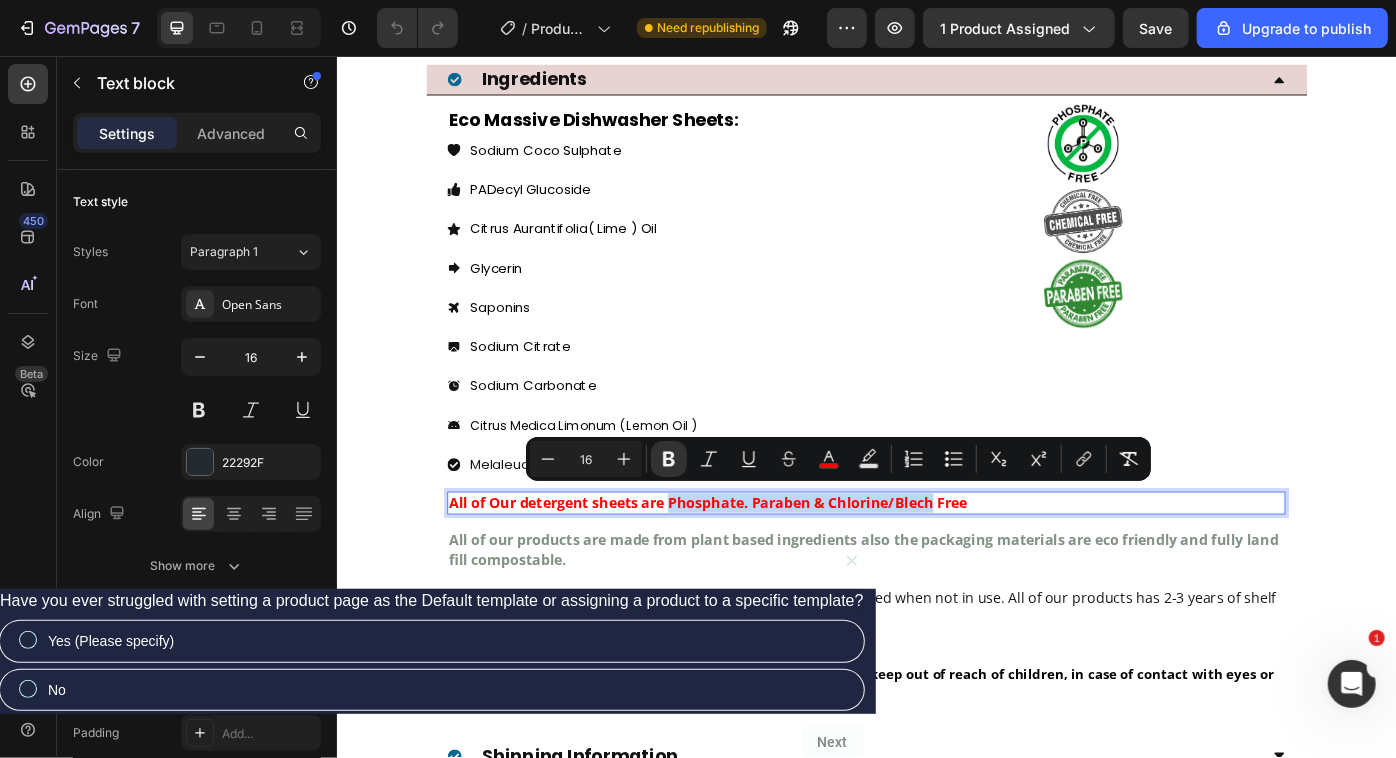 drag, startPoint x: 1005, startPoint y: 553, endPoint x: 714, endPoint y: 561, distance: 291.10995 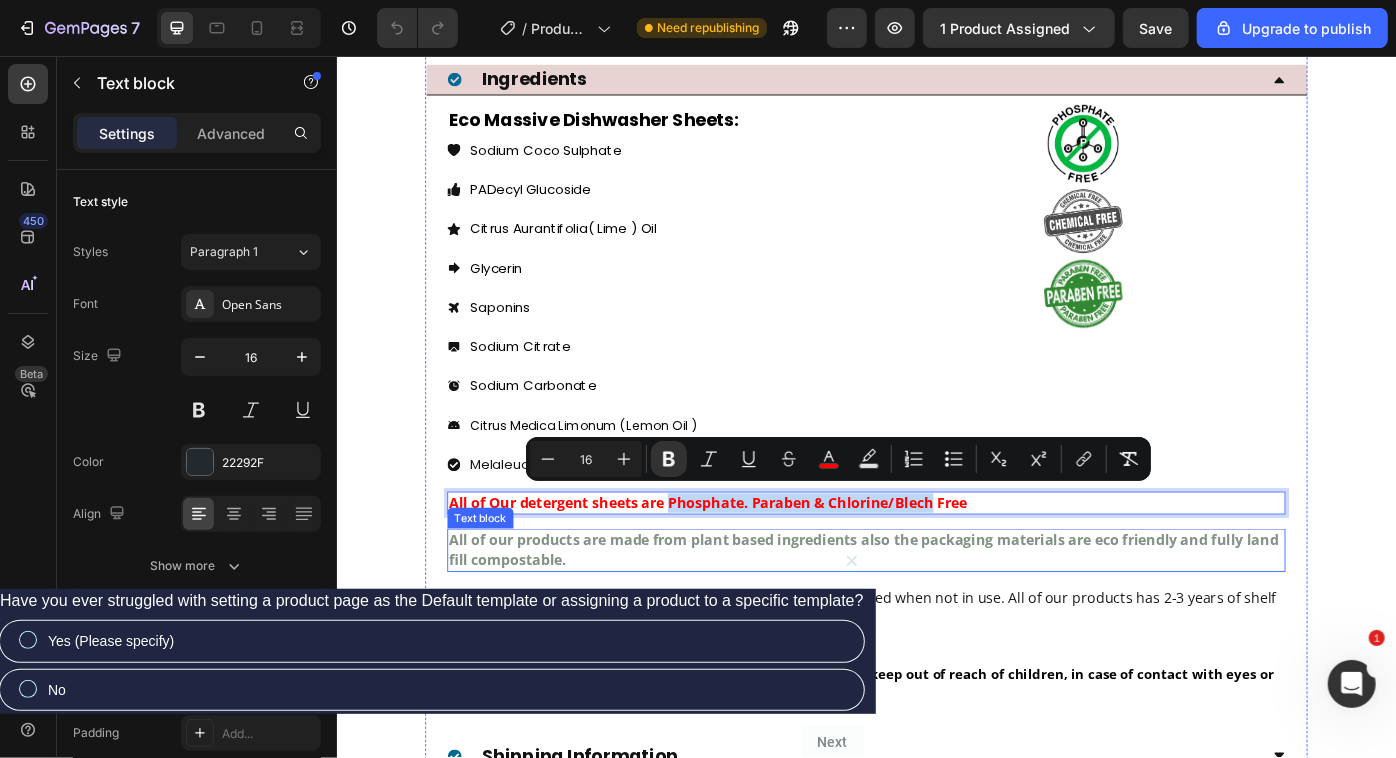 click on "All of our products are made from plant based ingredients also the packaging materials are eco friendly and fully land fill compostable." at bounding box center (933, 616) 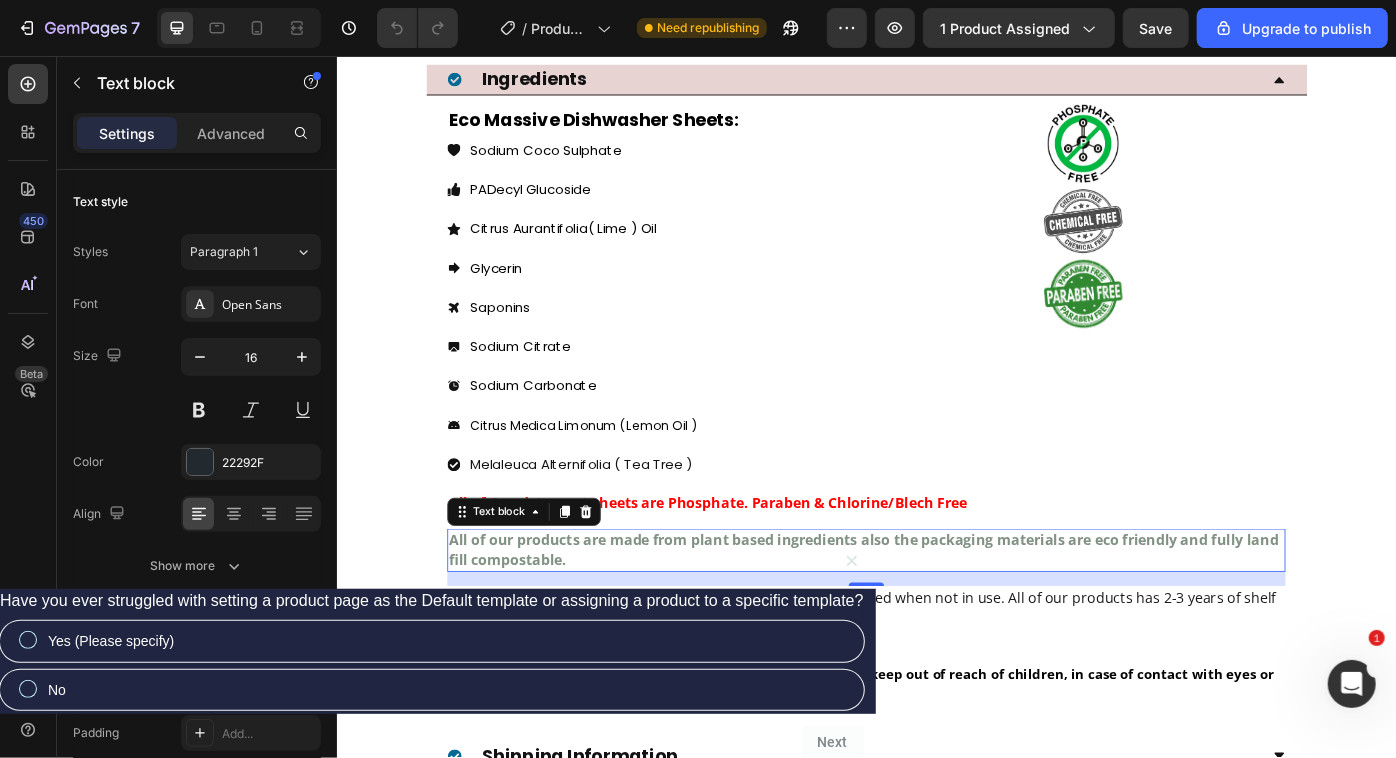 click on "All of our products are made from plant based ingredients also the packaging materials are eco friendly and fully land fill compostable." at bounding box center (933, 616) 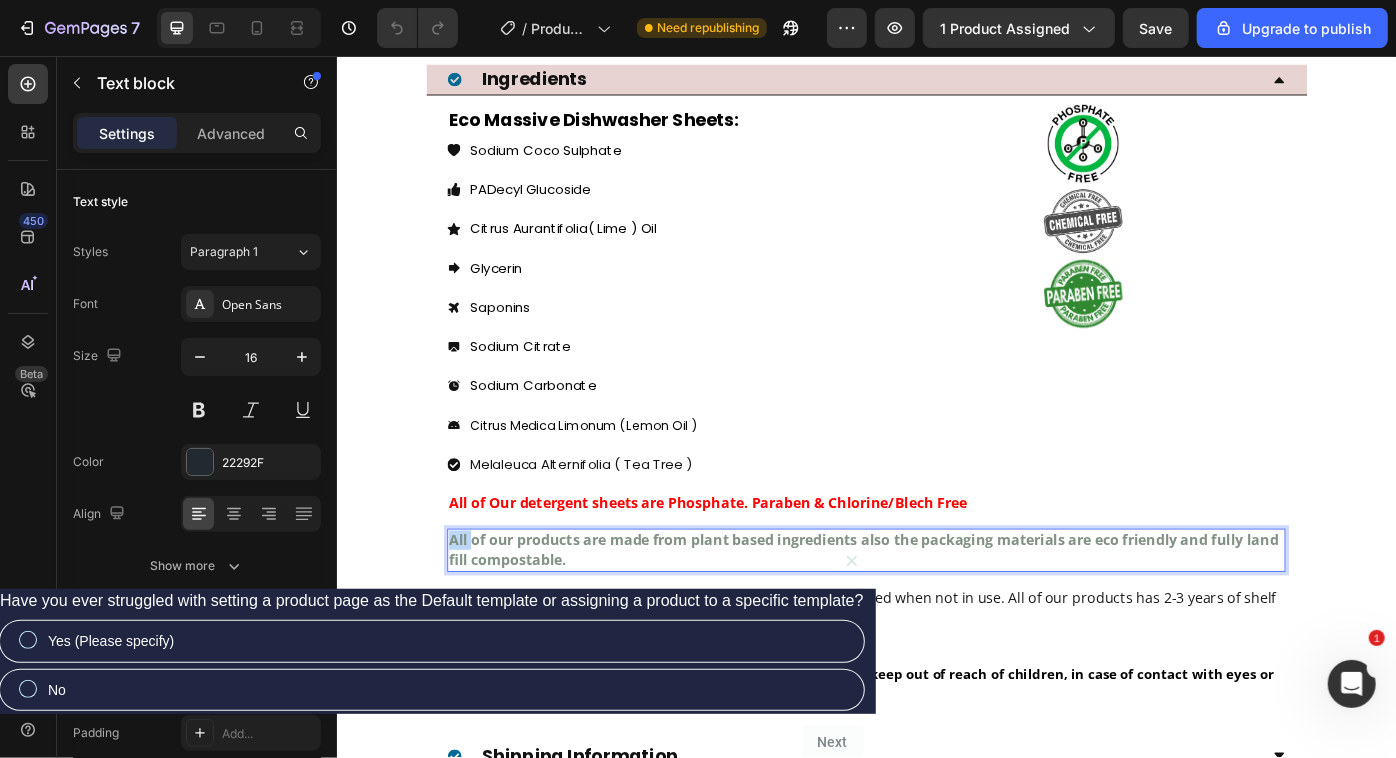 click on "All of our products are made from plant based ingredients also the packaging materials are eco friendly and fully land fill compostable." at bounding box center [933, 616] 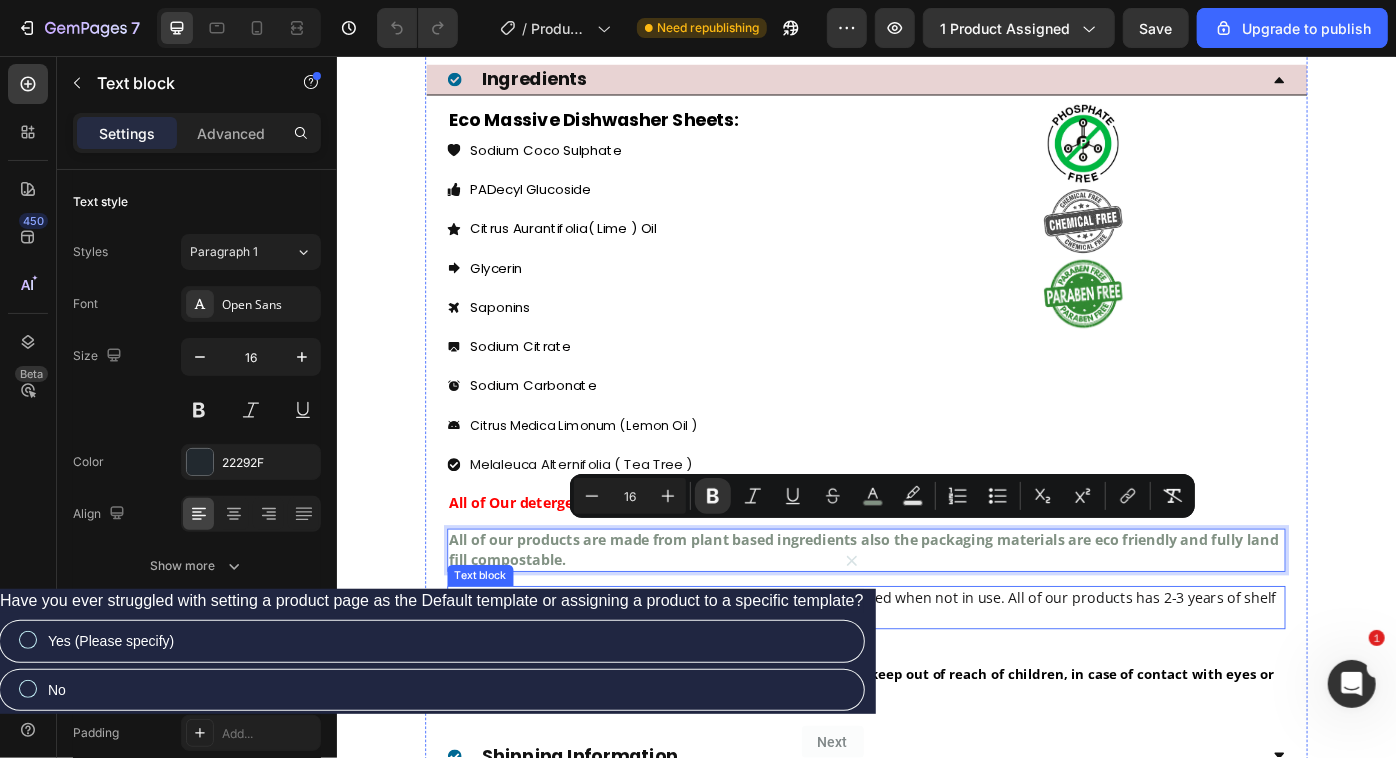 click on "Store in Cool and dry place. Out of direct sunlight. Keep box closed when not in use. All of our products has 2-3 years of shelf life." at bounding box center [931, 681] 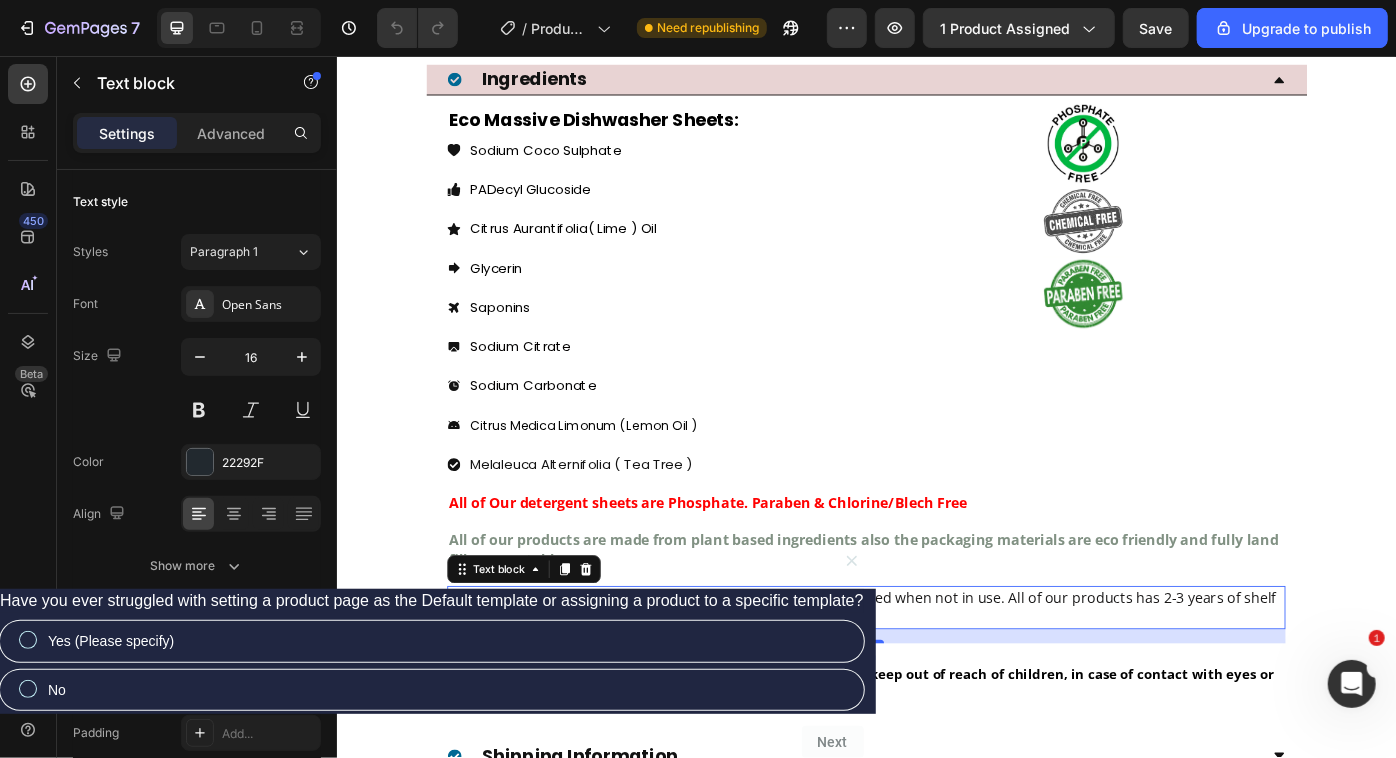 click on "Store in Cool and dry place. Out of direct sunlight. Keep box closed when not in use. All of our products has 2-3 years of shelf life." at bounding box center (931, 681) 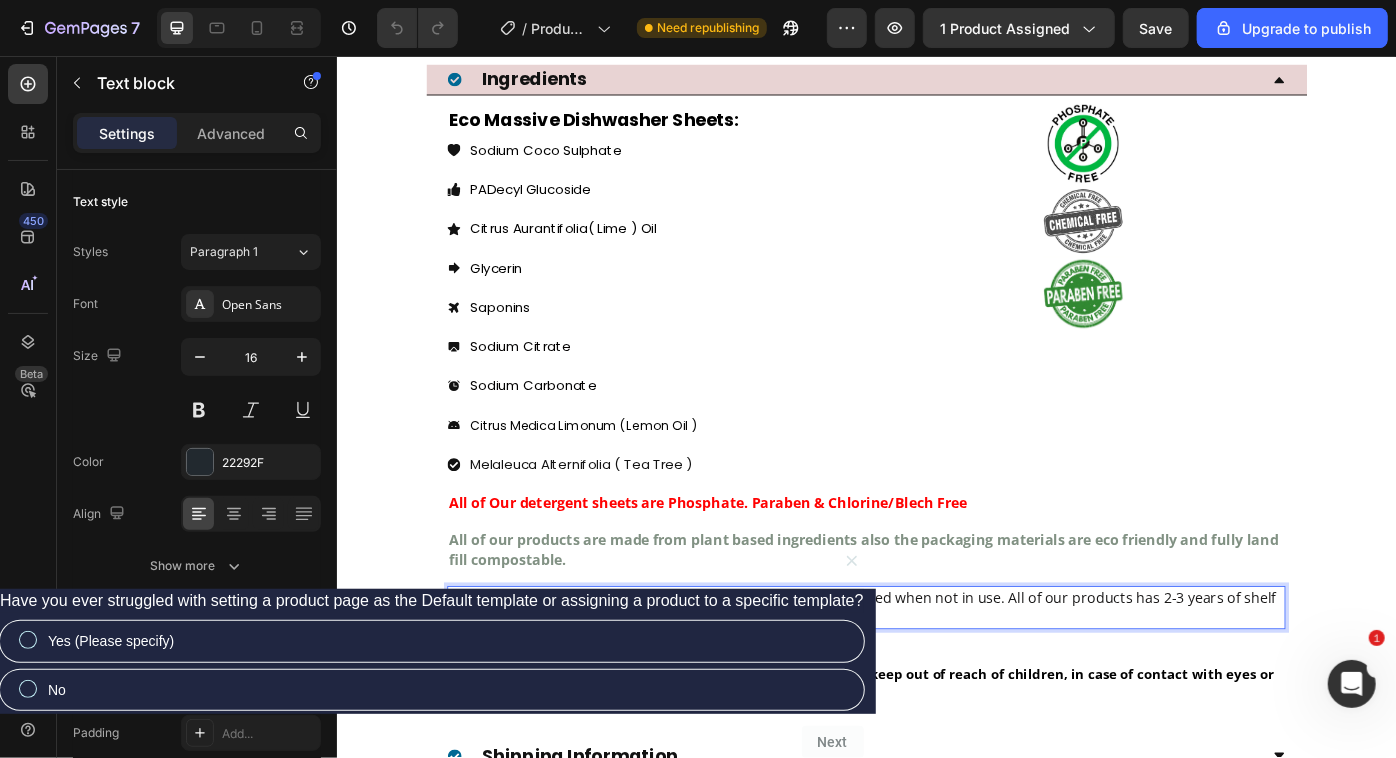 click on "Store in Cool and dry place. Out of direct sunlight. Keep box closed when not in use. All of our products has 2-3 years of shelf life." at bounding box center [936, 681] 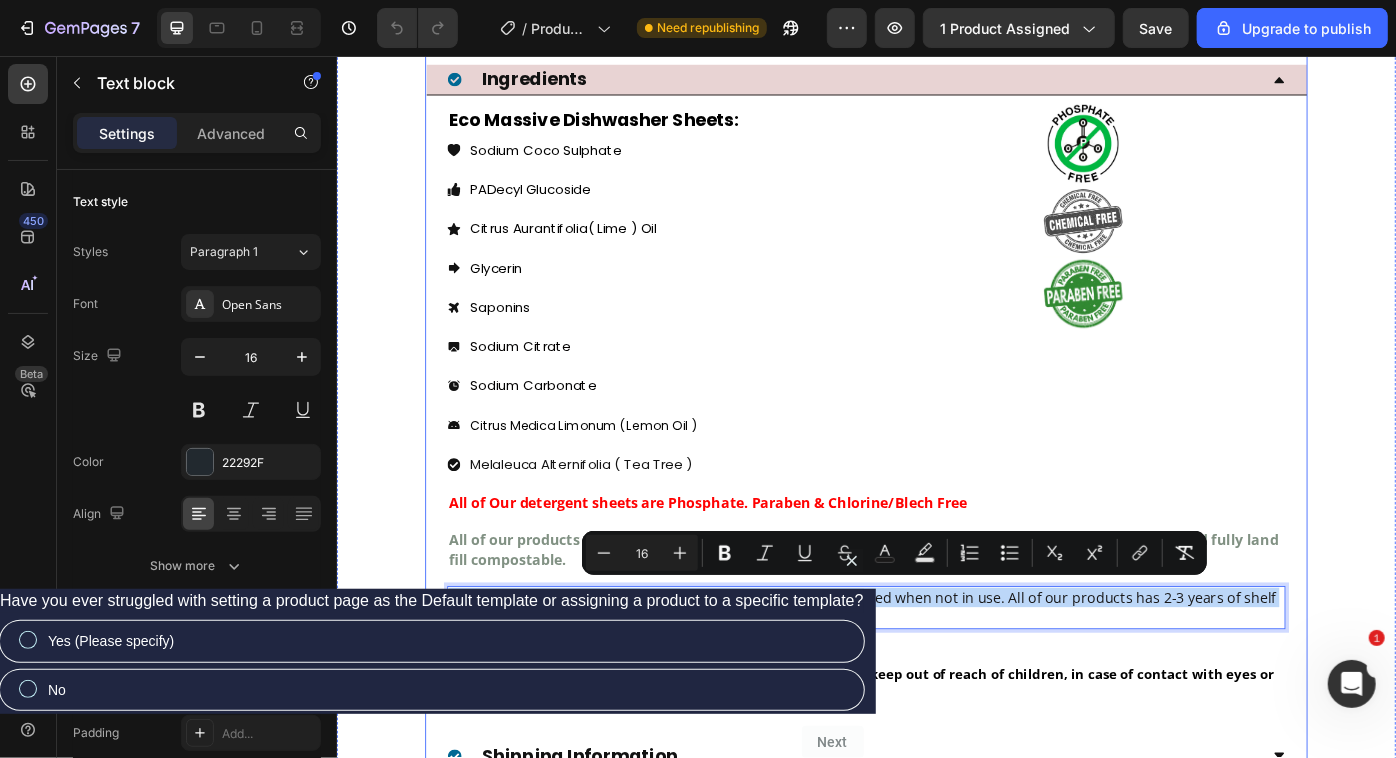 drag, startPoint x: 498, startPoint y: 689, endPoint x: 438, endPoint y: 658, distance: 67.53518 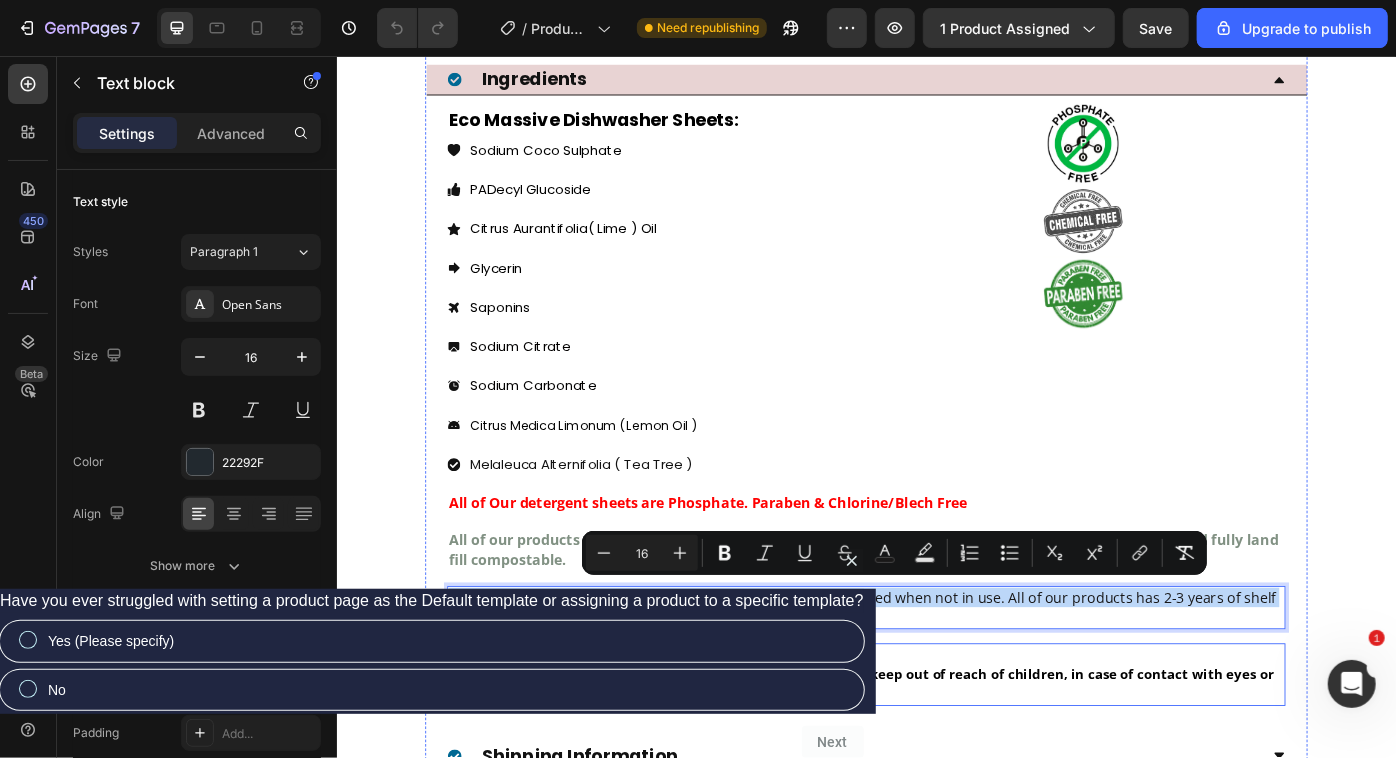 click on "Warning: Although our Eco massive sheets are naturally made, keep out of reach of children, in case of contact with eyes or swallowed seek medical advice immediately." at bounding box center (930, 768) 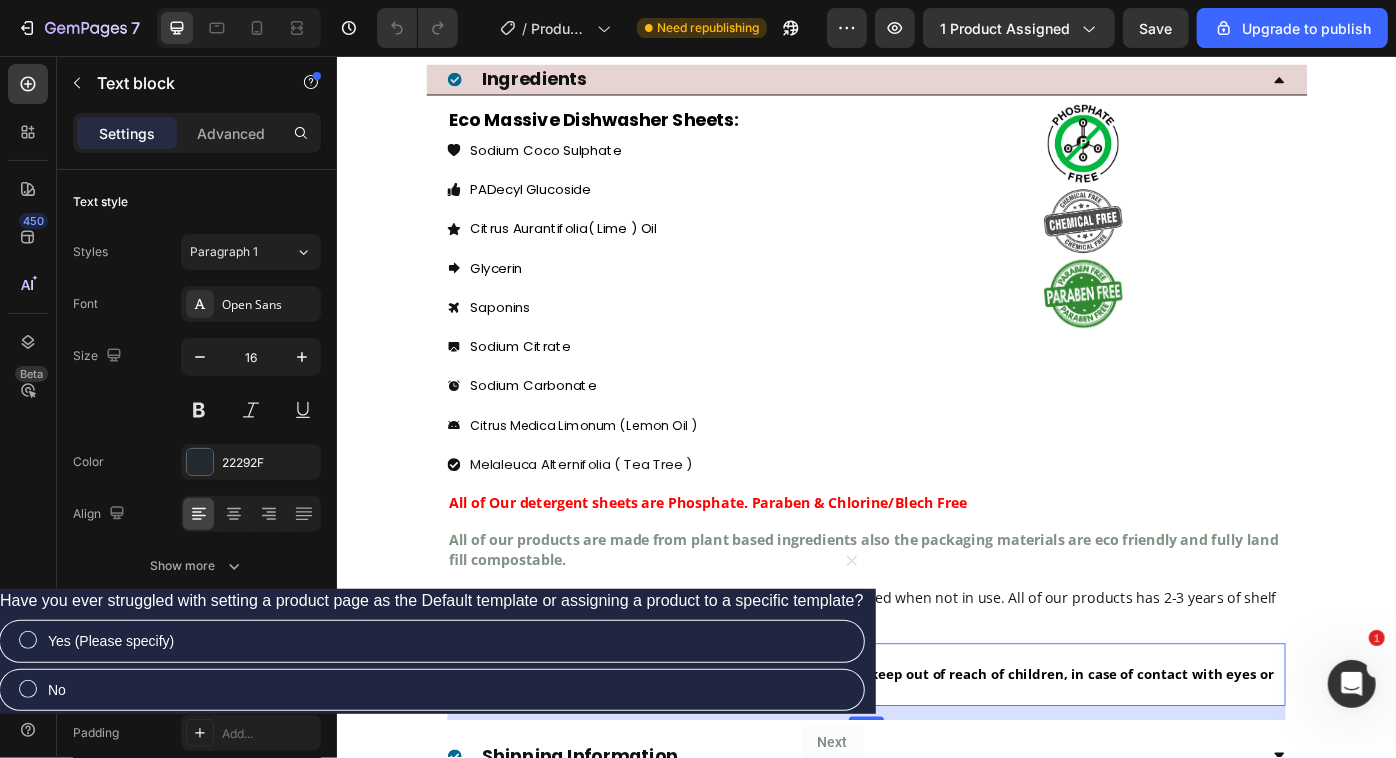 click on "Warning: Although our Eco massive sheets are naturally made, keep out of reach of children, in case of contact with eyes or swallowed seek medical advice immediately." at bounding box center (936, 768) 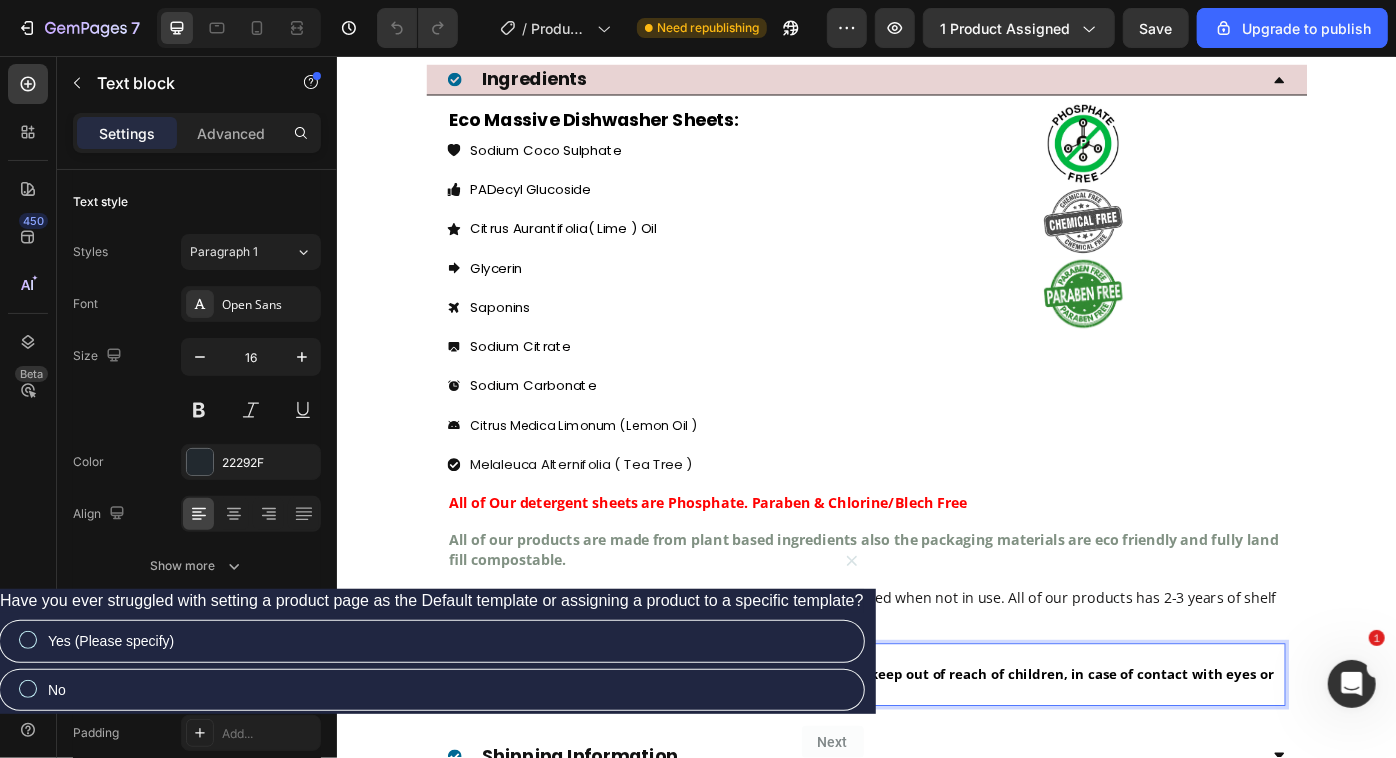 click on "Warning: Although our Eco massive sheets are naturally made, keep out of reach of children, in case of contact with eyes or swallowed seek medical advice immediately." at bounding box center [936, 768] 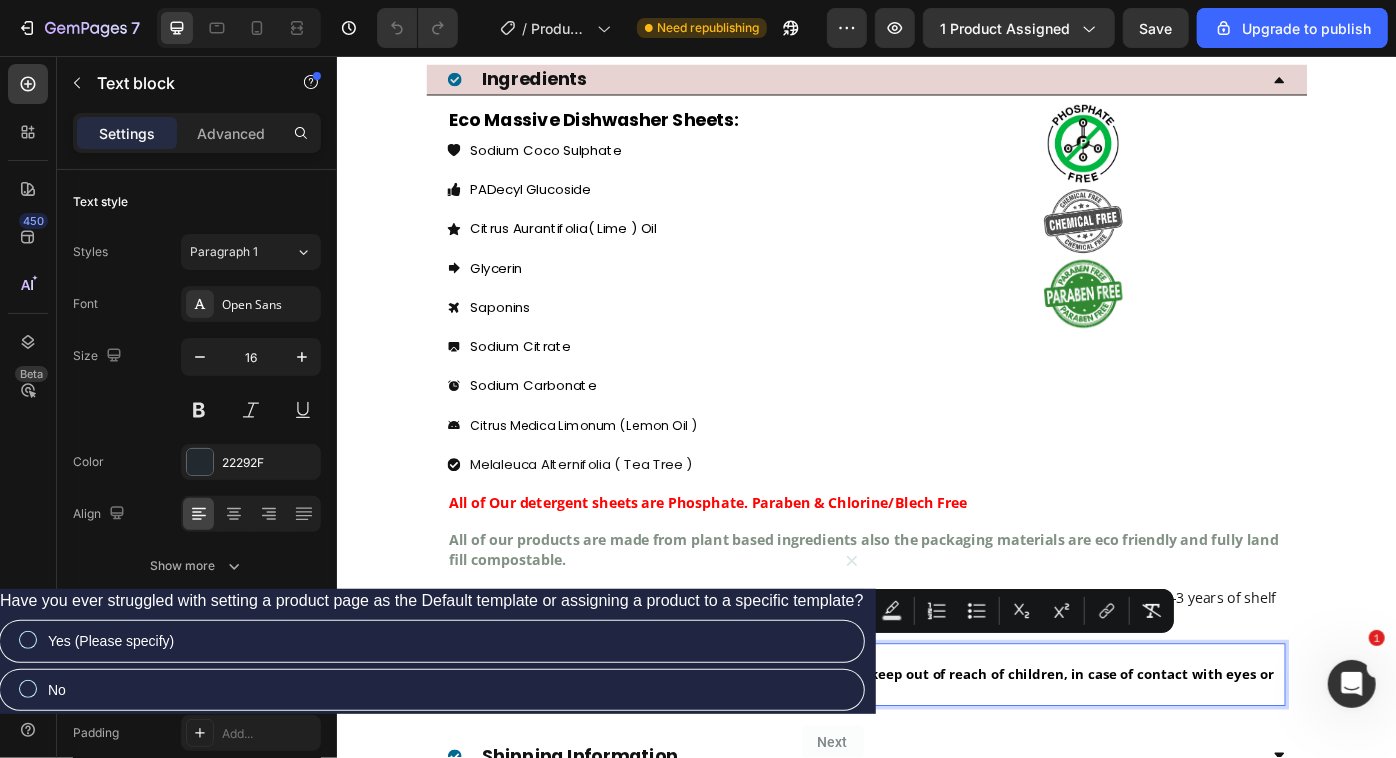 copy on "Warning:" 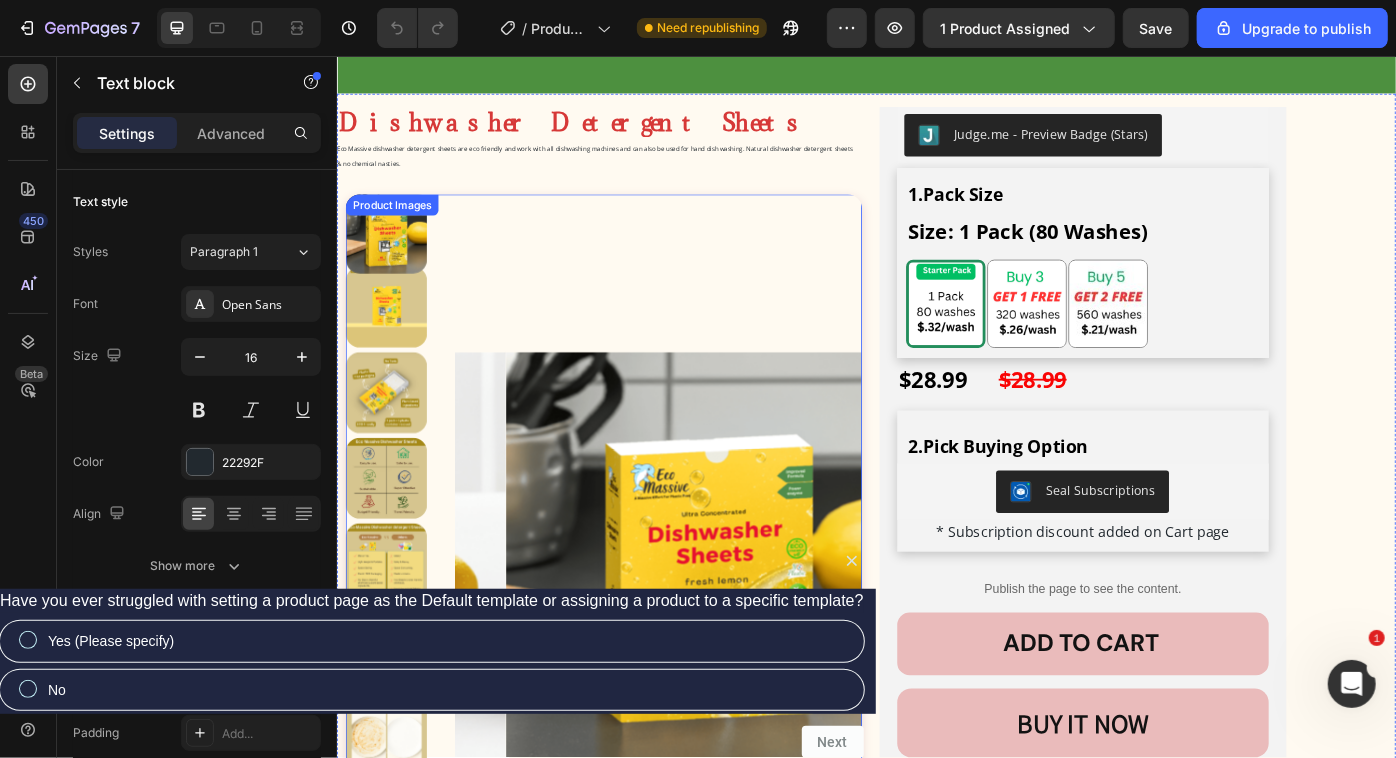 scroll, scrollTop: 0, scrollLeft: 0, axis: both 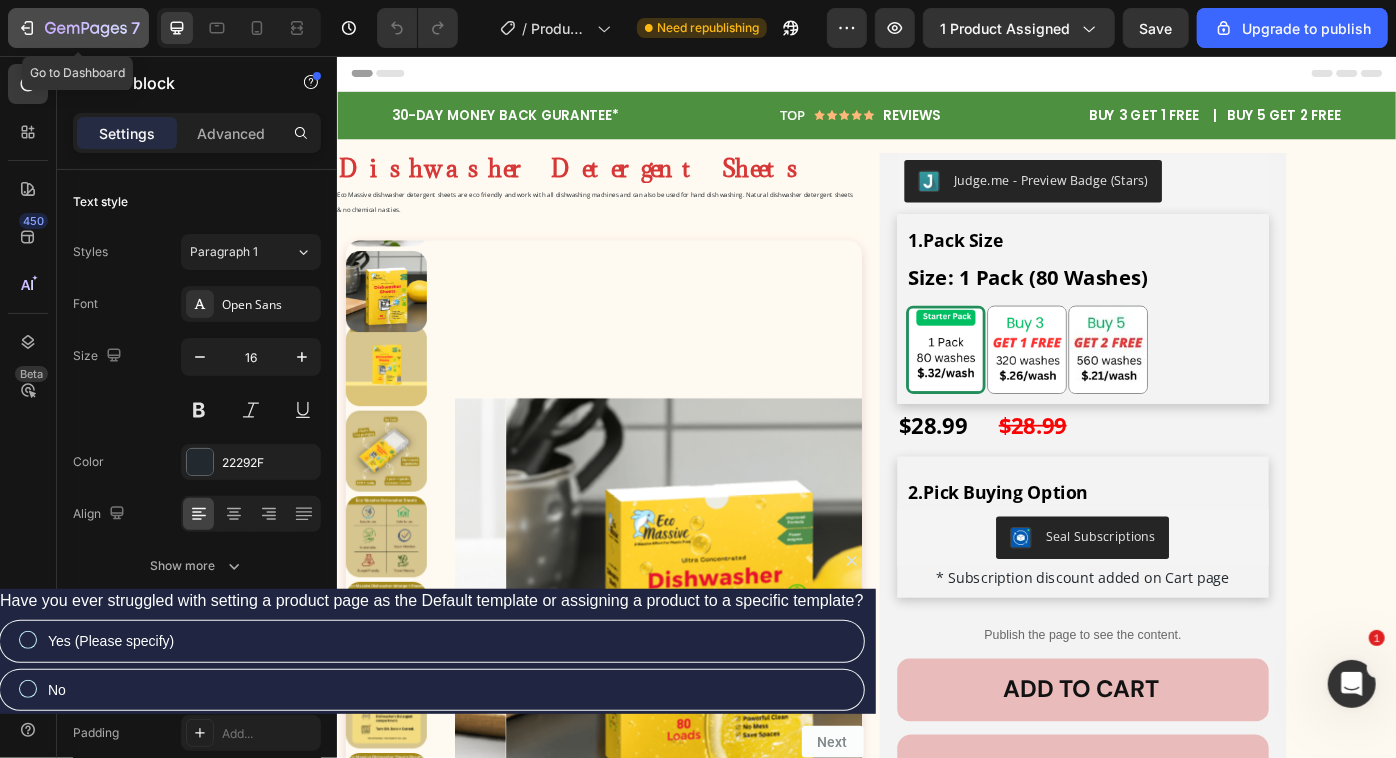 click 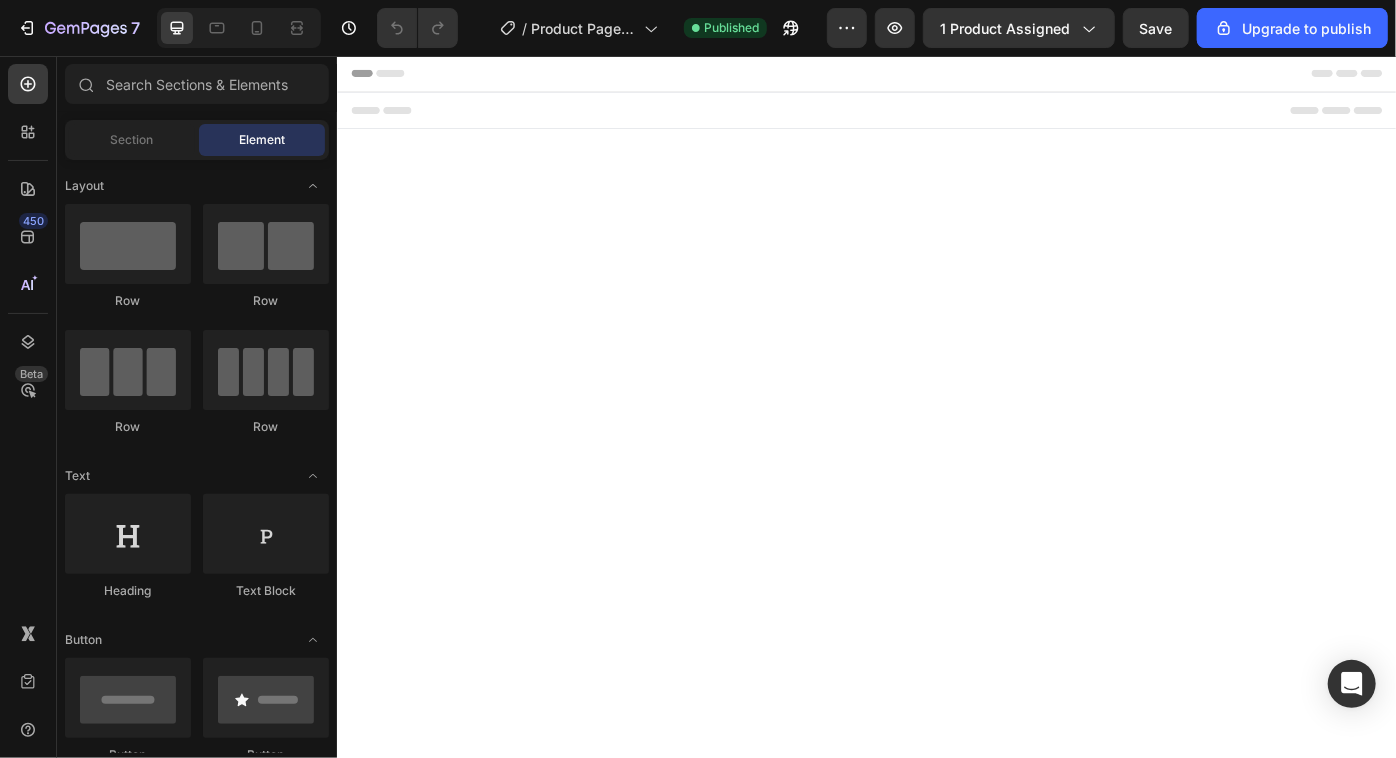 scroll, scrollTop: 0, scrollLeft: 0, axis: both 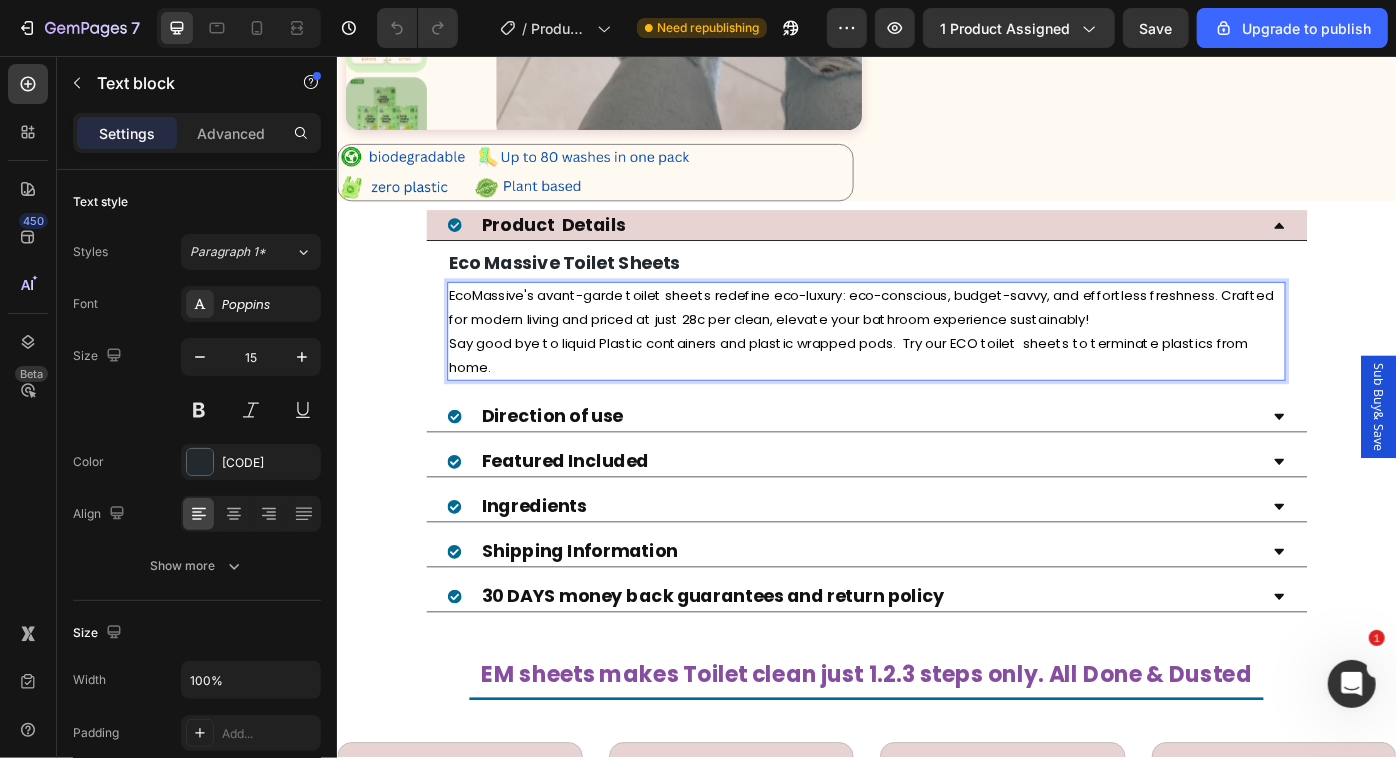 click on "Say good bye to liquid Plastic containers and plastic wrapped pods.  Try our ECO toilet  sheets to terminate plastics from home." at bounding box center [916, 395] 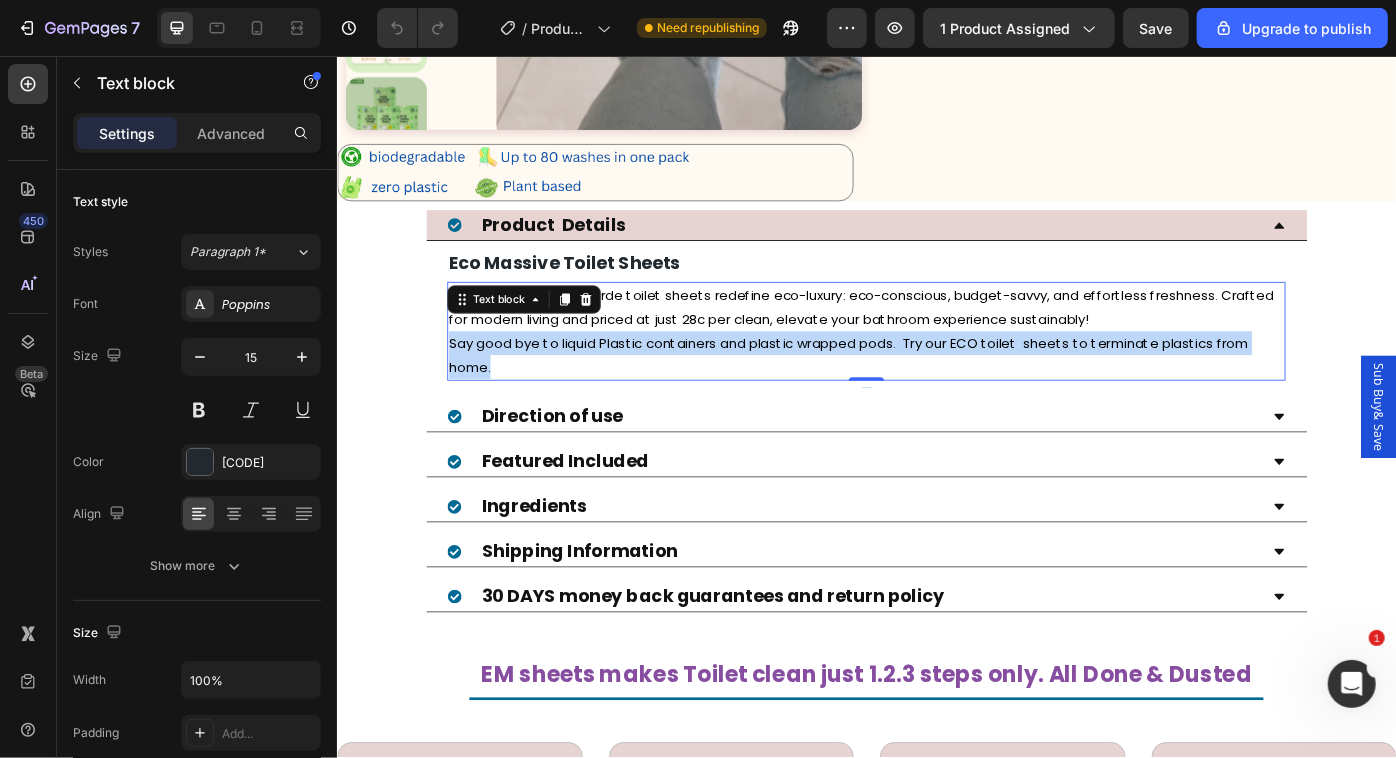 click on "Say good bye to liquid Plastic containers and plastic wrapped pods.  Try our ECO toilet  sheets to terminate plastics from home." at bounding box center (916, 395) 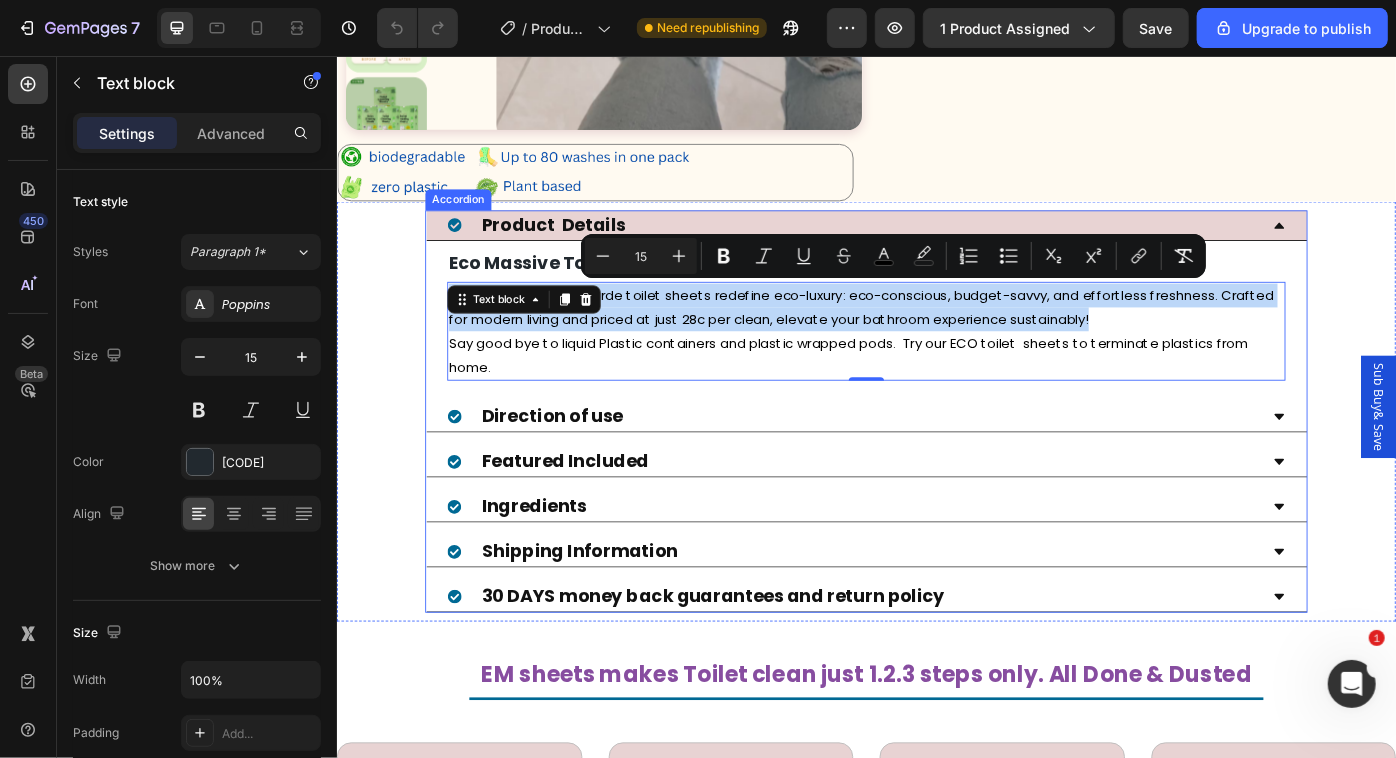 copy on "EcoMassive's avant-garde toilet sheets redefine eco-luxury: eco-conscious, budget-savvy, and effortless freshness. Crafted for modern living and priced at just 28c per clean, elevate your bathroom experience sustainably!" 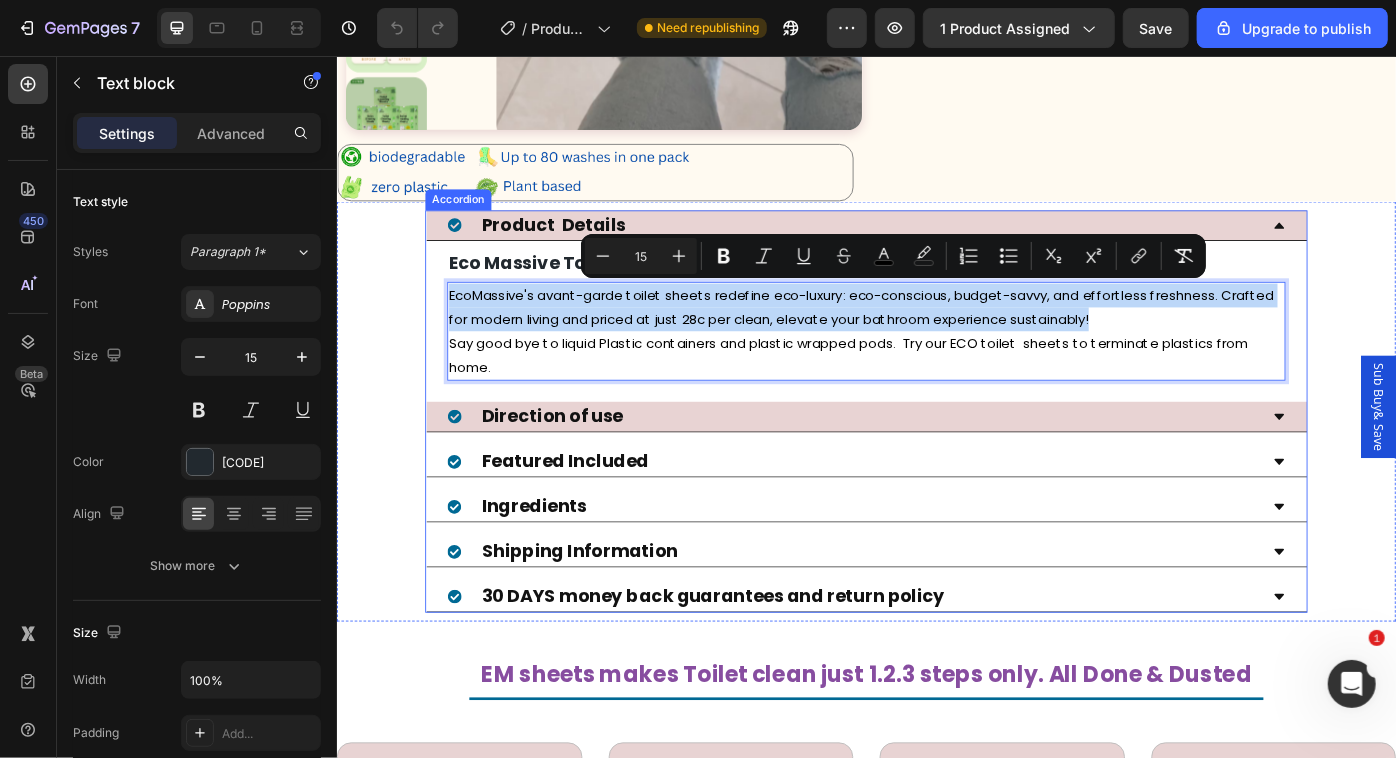 click on "Direction of use" at bounding box center (920, 465) 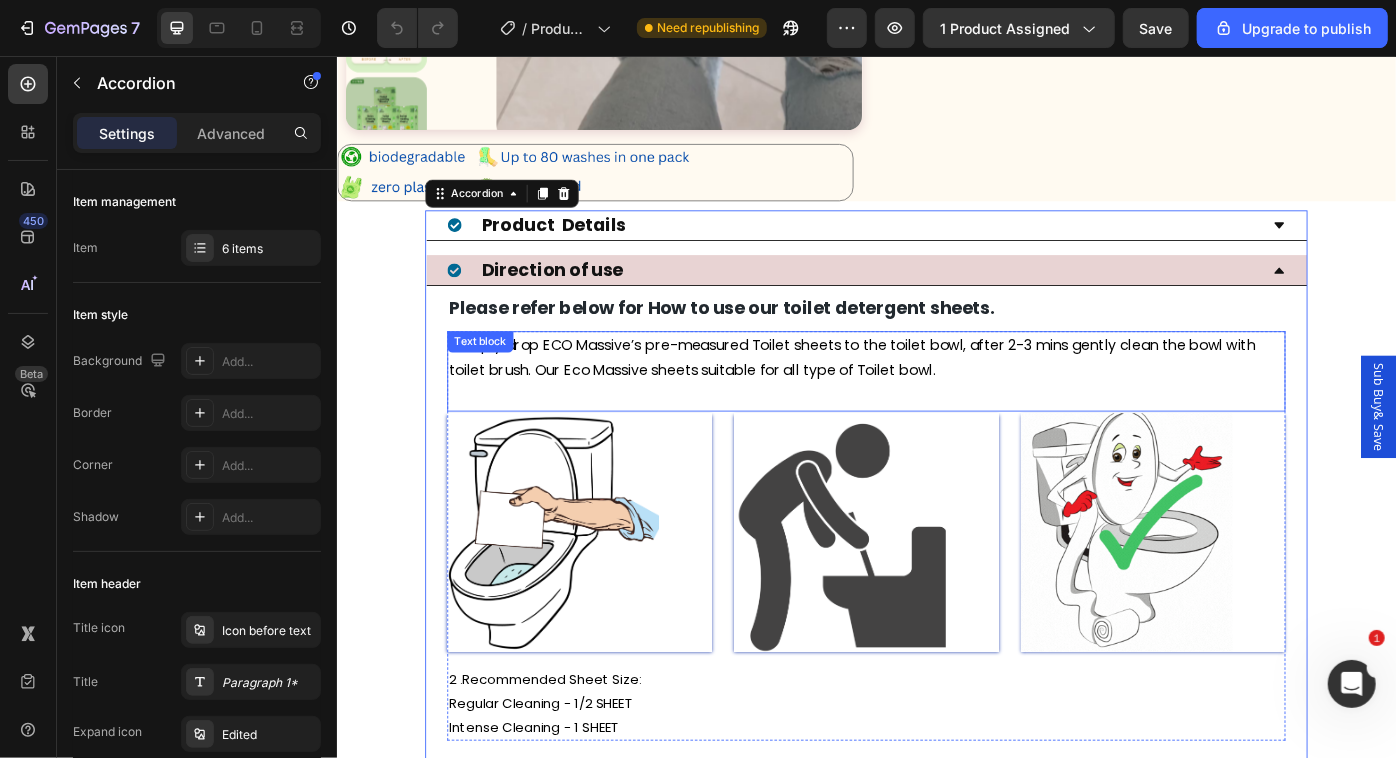 click on "Simply drop ECO Massive’s pre-measured Toilet sheets to the toilet bowl, after 2-3 mins gently clean the bowl with toilet brush. Our Eco Massive sheets suitable for all type of Toilet bowl." at bounding box center [920, 398] 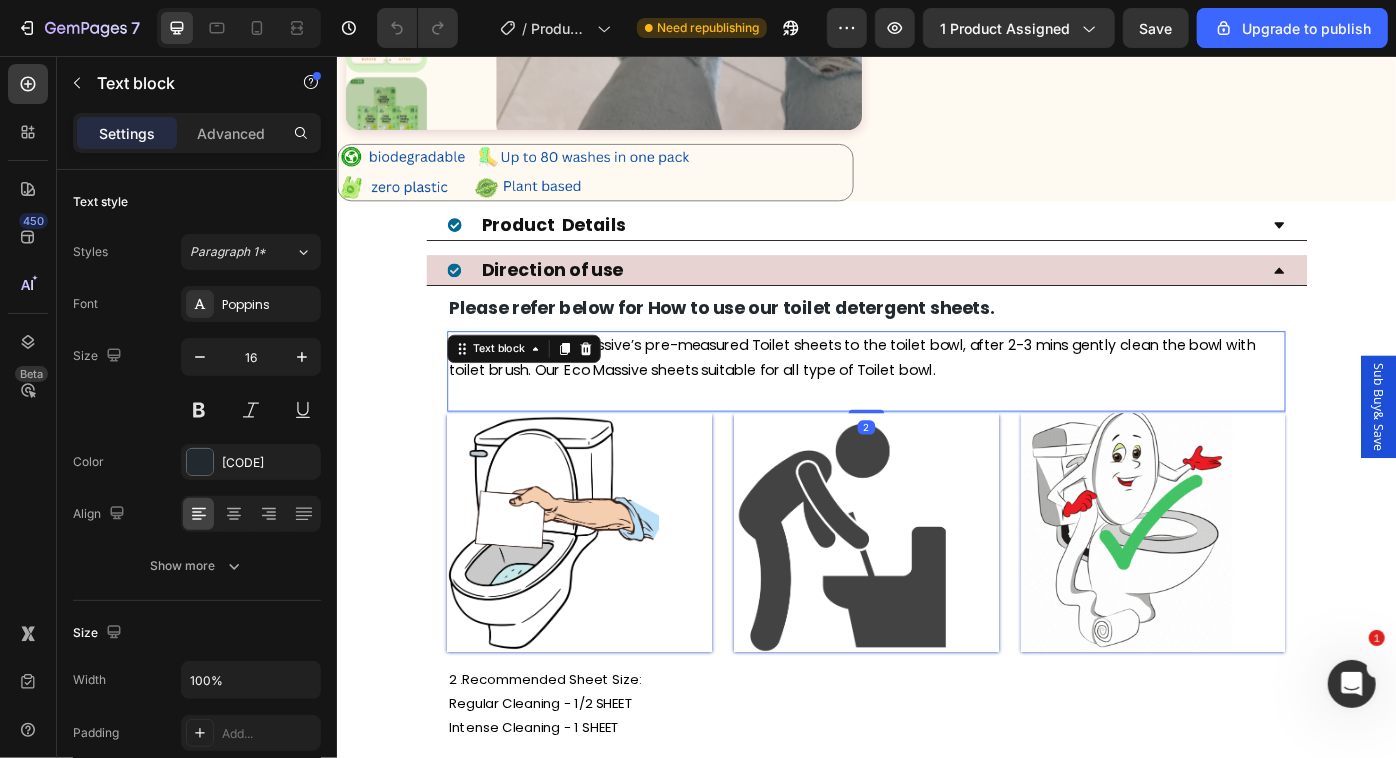 click on "Simply drop ECO Massive’s pre-measured Toilet sheets to the toilet bowl, after 2-3 mins gently clean the bowl with toilet brush. Our Eco Massive sheets suitable for all type of Toilet bowl." at bounding box center [920, 398] 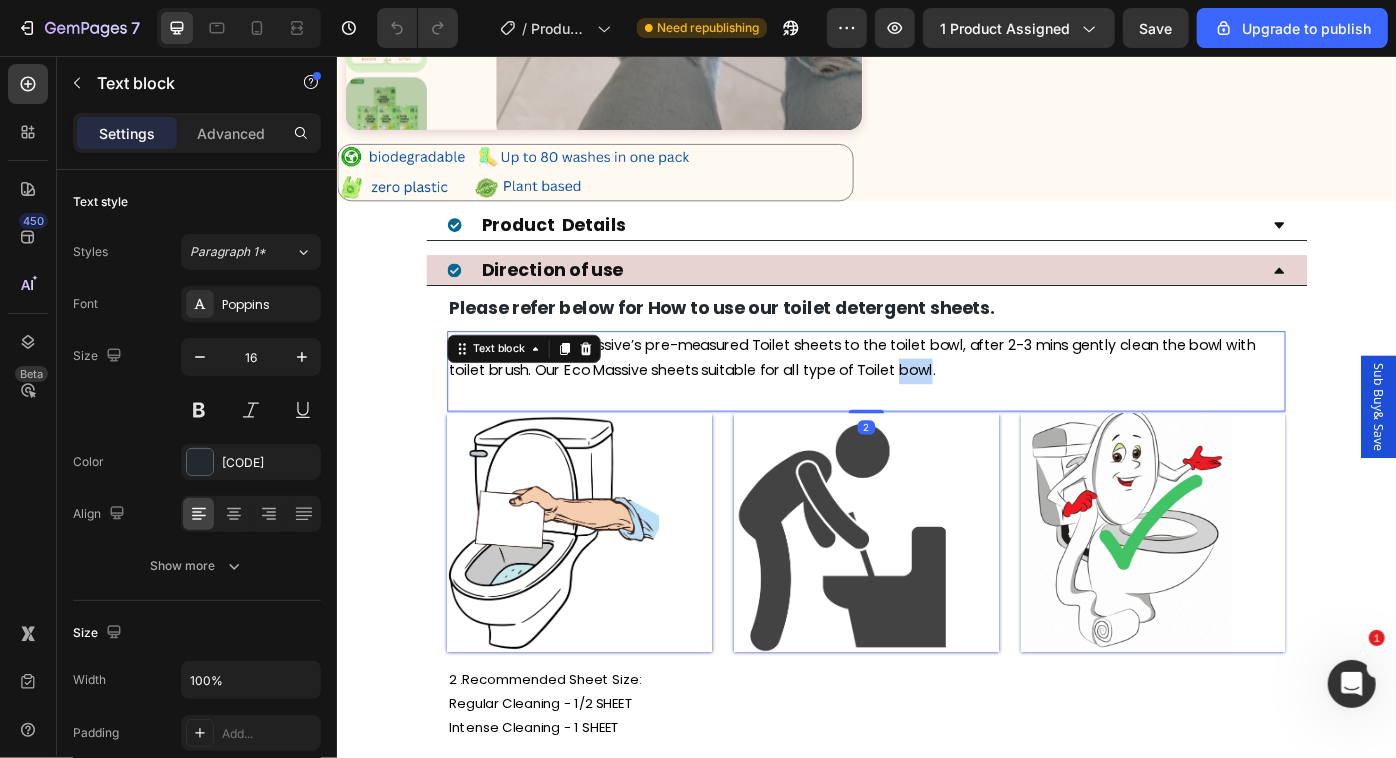 click on "Simply drop ECO Massive’s pre-measured Toilet sheets to the toilet bowl, after 2-3 mins gently clean the bowl with toilet brush. Our Eco Massive sheets suitable for all type of Toilet bowl." at bounding box center [920, 398] 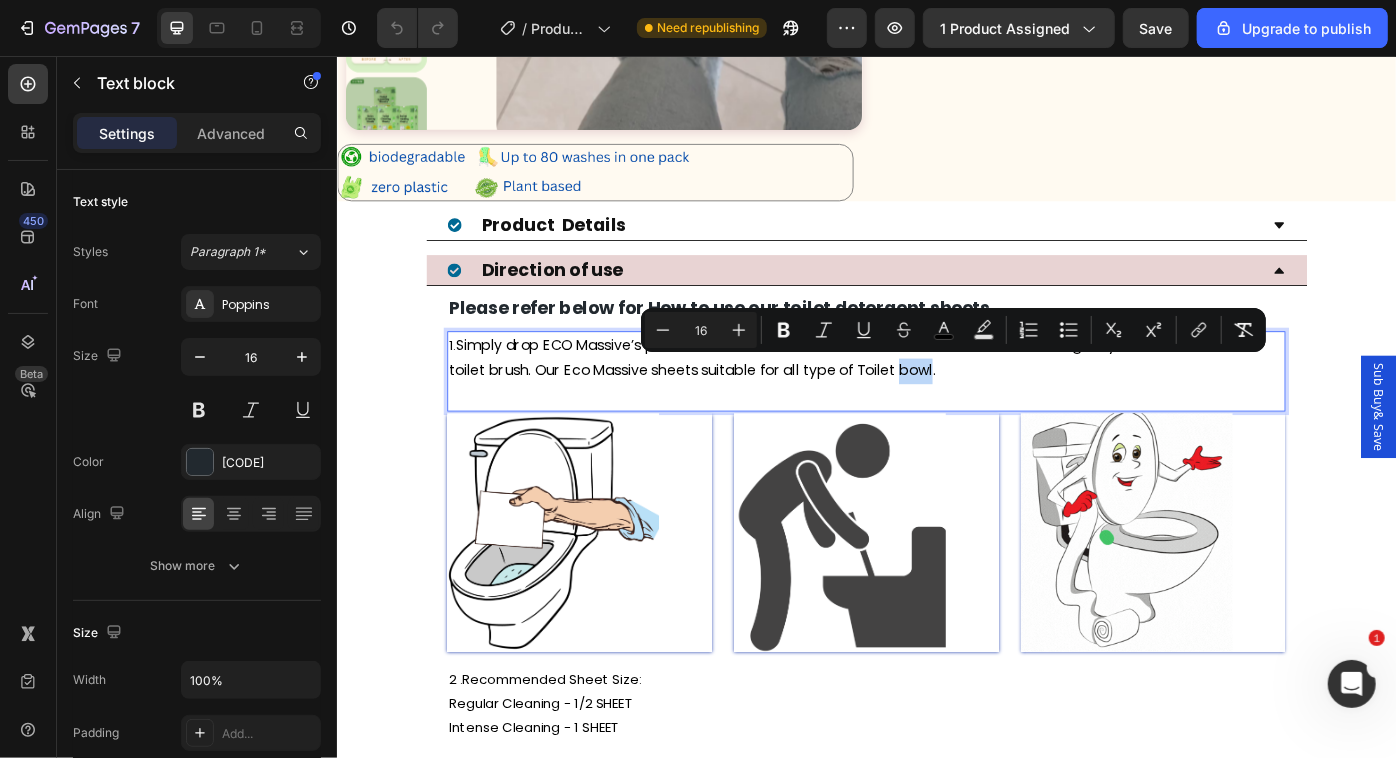 type on "15" 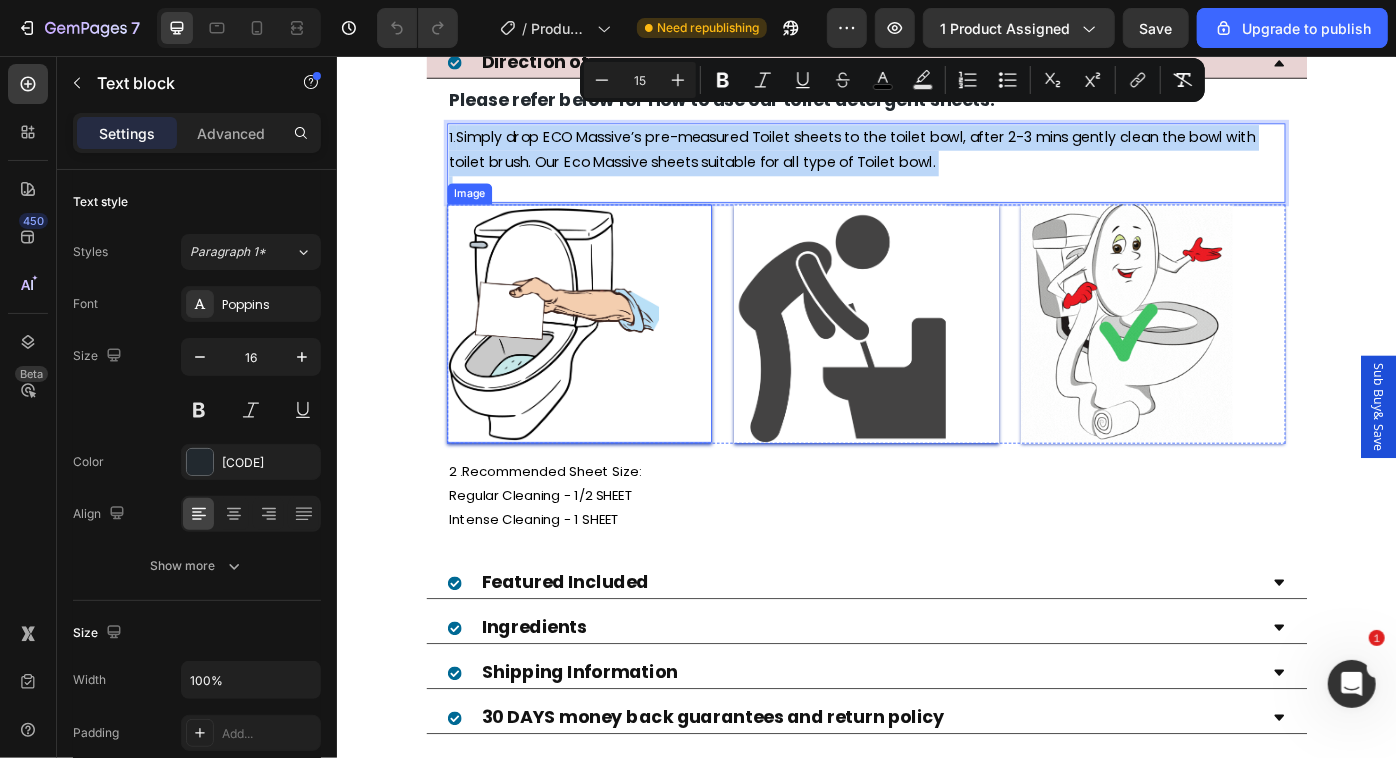 scroll, scrollTop: 1212, scrollLeft: 0, axis: vertical 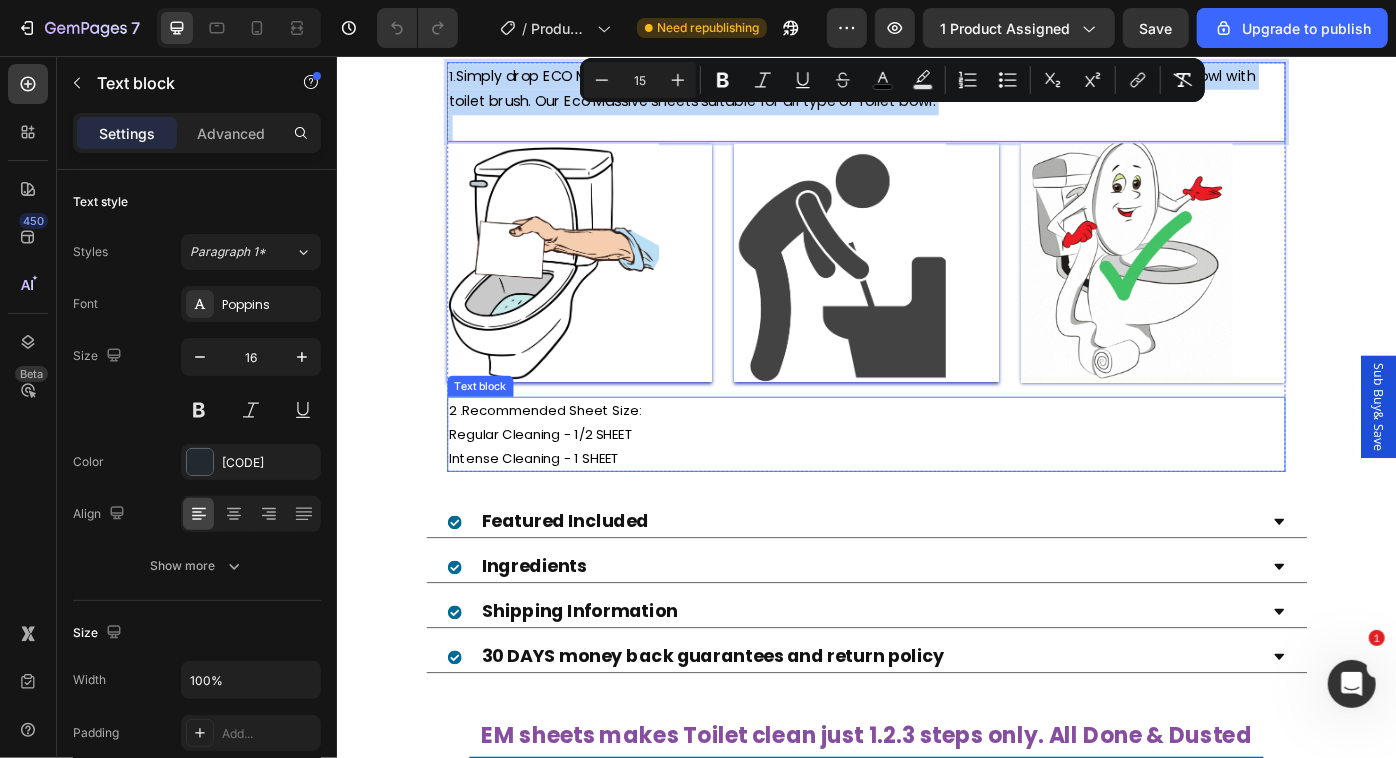 click on "Intense Cleaning - 1 SHEET" at bounding box center (559, 512) 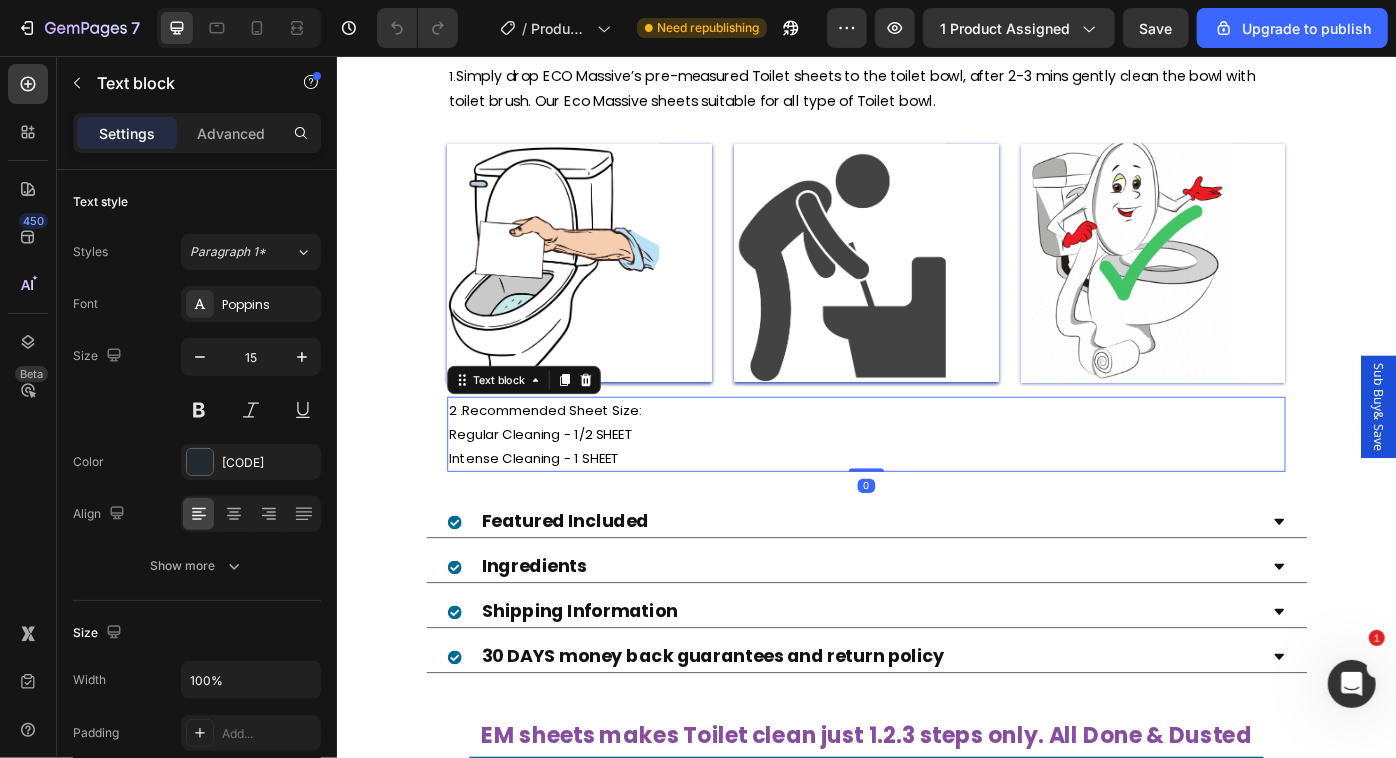 click on "Intense Cleaning - 1 SHEET" at bounding box center (559, 512) 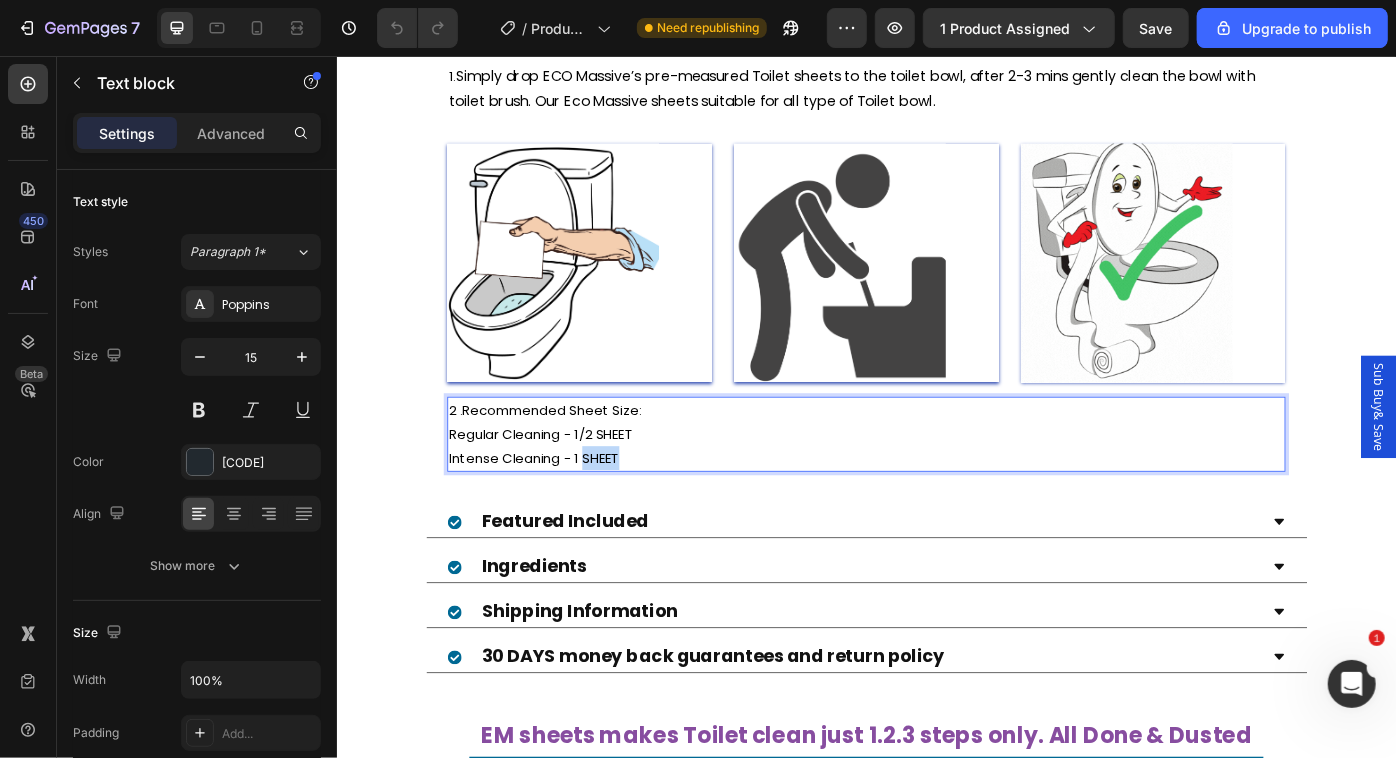 click on "Intense Cleaning - 1 SHEET" at bounding box center [559, 512] 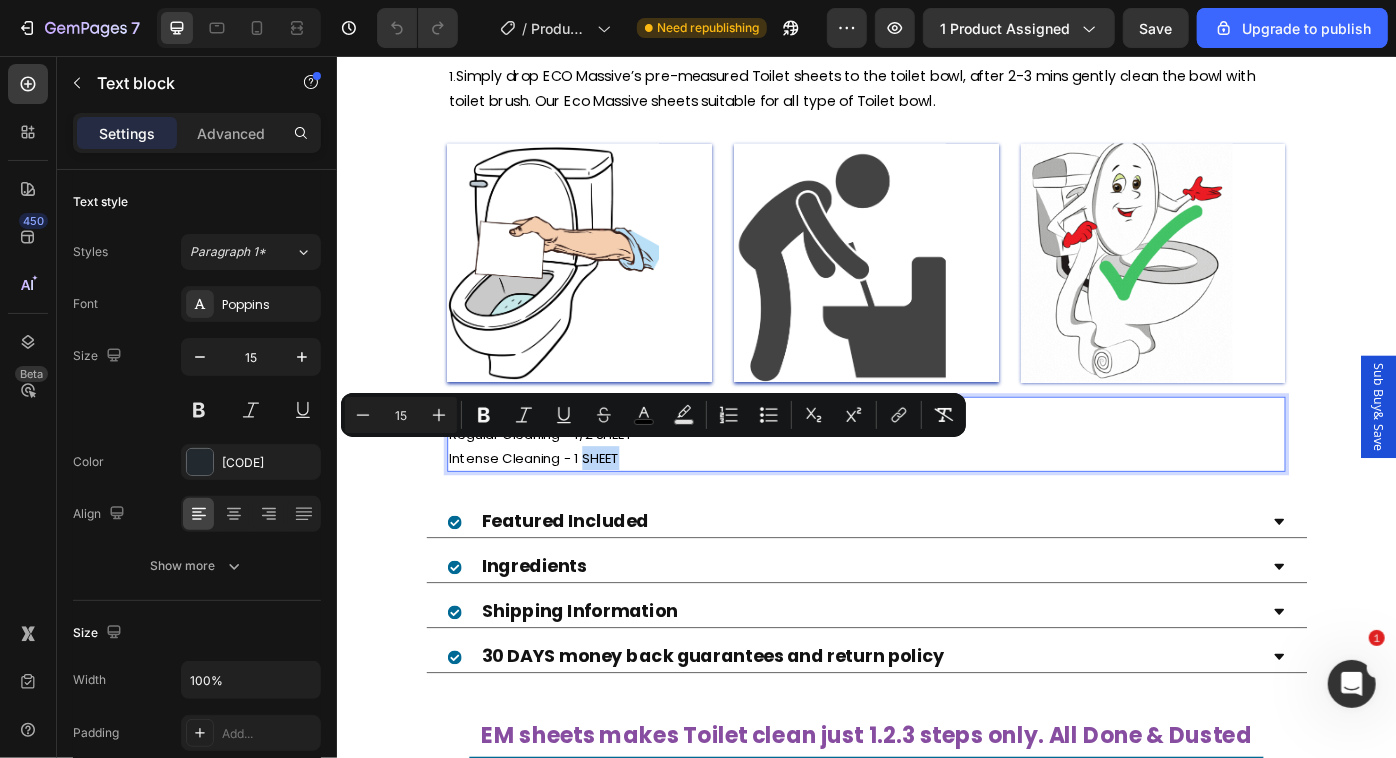 click on "Intense Cleaning - 1 SHEET" at bounding box center (936, 512) 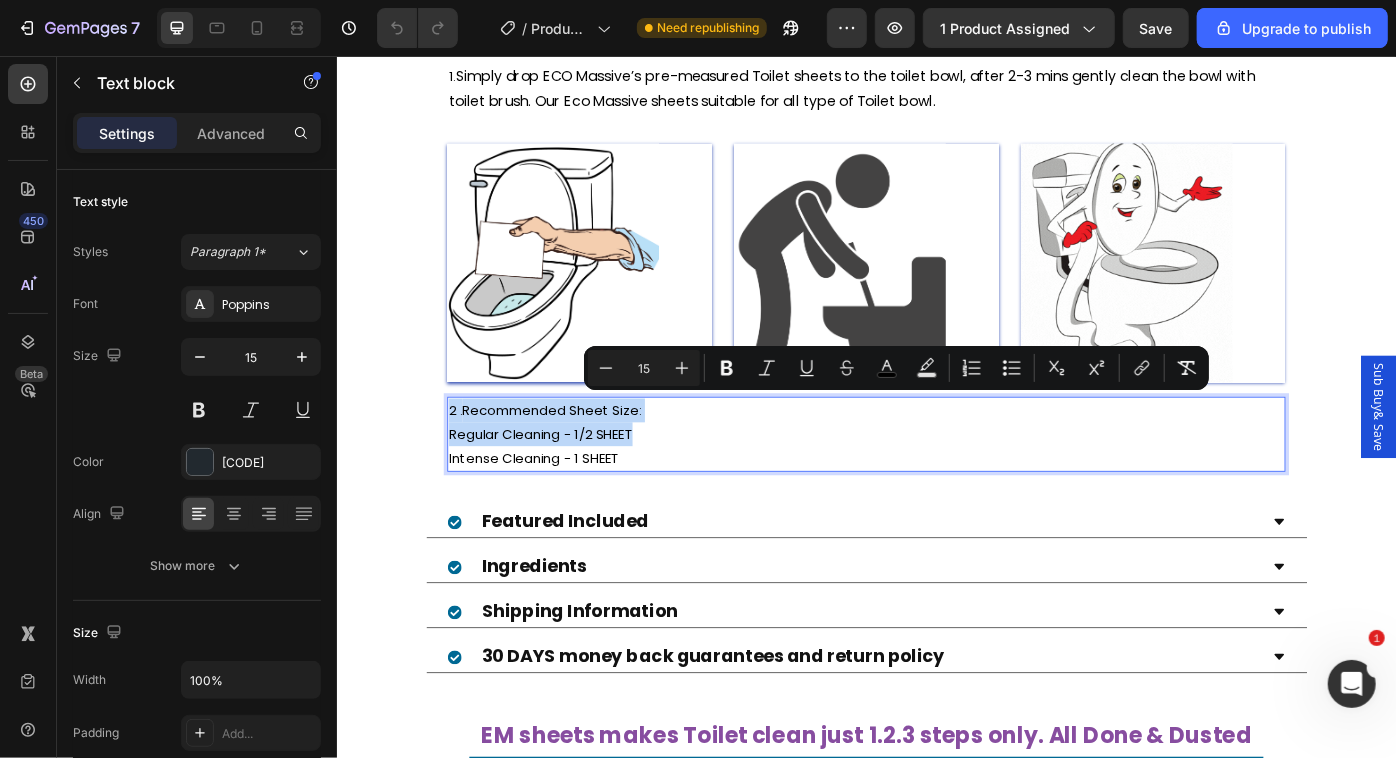 copy on "2 .  Recommended Sheet Size: Regular Cleaning - 1/2 SHEET" 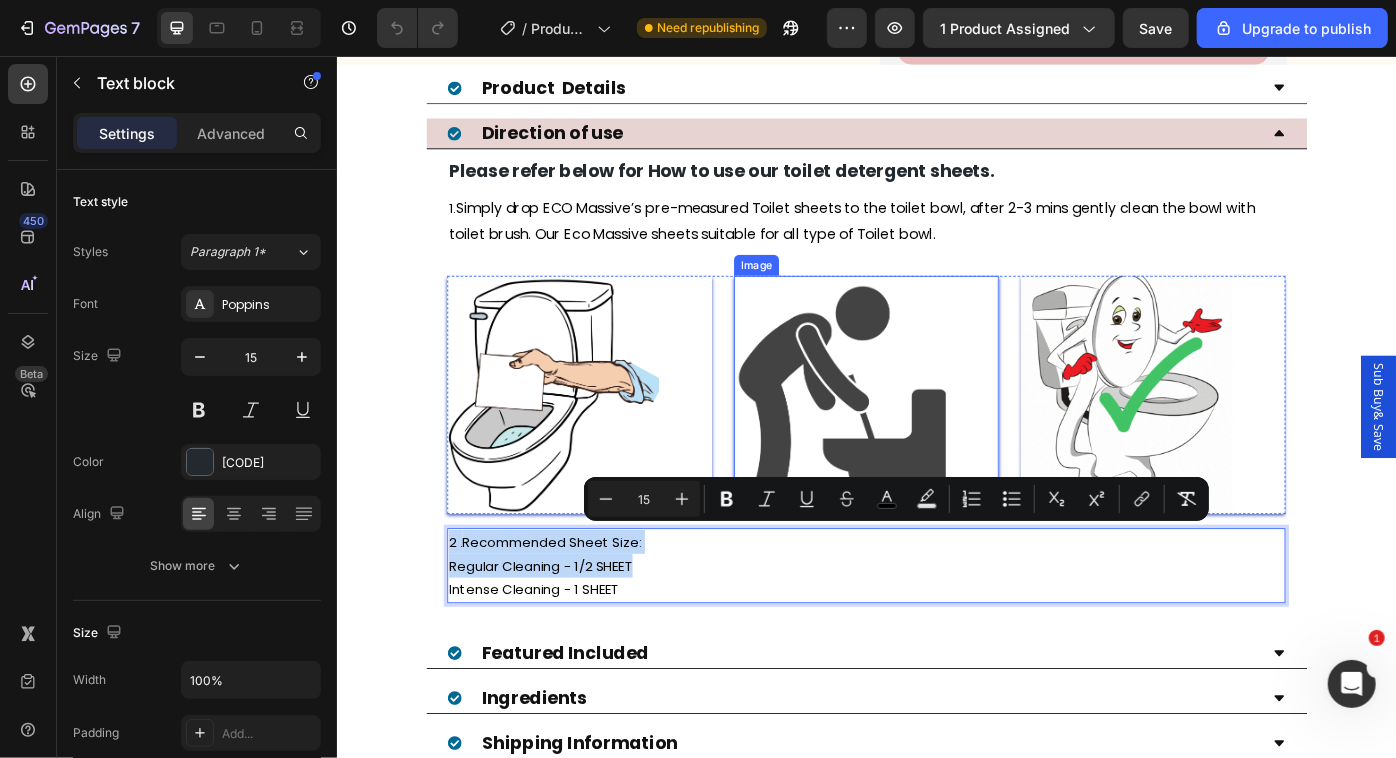 scroll, scrollTop: 1060, scrollLeft: 0, axis: vertical 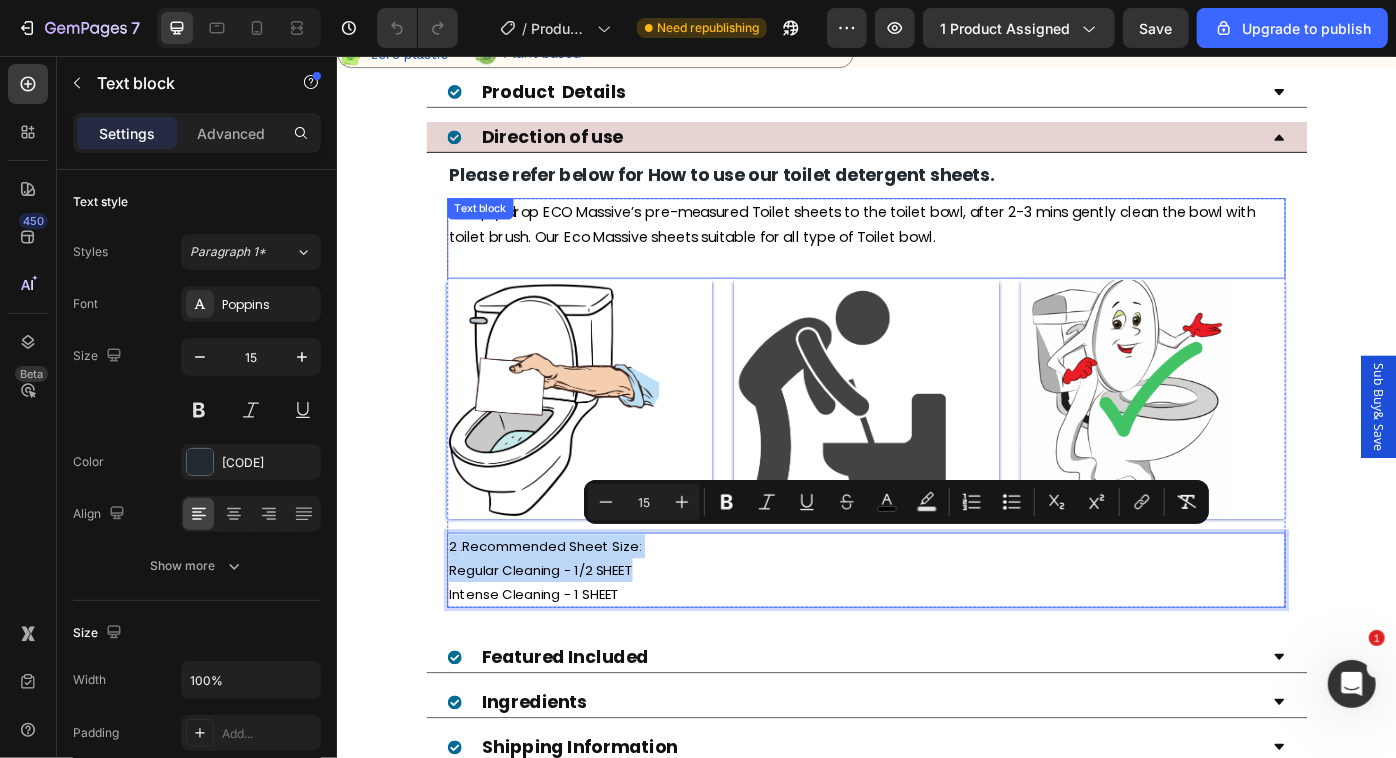 click on "1.  Simply drop ECO Massive’s pre-measured Toilet sheets to the toilet bowl, after 2-3 mins gently clean the bowl with toilet brush. Our Eco Massive sheets suitable for all type of Toilet bowl. Text block" at bounding box center [936, 262] 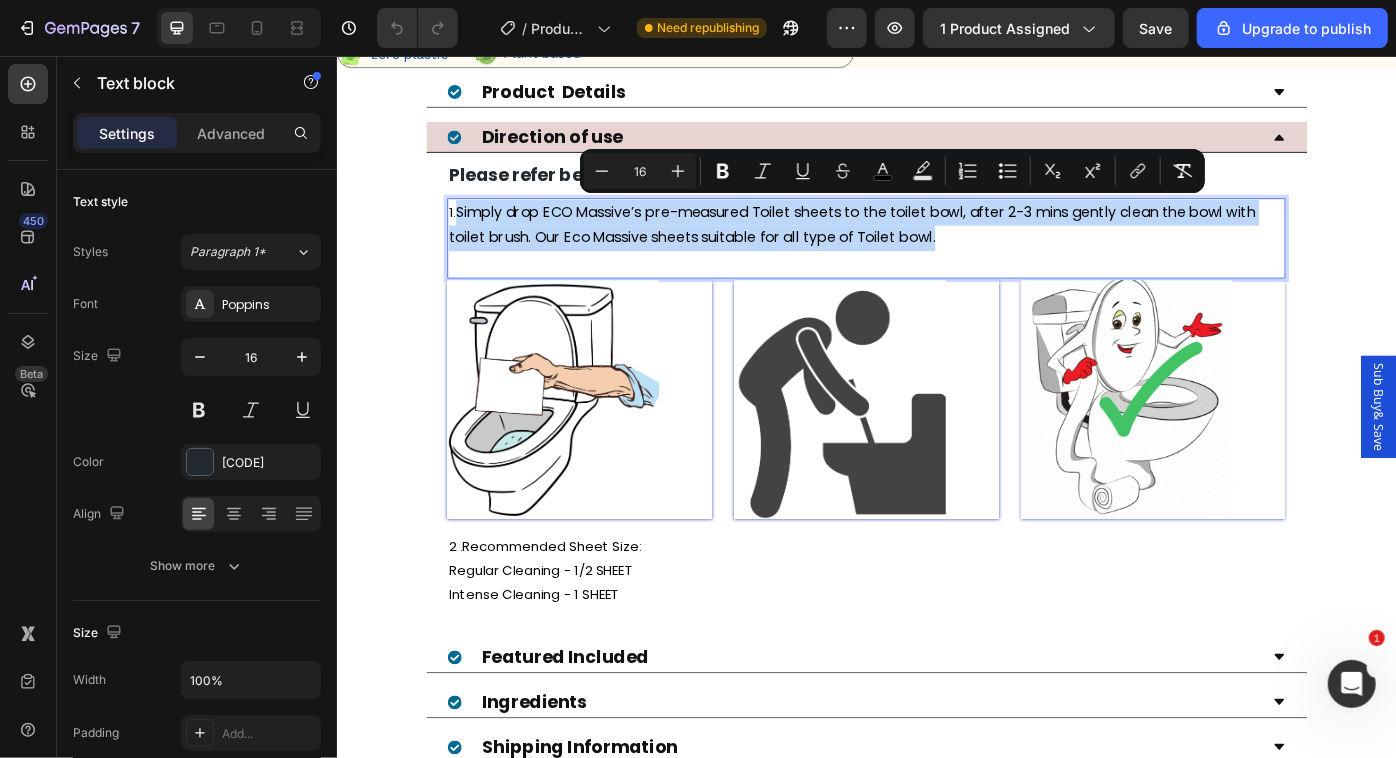 drag, startPoint x: 1020, startPoint y: 263, endPoint x: 477, endPoint y: 232, distance: 543.88416 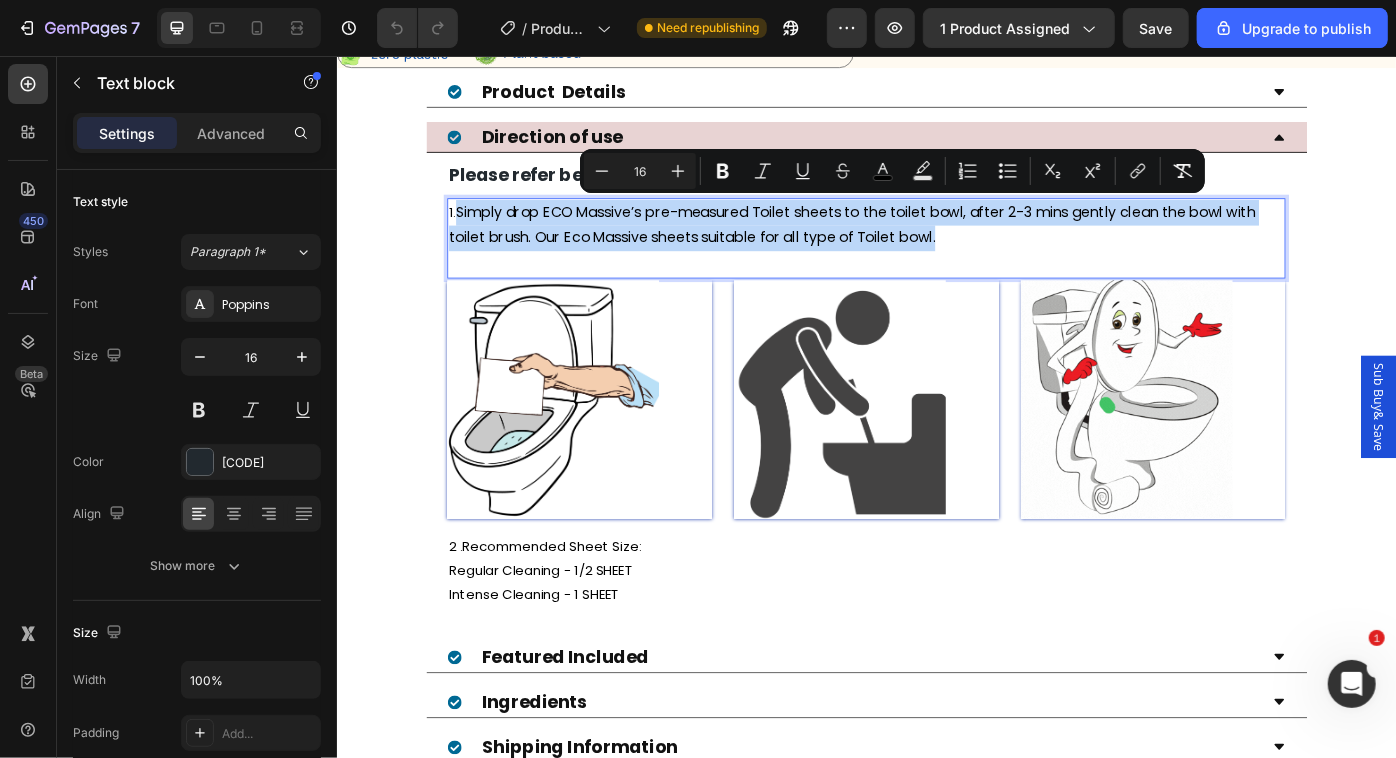 click on "1.  Simply drop ECO Massive’s pre-measured Toilet sheets to the toilet bowl, after 2-3 mins gently clean the bowl with toilet brush. Our Eco Massive sheets suitable for all type of Toilet bowl." at bounding box center (936, 248) 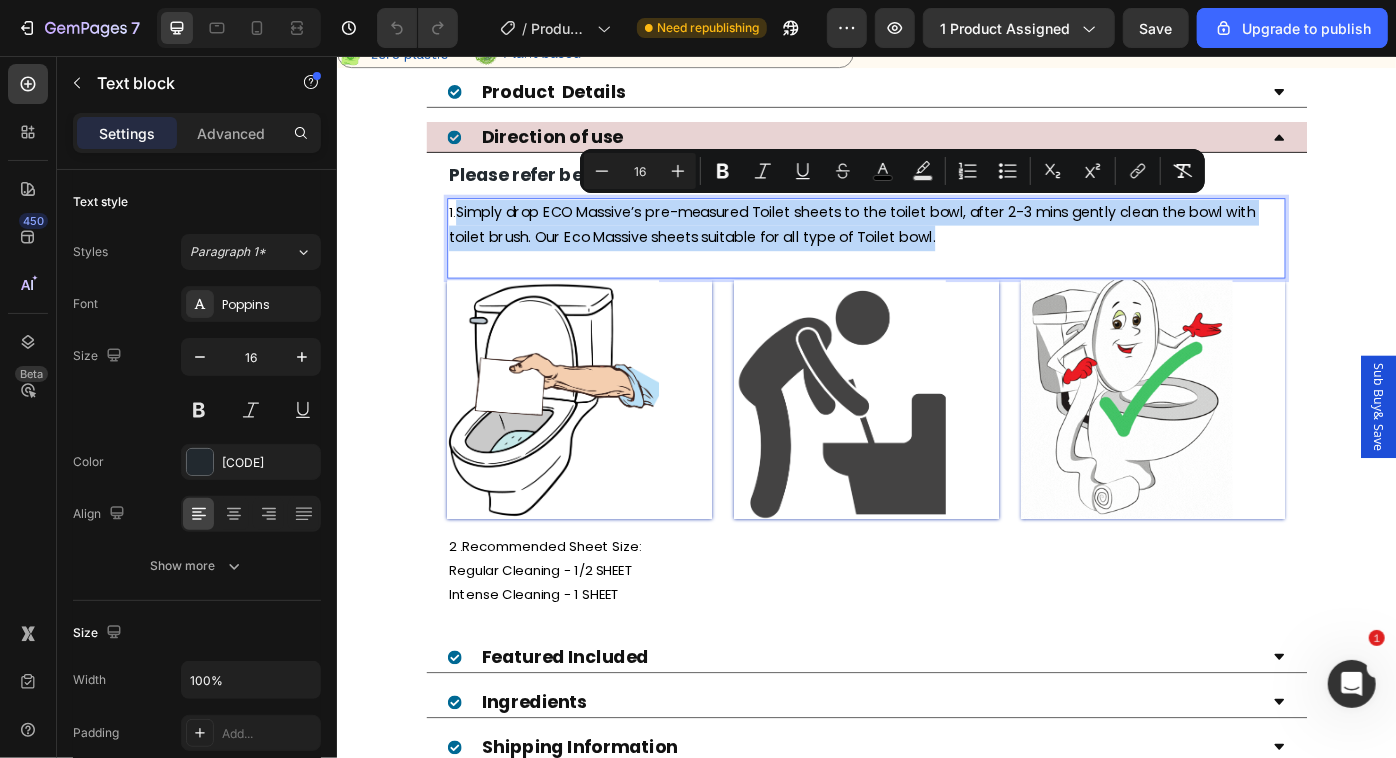 copy on "Simply drop ECO Massive’s pre-measured Toilet sheets to the toilet bowl, after 2-3 mins gently clean the bowl with toilet brush. Our Eco Massive sheets suitable for all type of Toilet bowl." 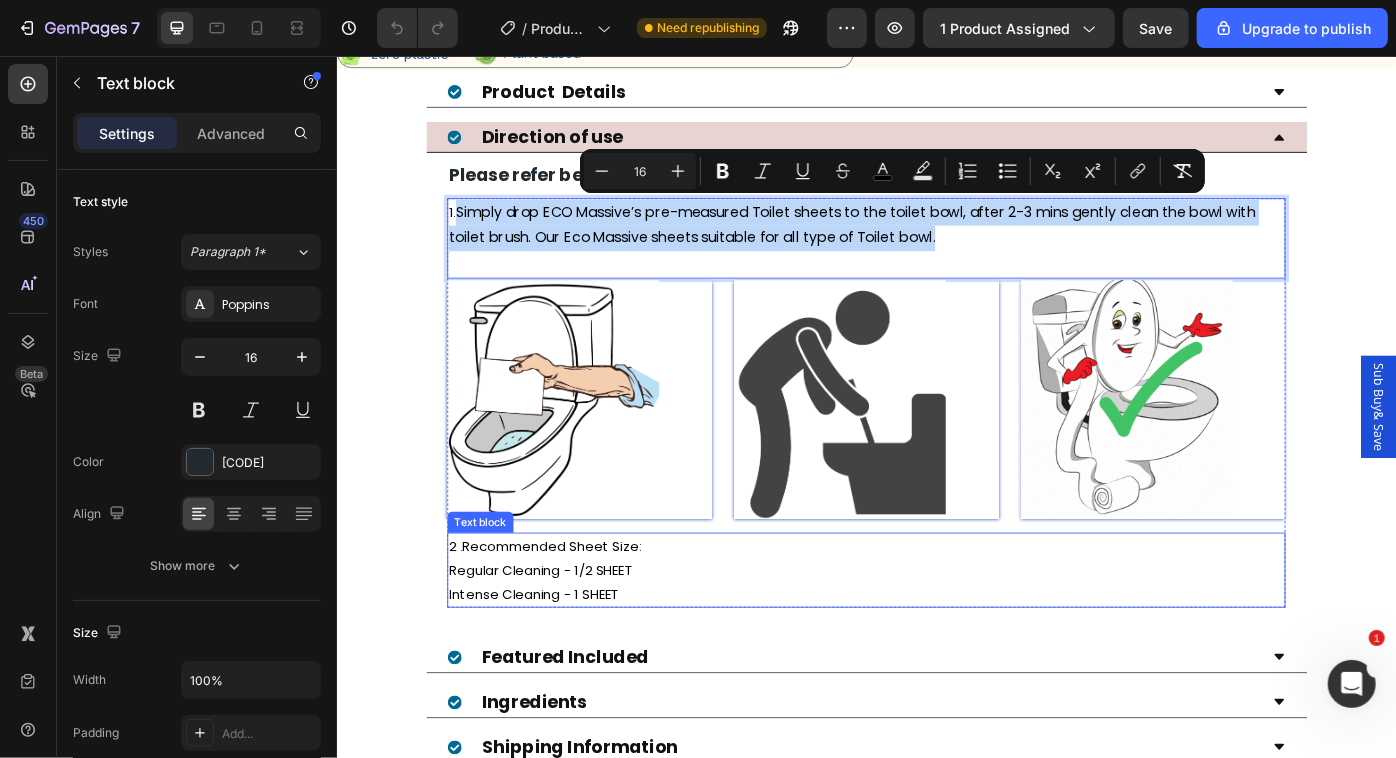 click on "Intense Cleaning - 1 SHEET" at bounding box center [559, 665] 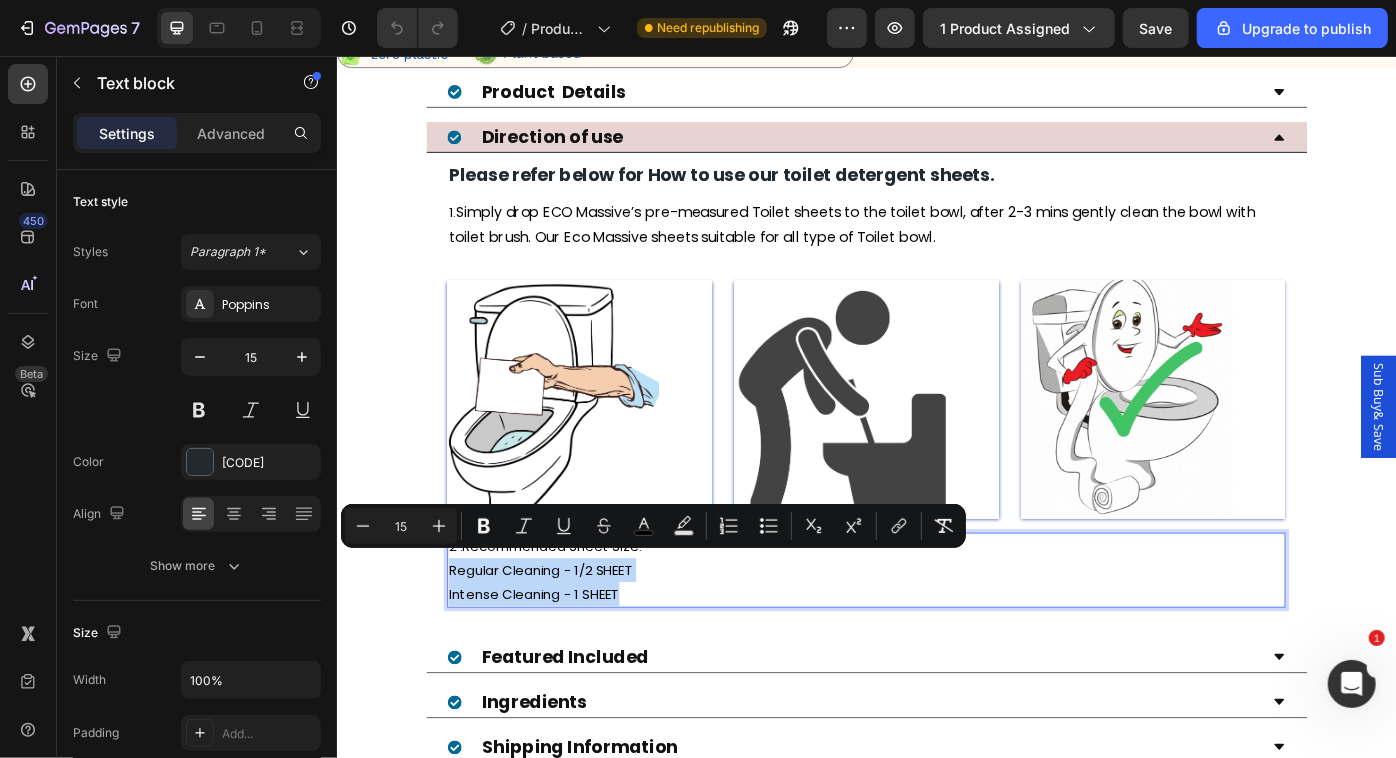 drag, startPoint x: 658, startPoint y: 657, endPoint x: 462, endPoint y: 632, distance: 197.58795 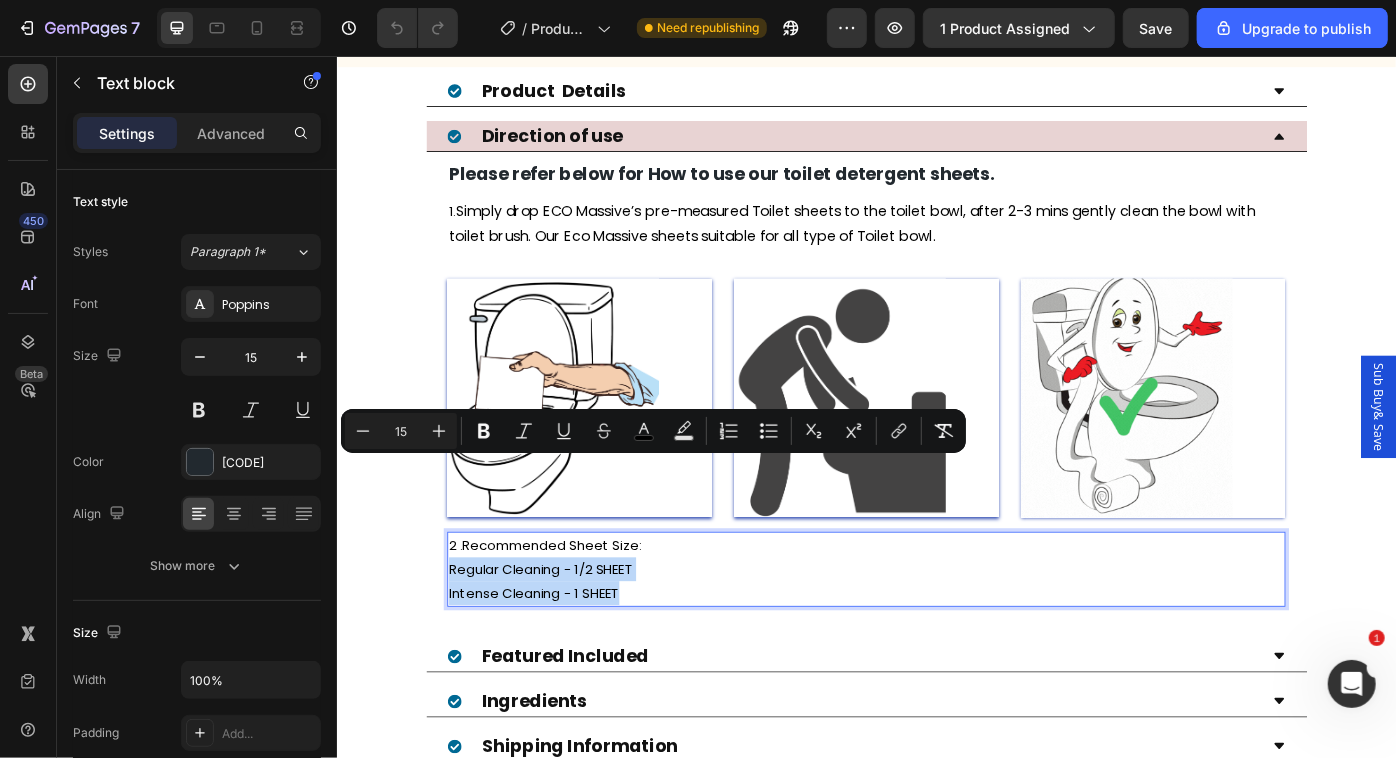 scroll, scrollTop: 1212, scrollLeft: 0, axis: vertical 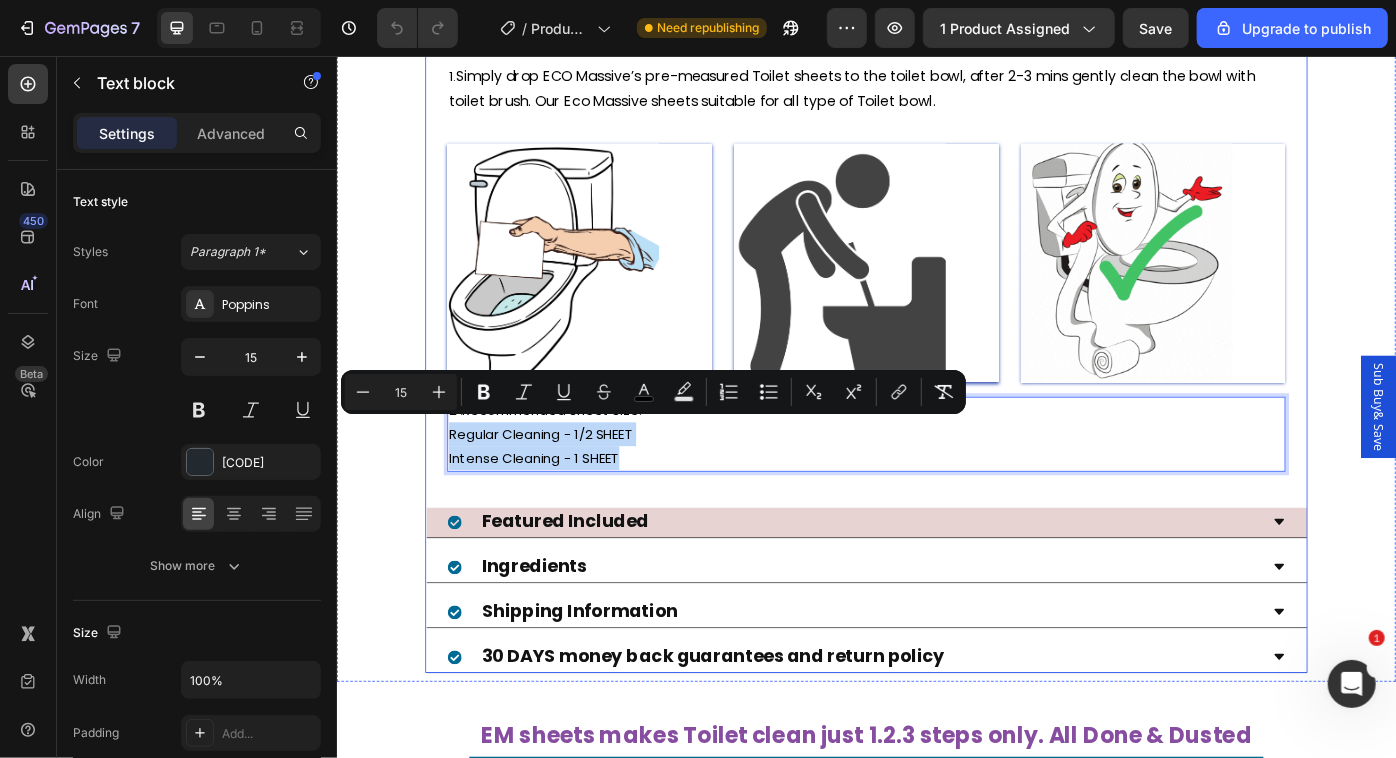 click on "Featured Included" at bounding box center (920, 585) 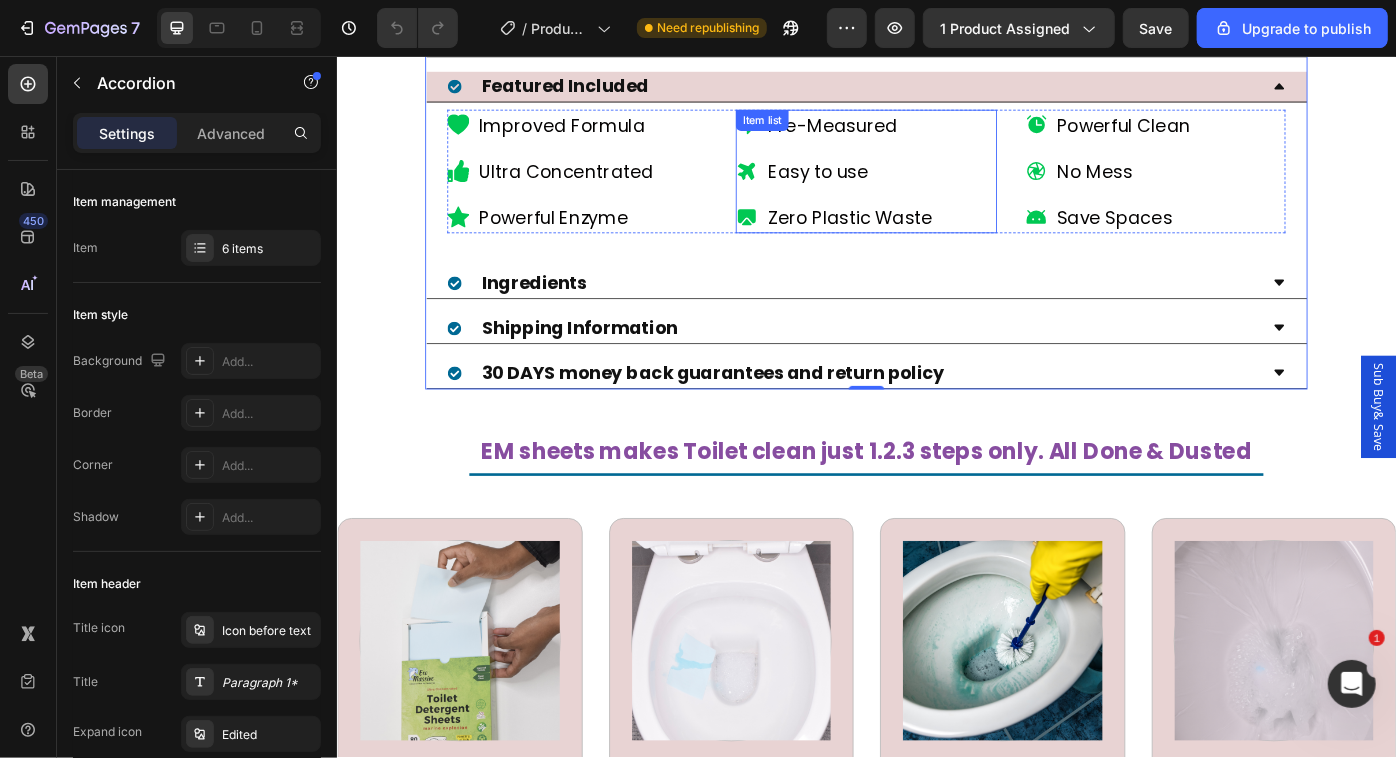 scroll, scrollTop: 716, scrollLeft: 0, axis: vertical 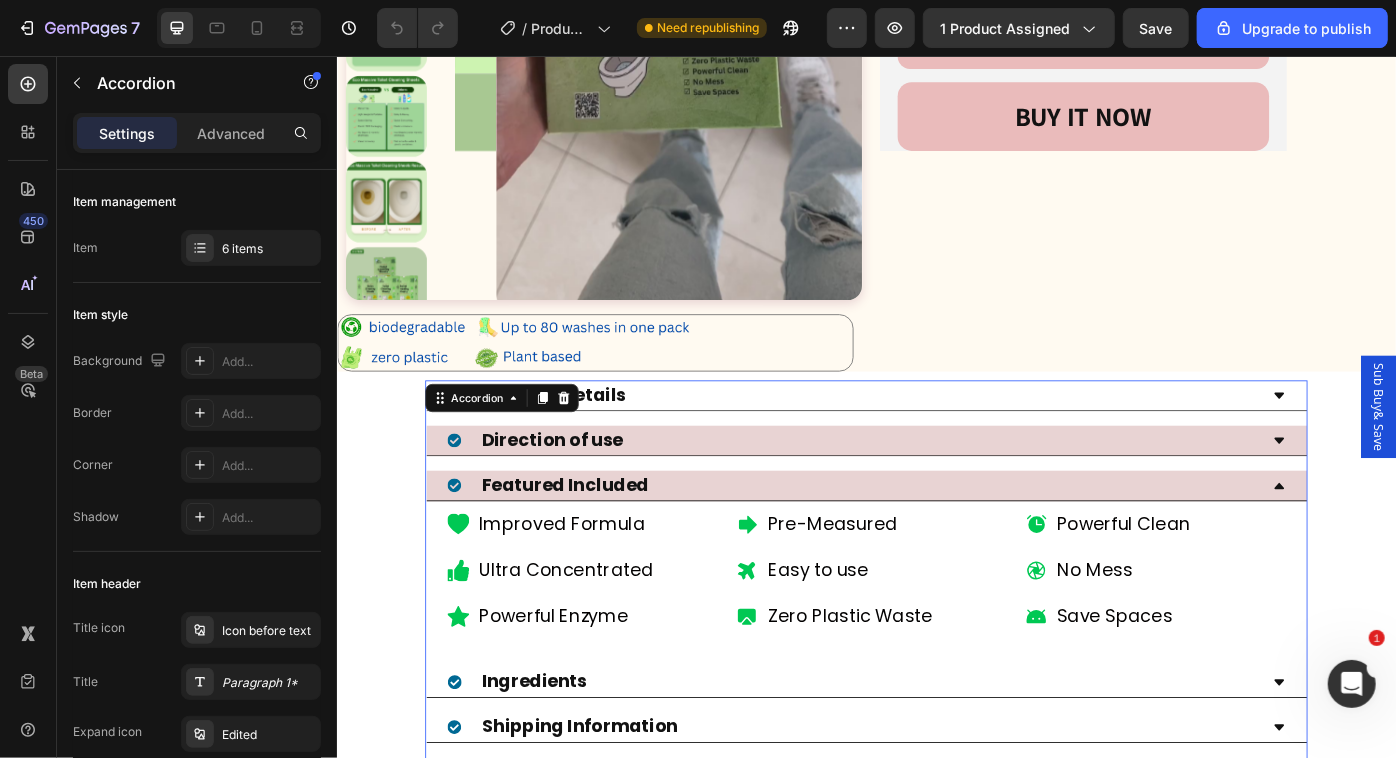 click on "Direction of use" at bounding box center (920, 492) 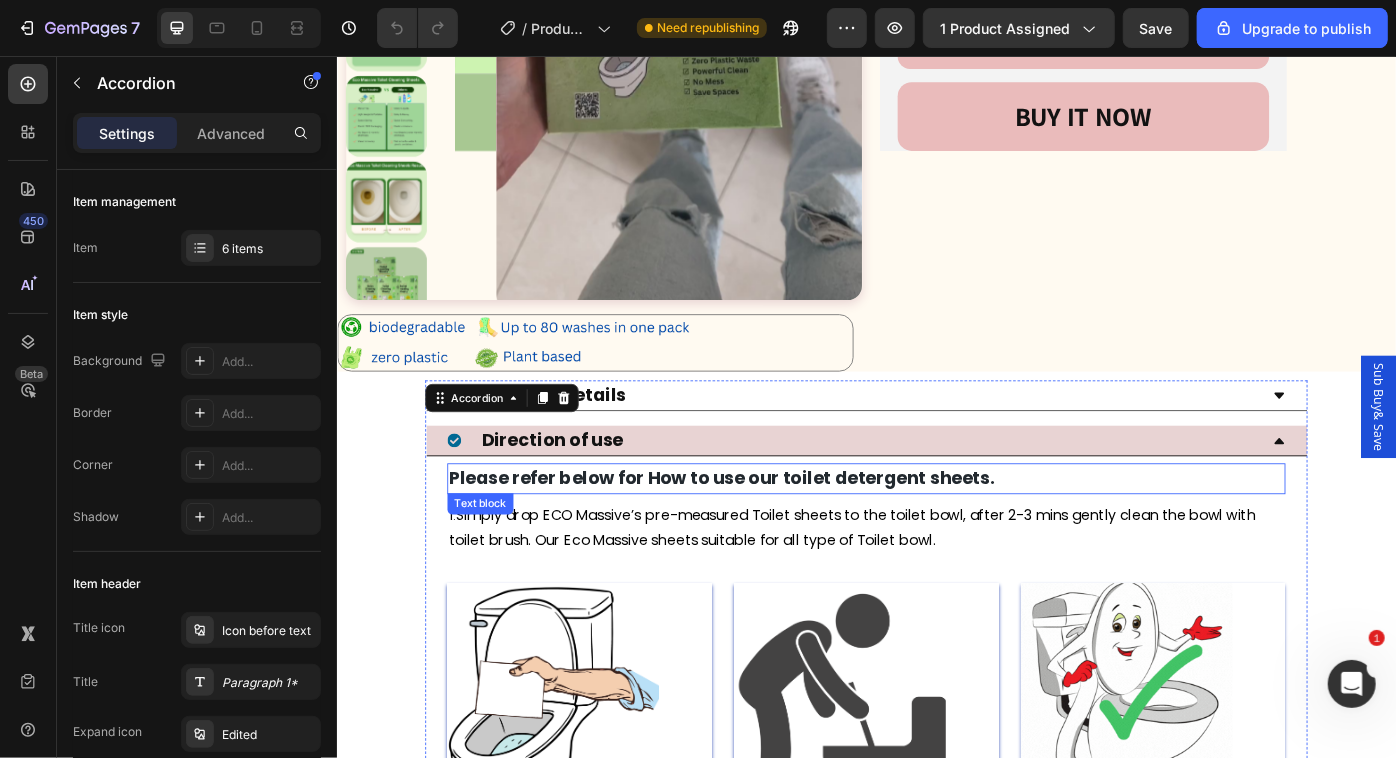 scroll, scrollTop: 867, scrollLeft: 0, axis: vertical 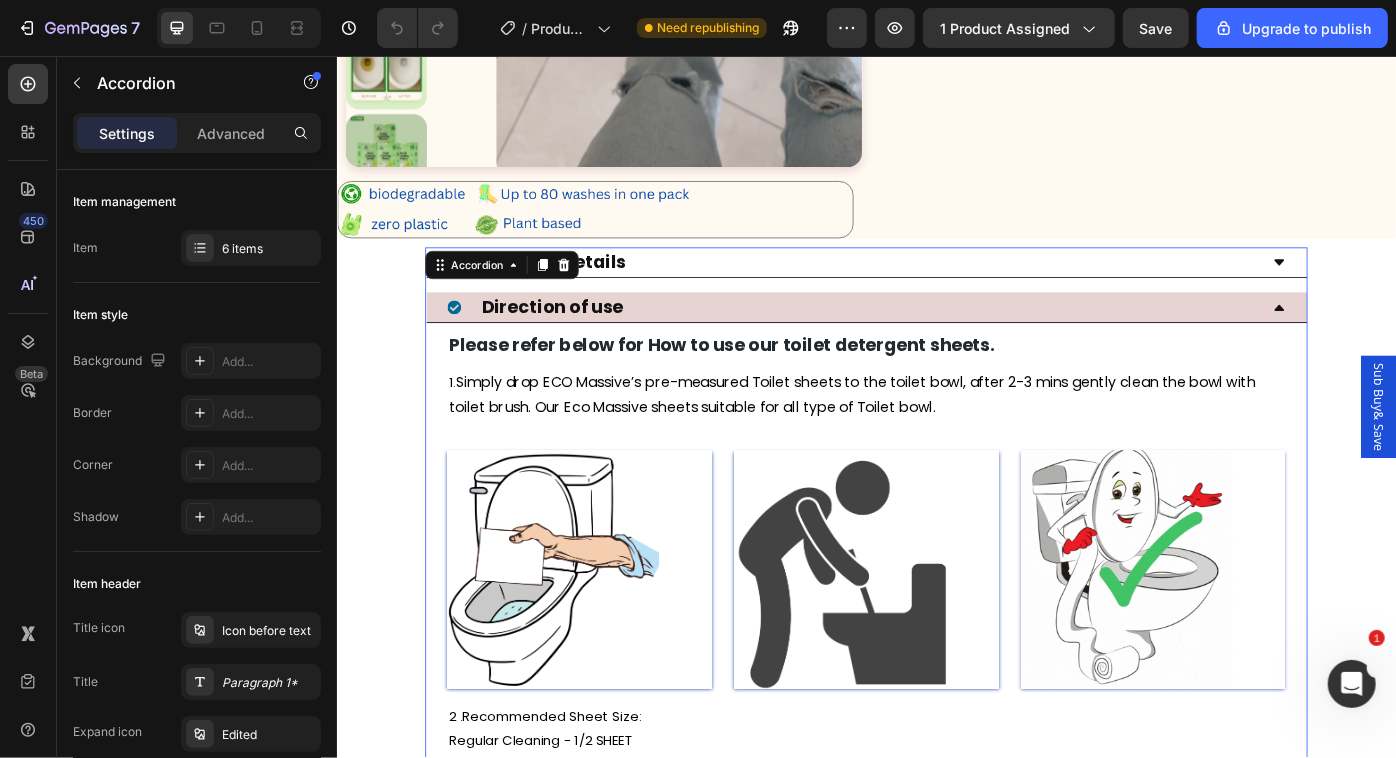 click on "Direction of use" at bounding box center (920, 341) 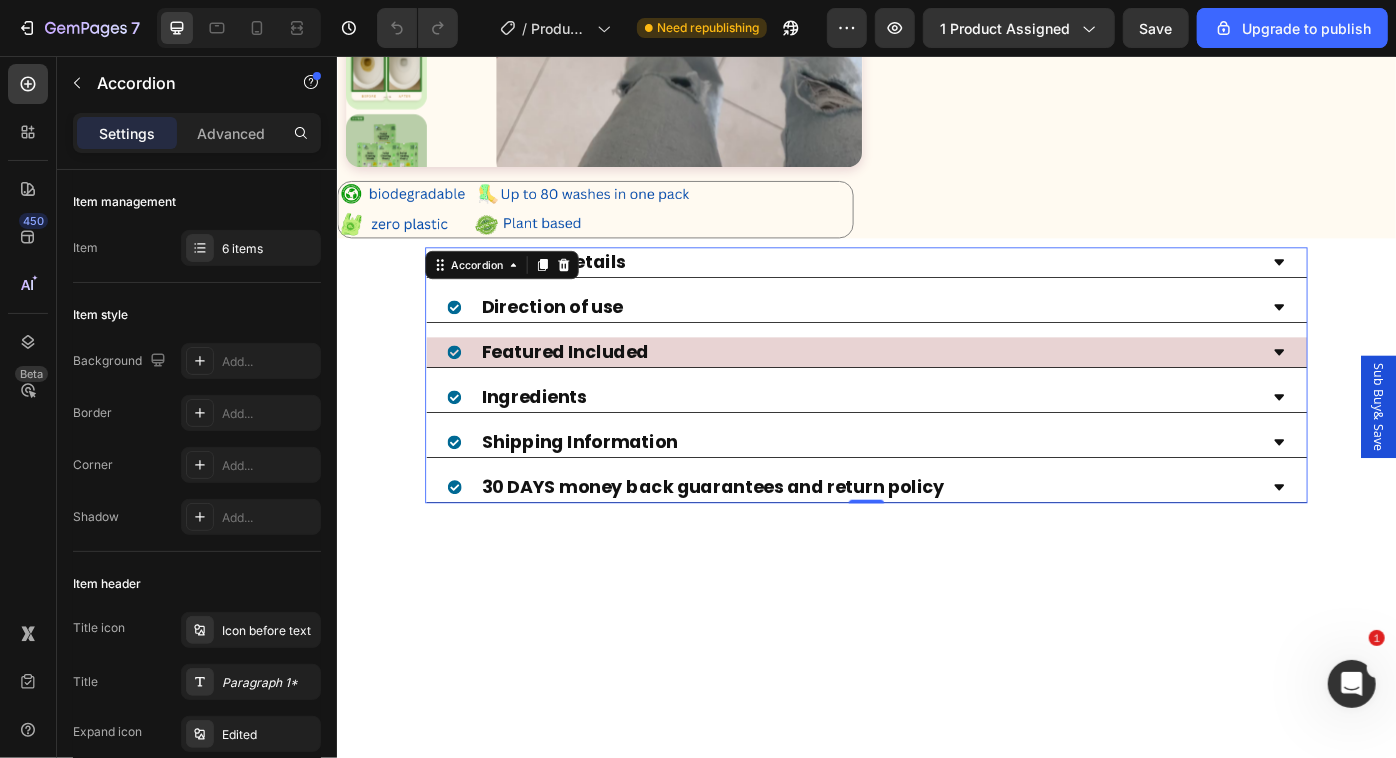 click on "Featured Included" at bounding box center [920, 392] 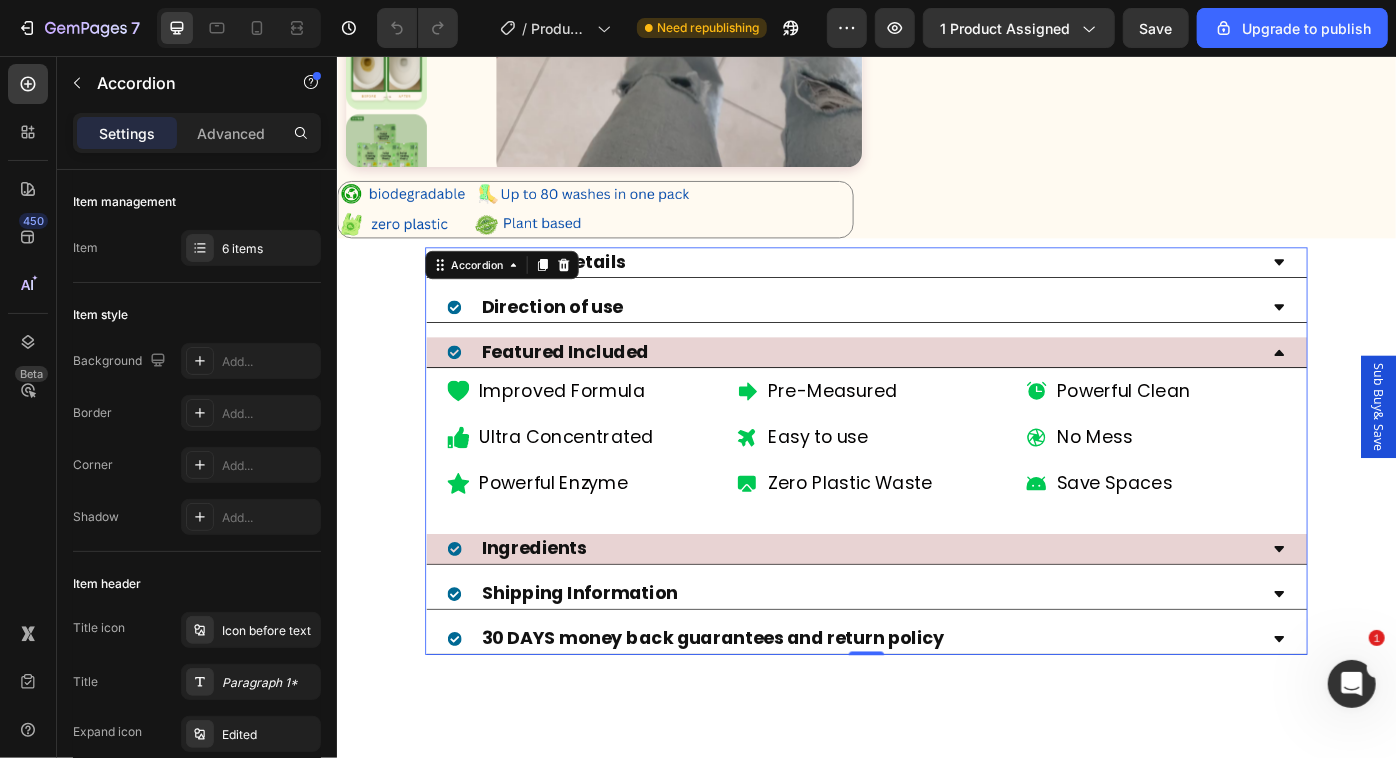 click on "Ingredients" at bounding box center [920, 615] 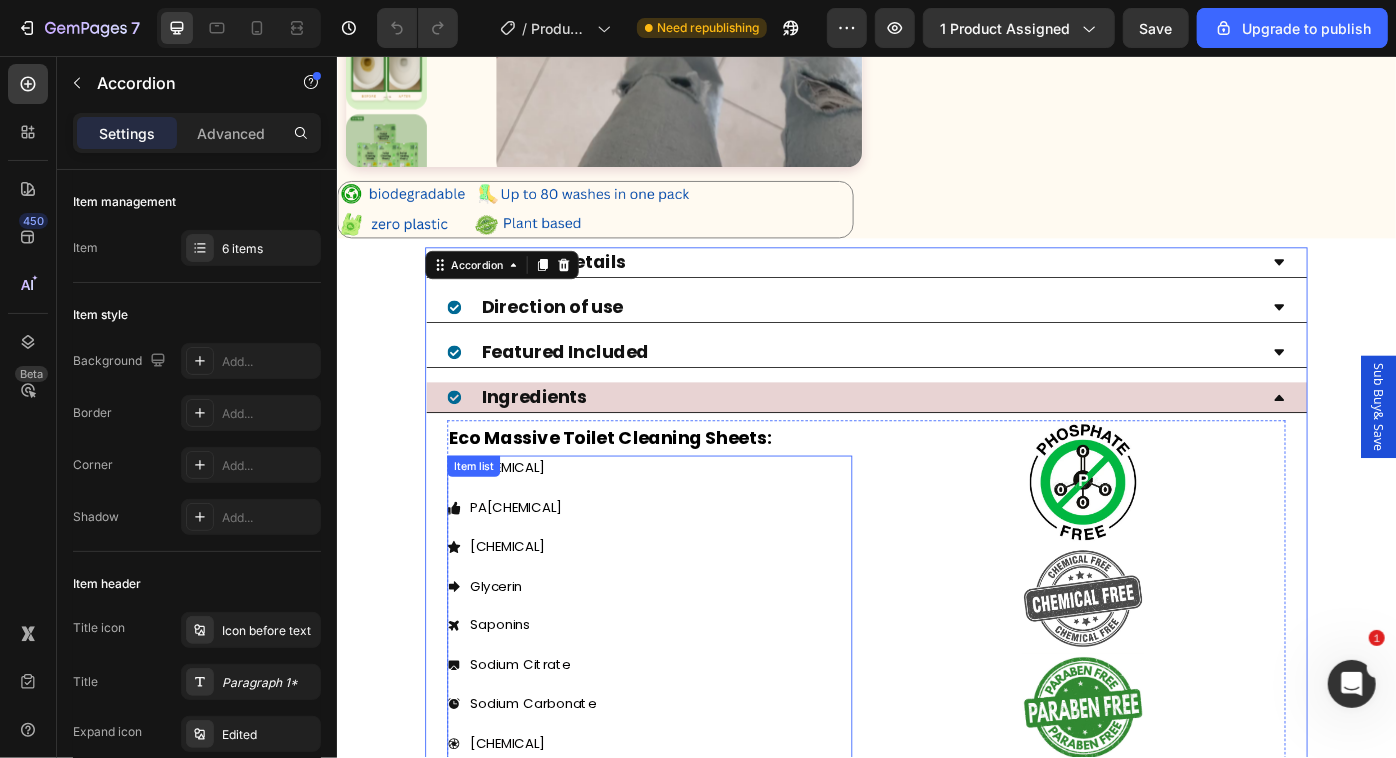 scroll, scrollTop: 1018, scrollLeft: 0, axis: vertical 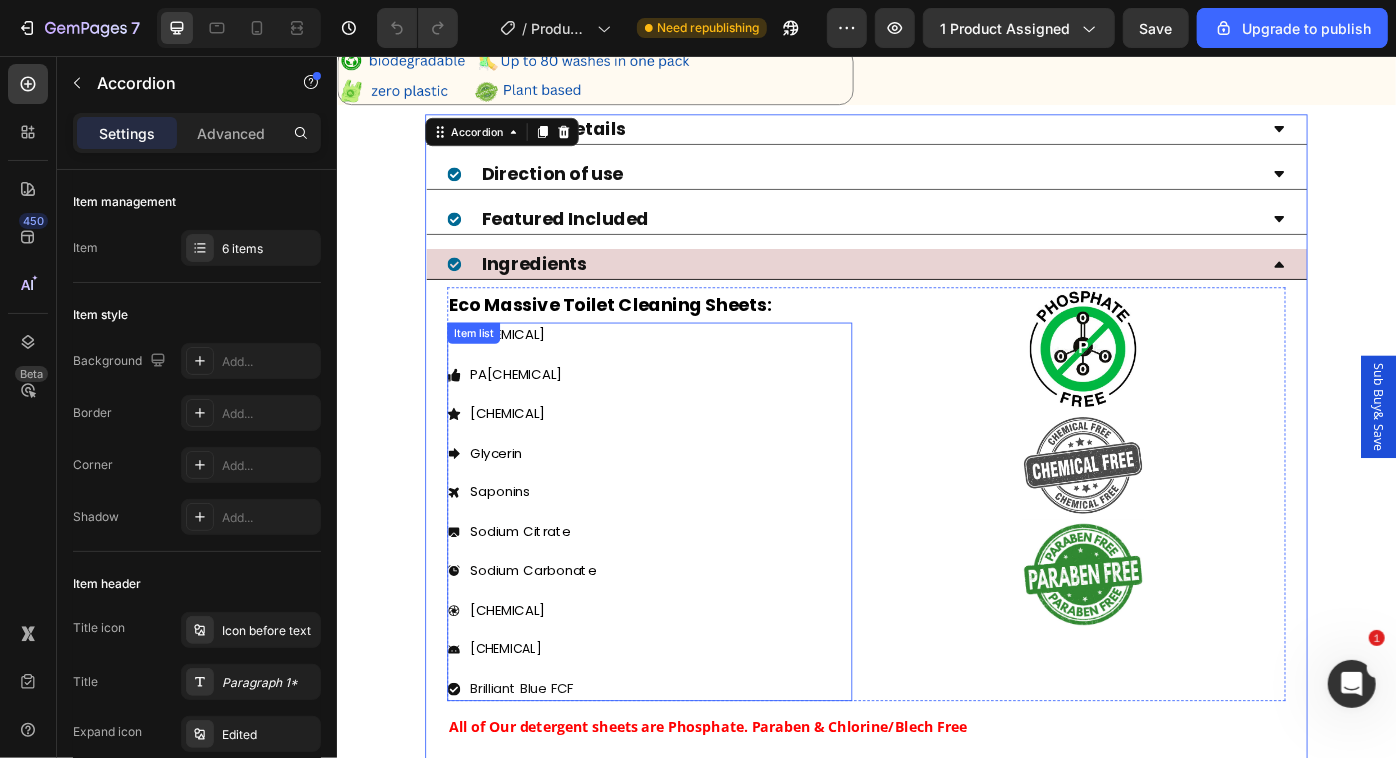 click on "Alternifolia ( tea Tree ) Leaf Oil" at bounding box center [529, 683] 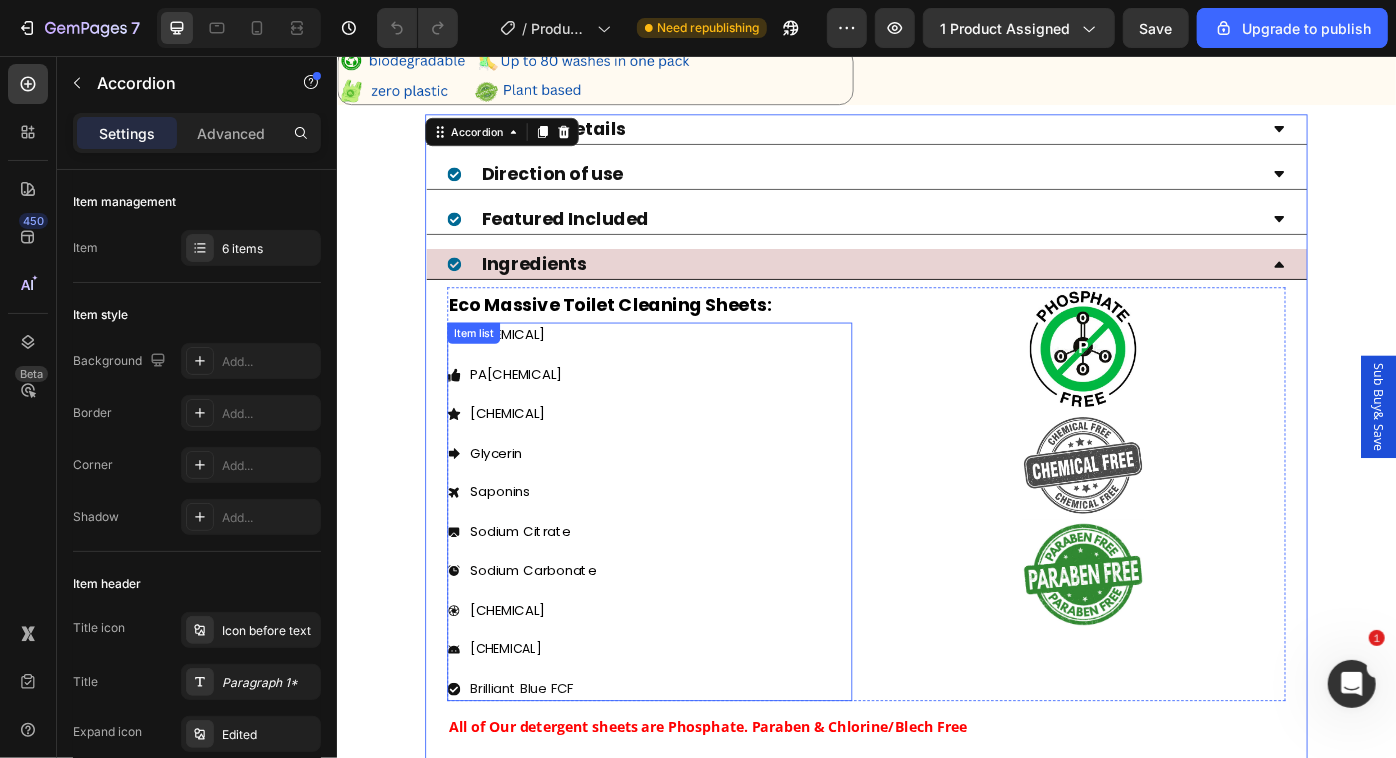 click on "Alternifolia ( tea Tree ) Leaf Oil" at bounding box center [529, 683] 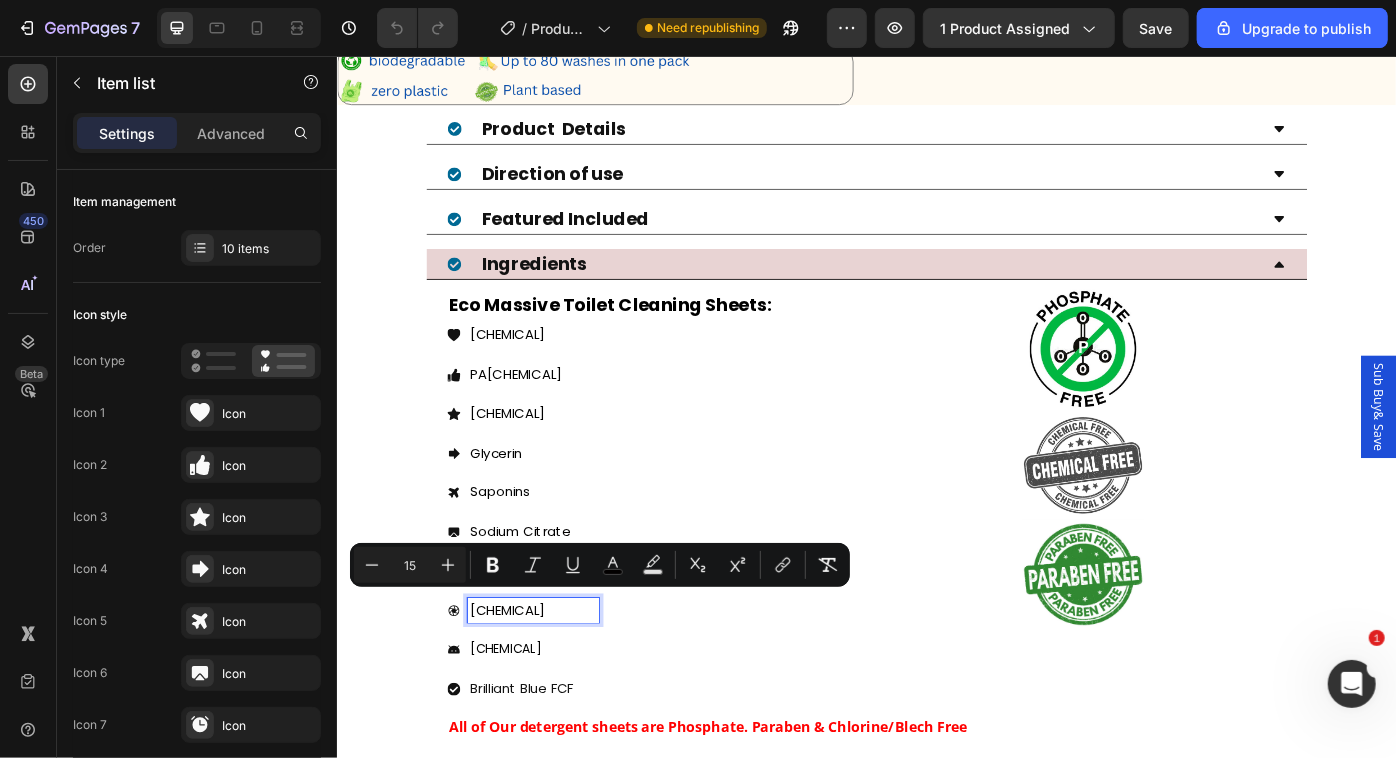 copy on "Alternifolia ( tea Tree ) Leaf Oil" 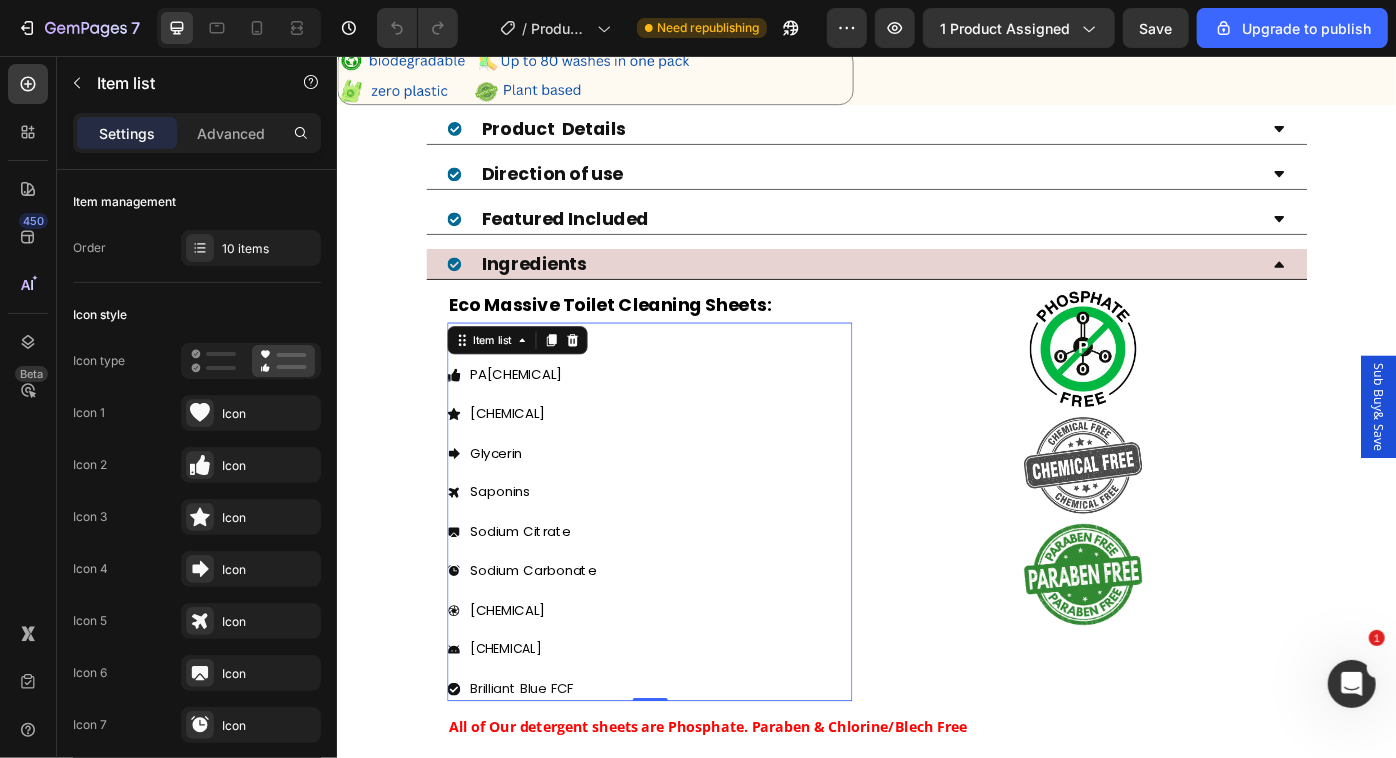 click on "Citrus Medica Limonum (Lemon Oil )" at bounding box center [527, 728] 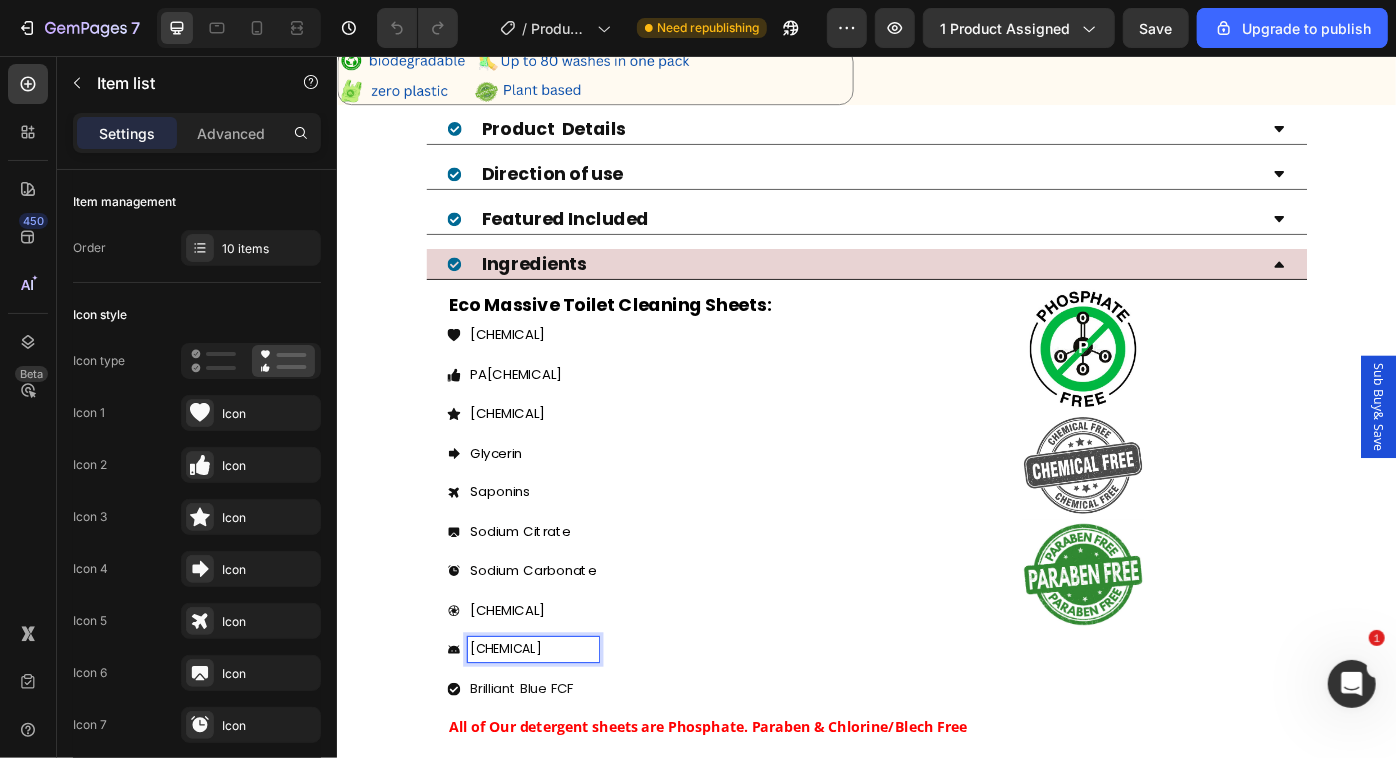 click on "Citrus Medica Limonum (Lemon Oil )" at bounding box center [527, 728] 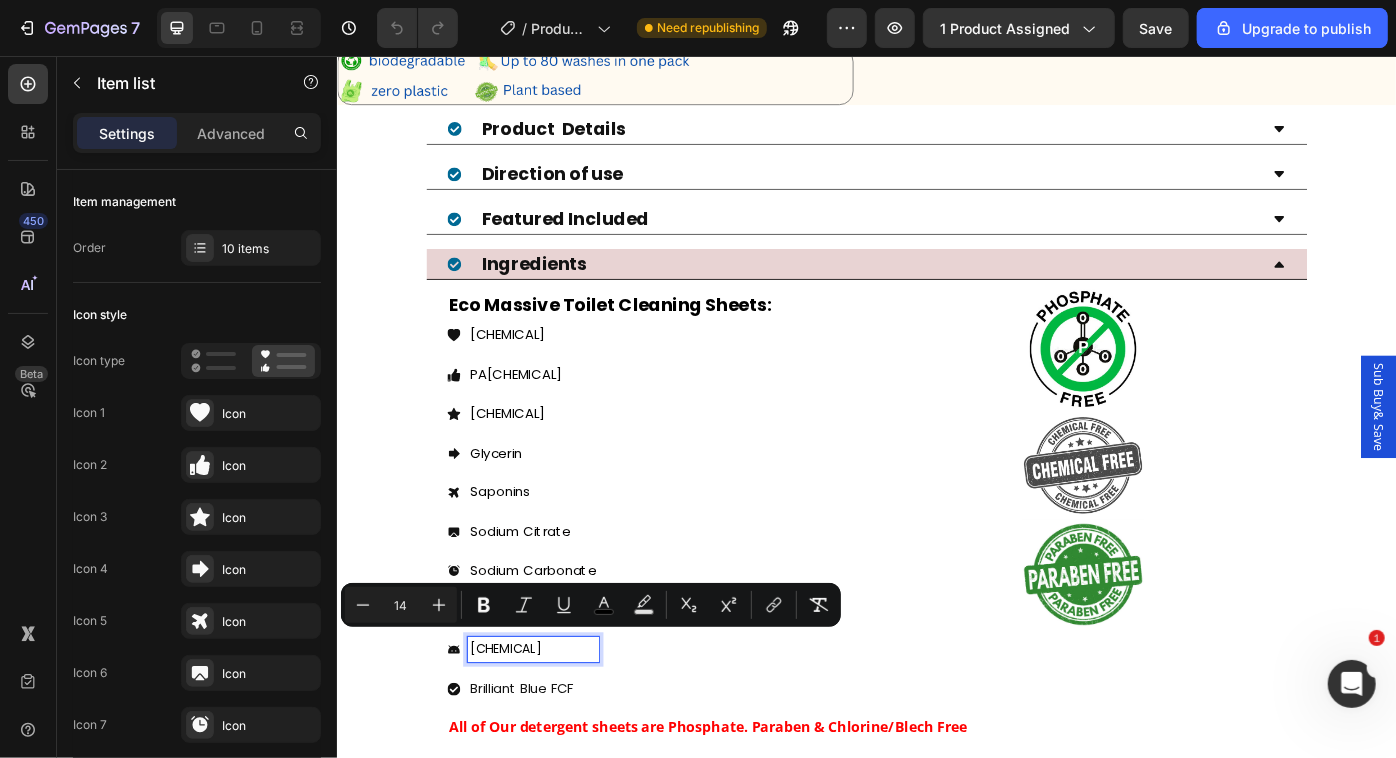 click on "Citrus Medica Limonum (Lemon Oil )" at bounding box center [527, 728] 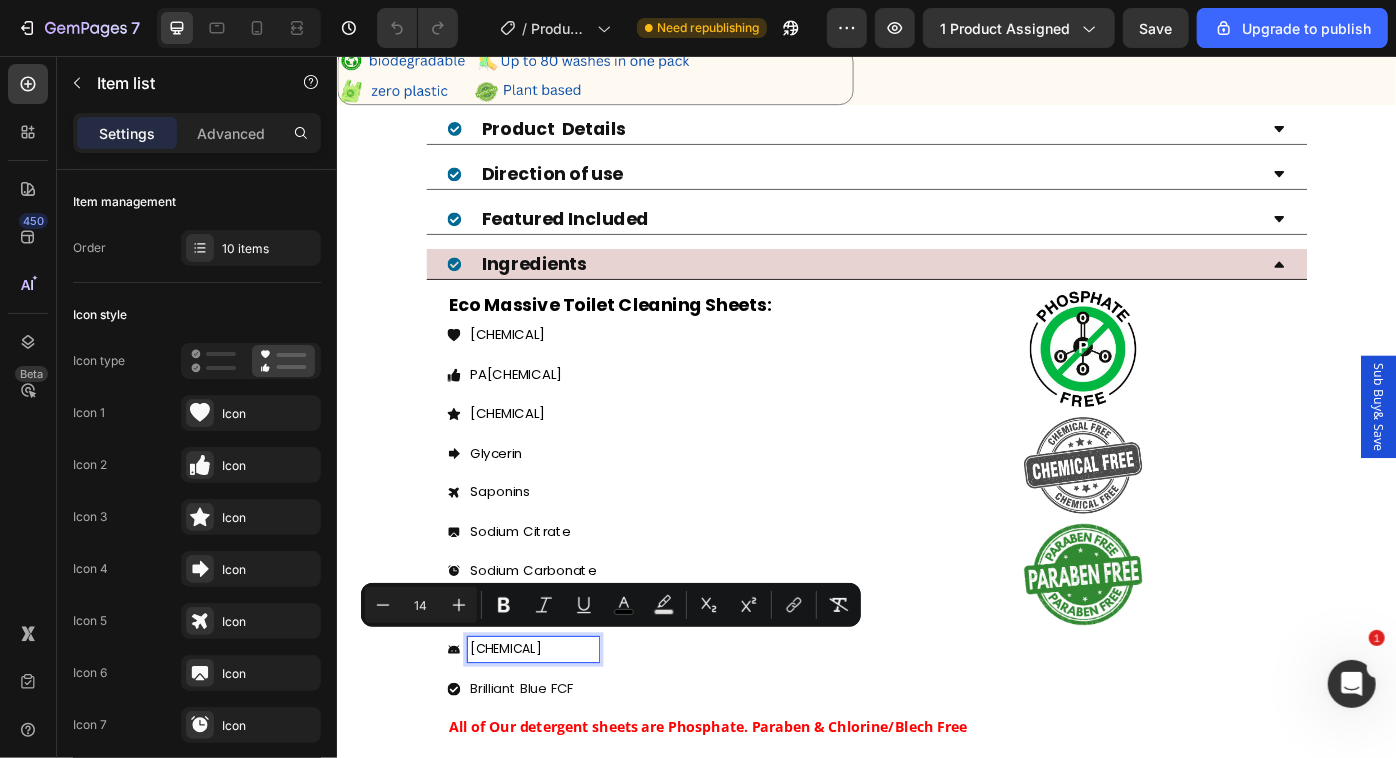 copy on "Citrus Medica Limonum (Lemon Oil )" 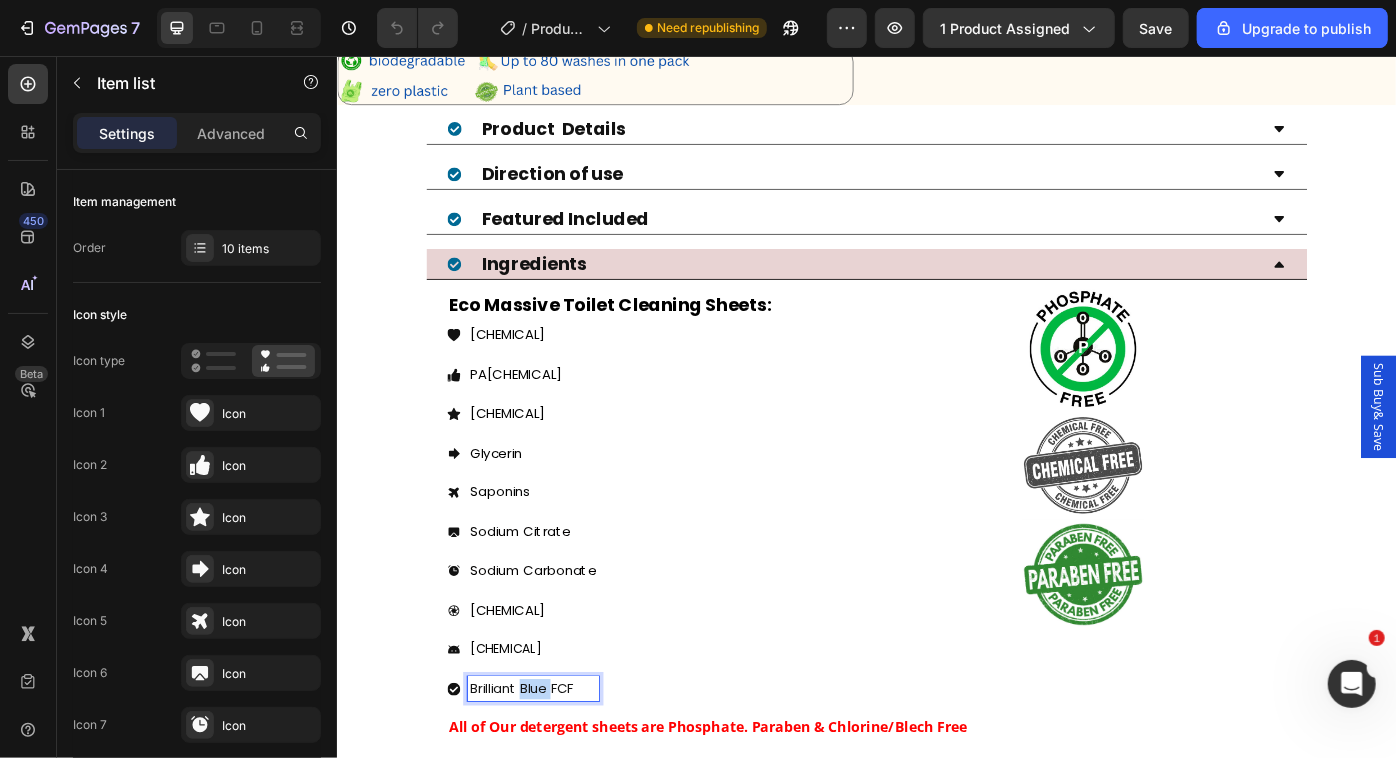 click on "Brilliant Blue FCF" at bounding box center (545, 772) 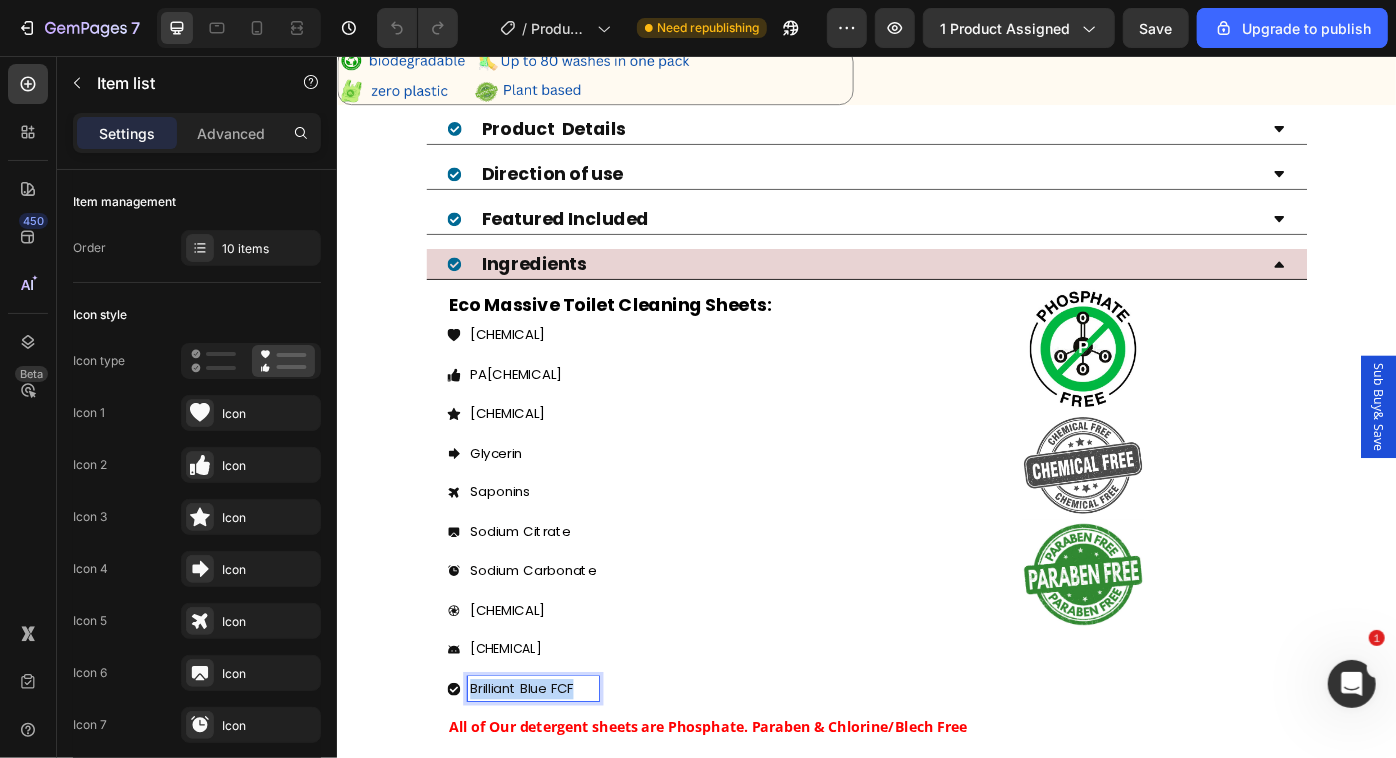 click on "Brilliant Blue FCF" at bounding box center (545, 772) 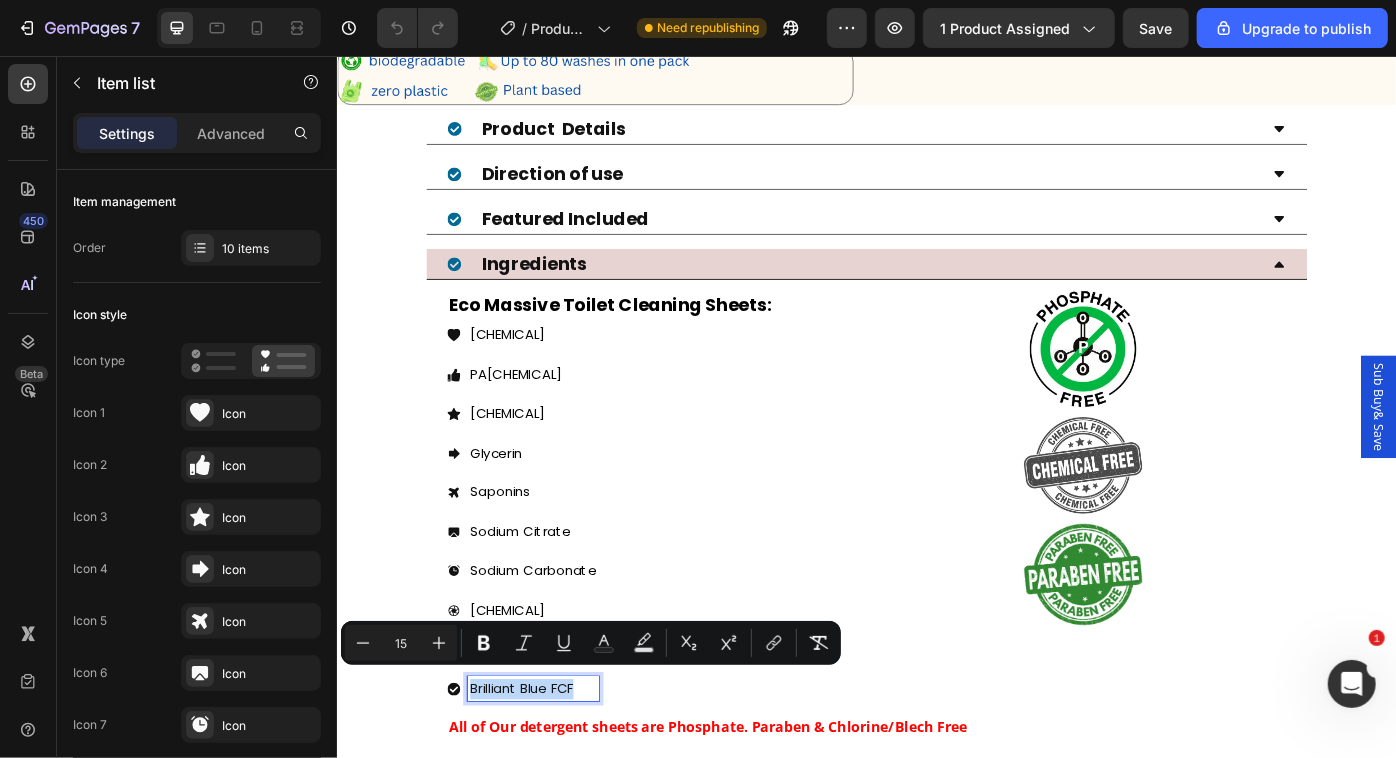 copy on "Brilliant Blue FCF" 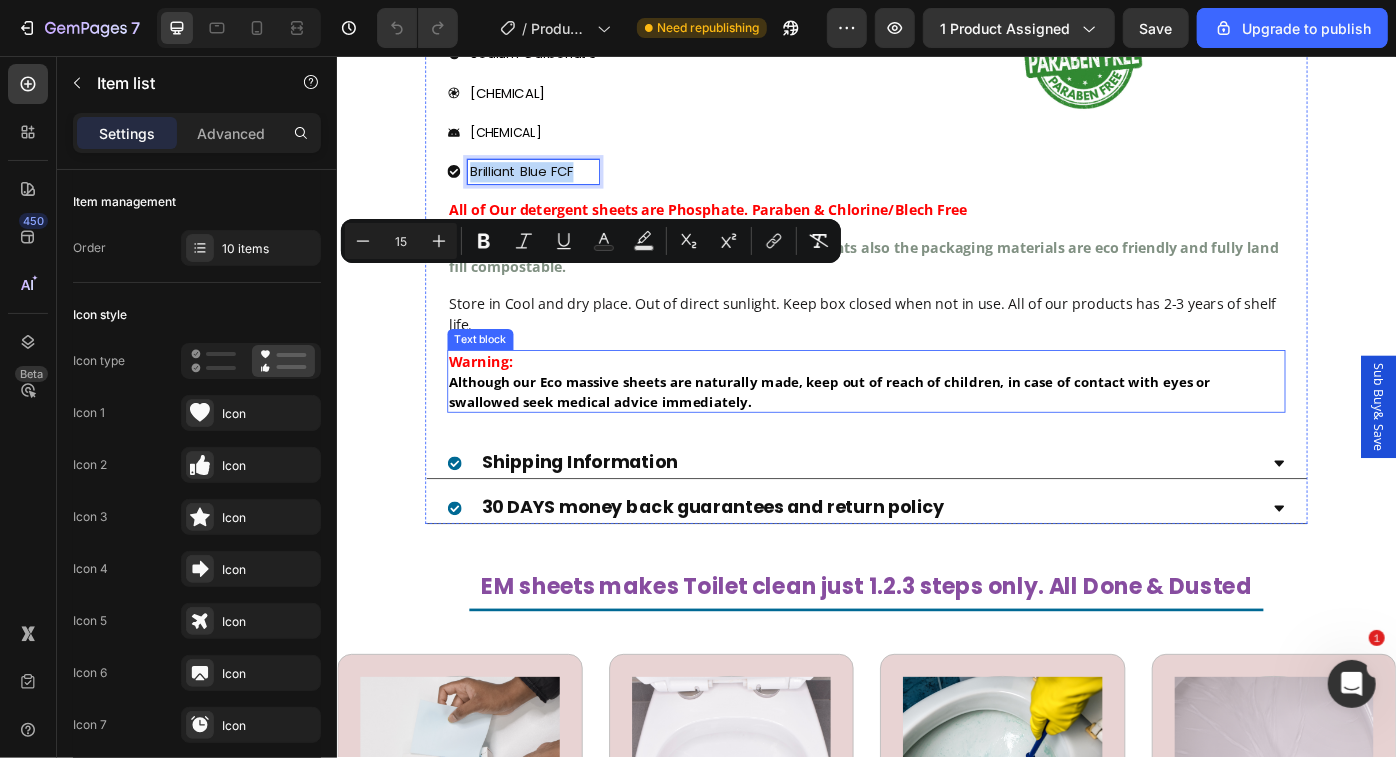 scroll, scrollTop: 1625, scrollLeft: 0, axis: vertical 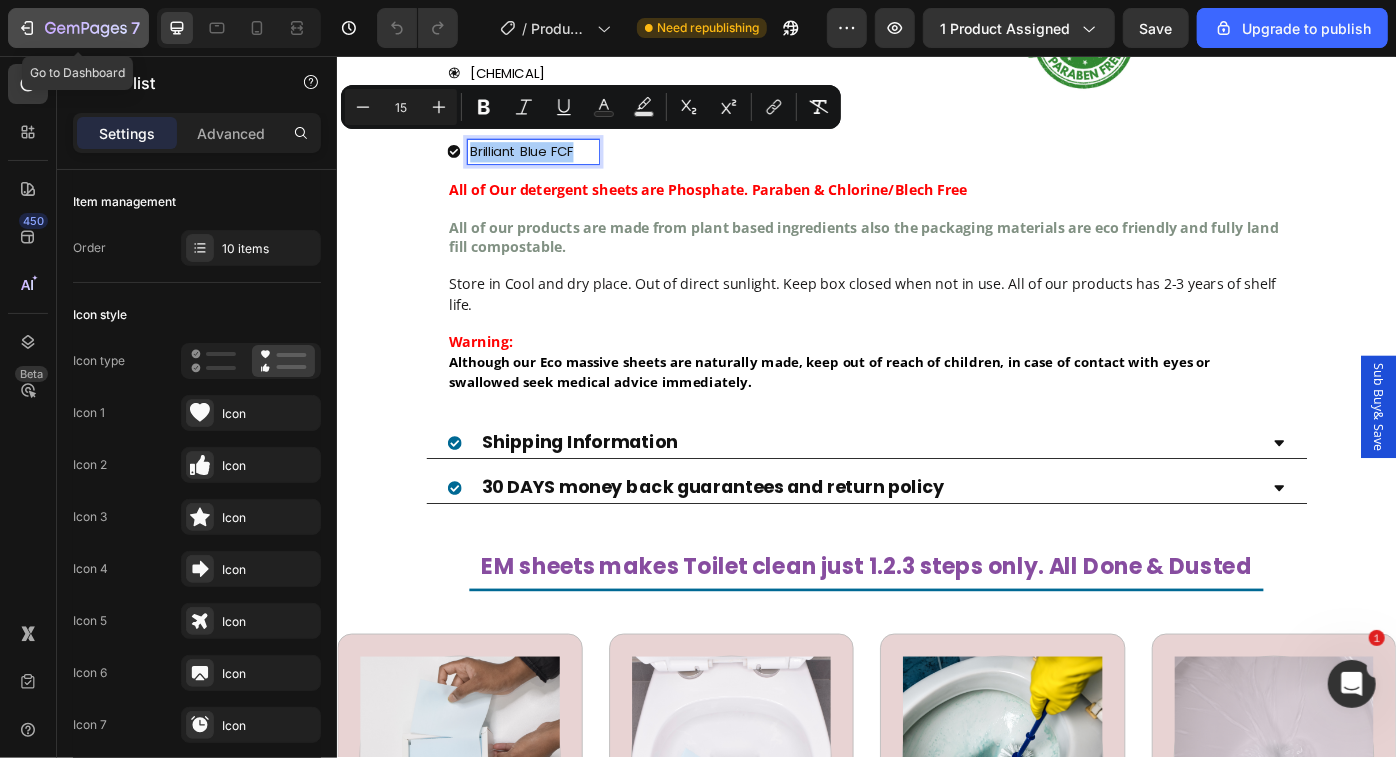 click 